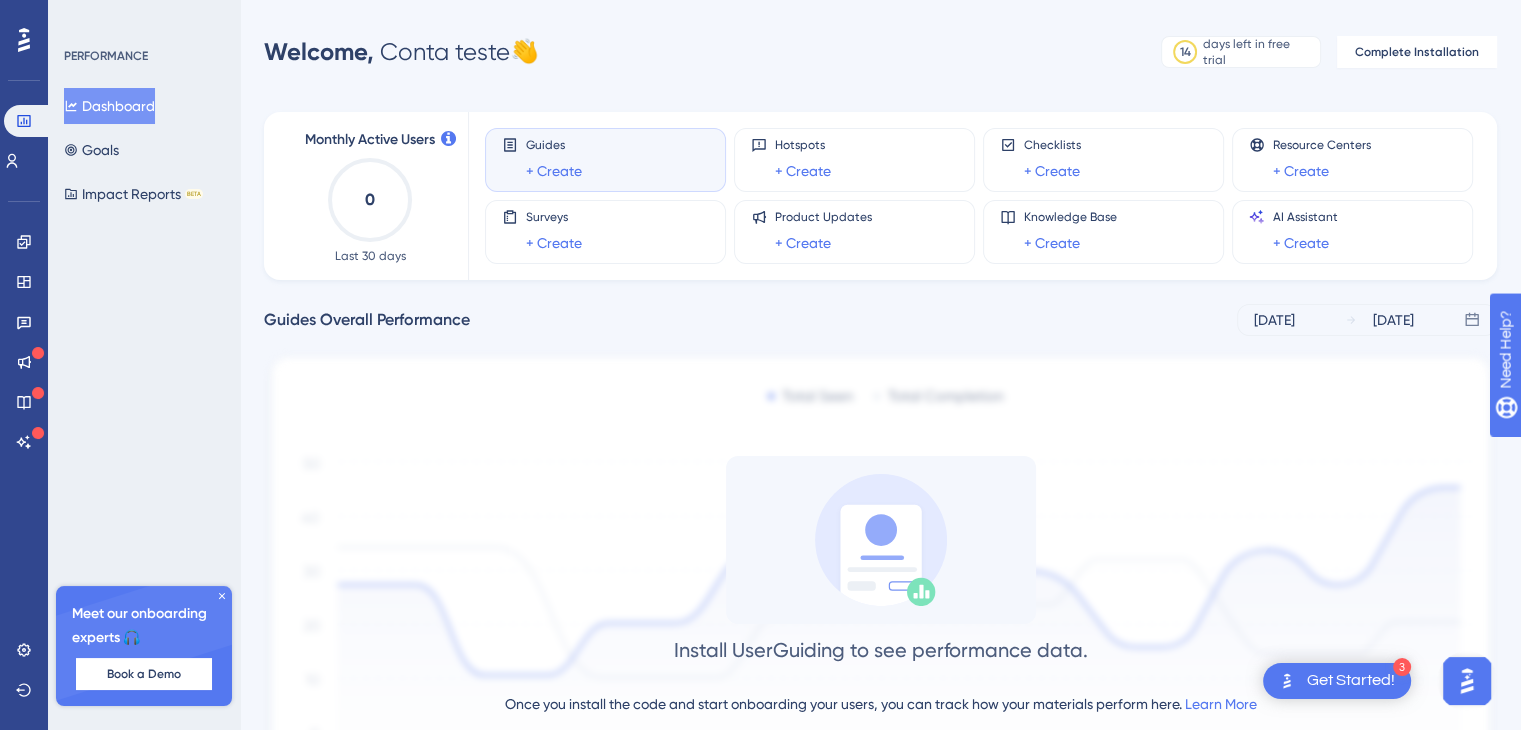 scroll, scrollTop: 0, scrollLeft: 0, axis: both 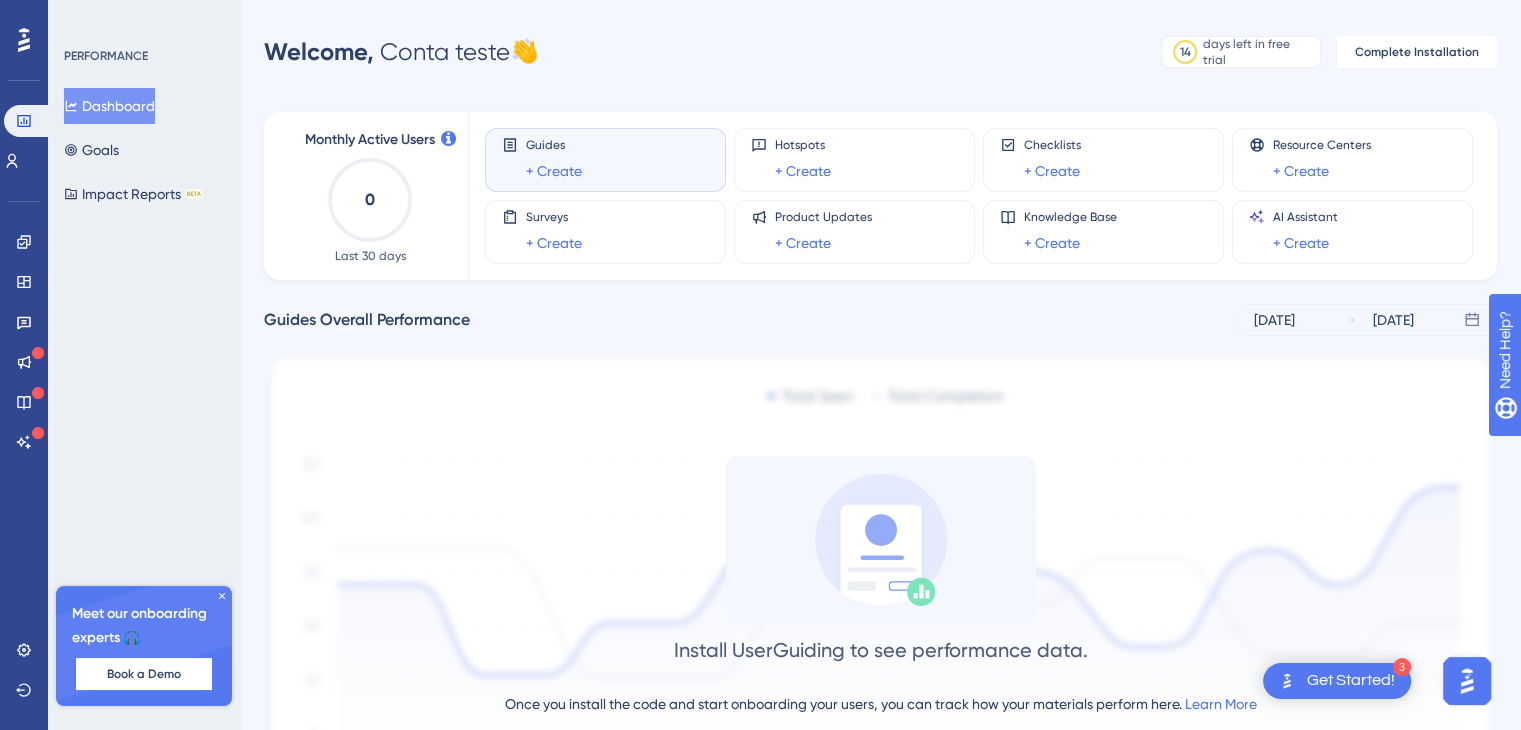 click 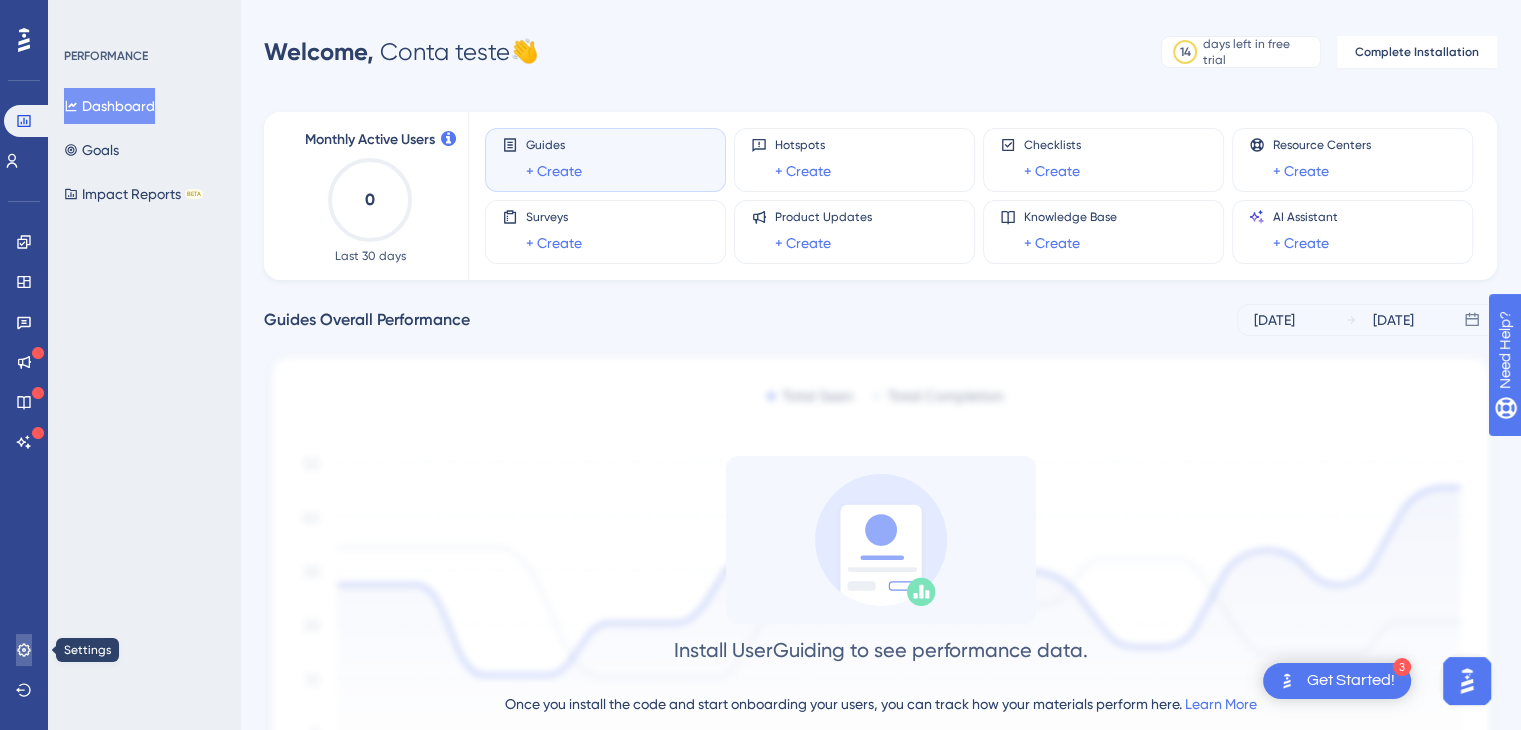 click 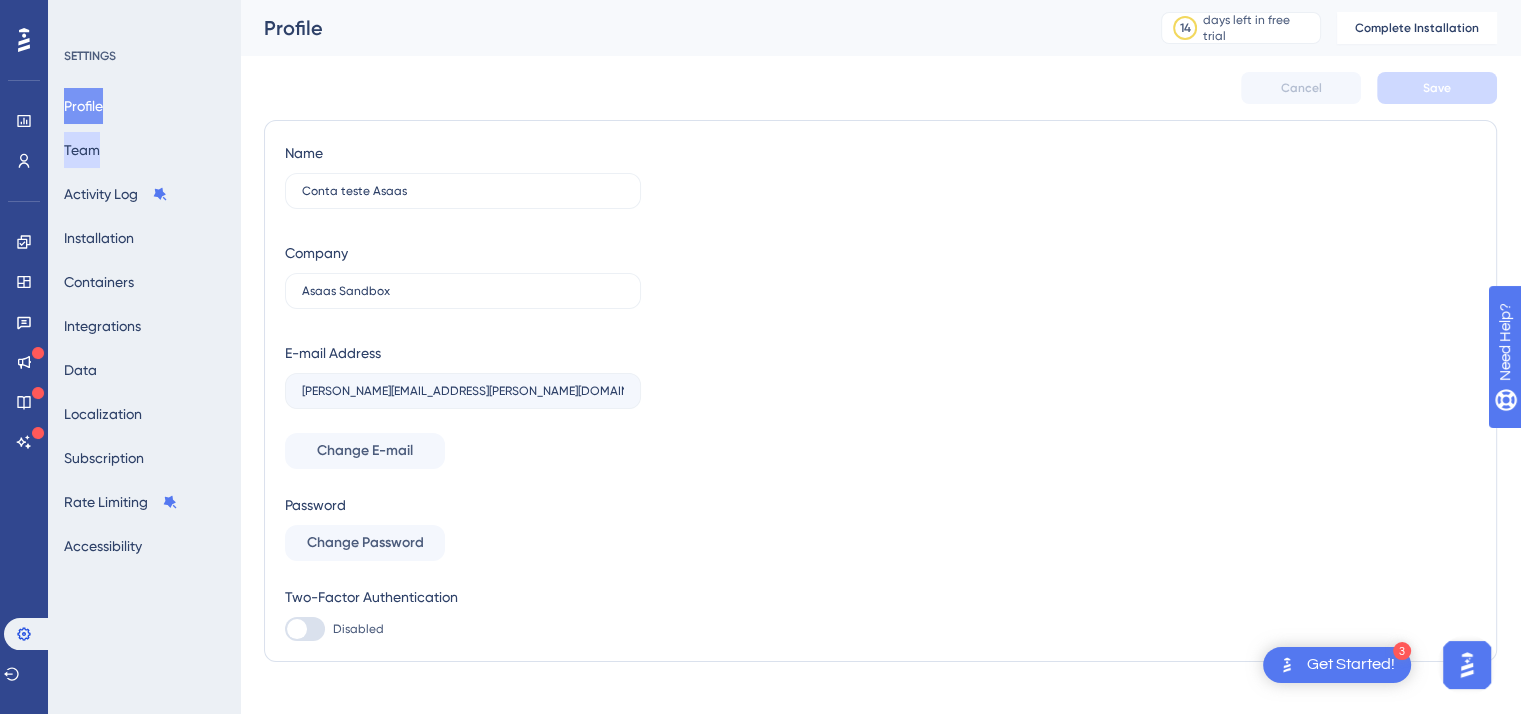 click on "Team" at bounding box center [82, 150] 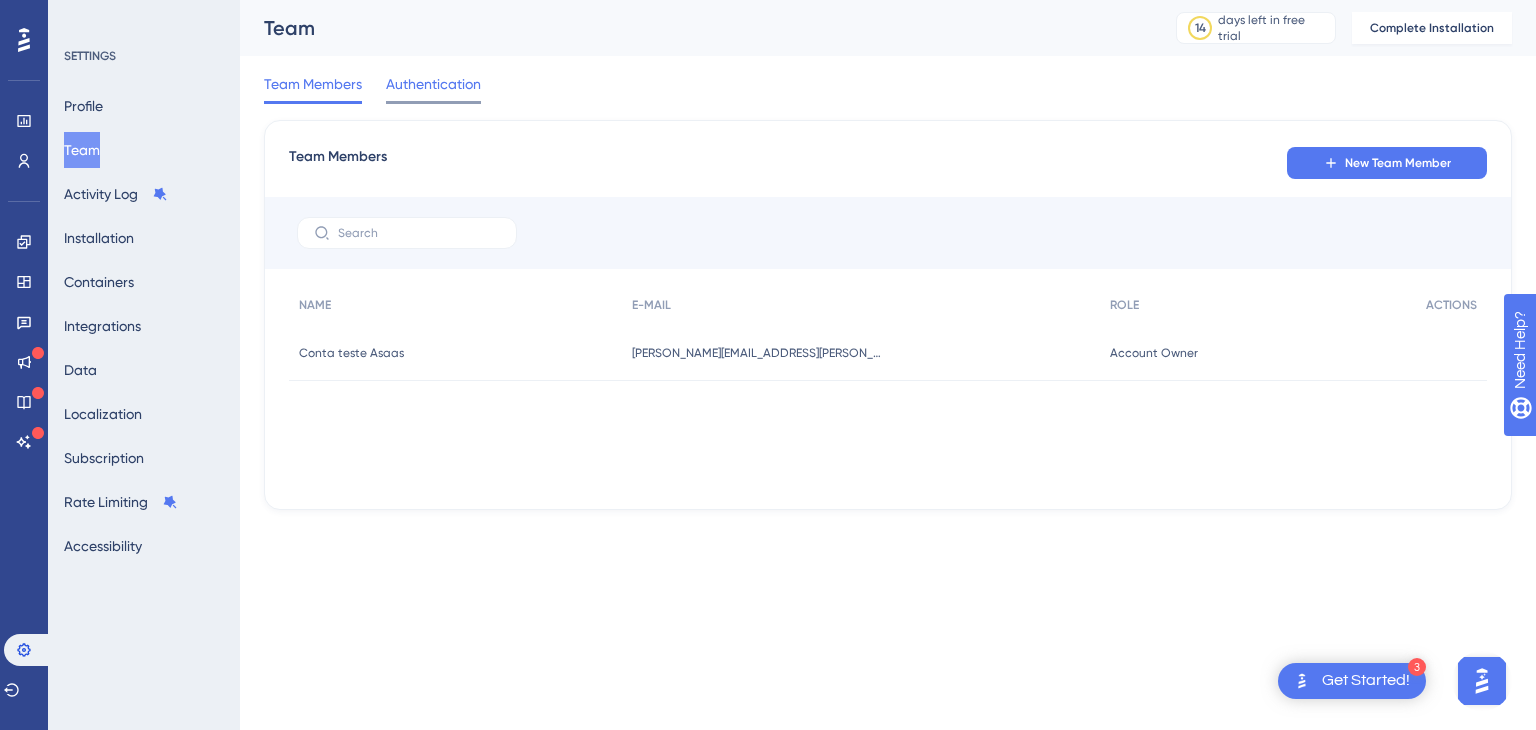 click on "Authentication" at bounding box center (433, 84) 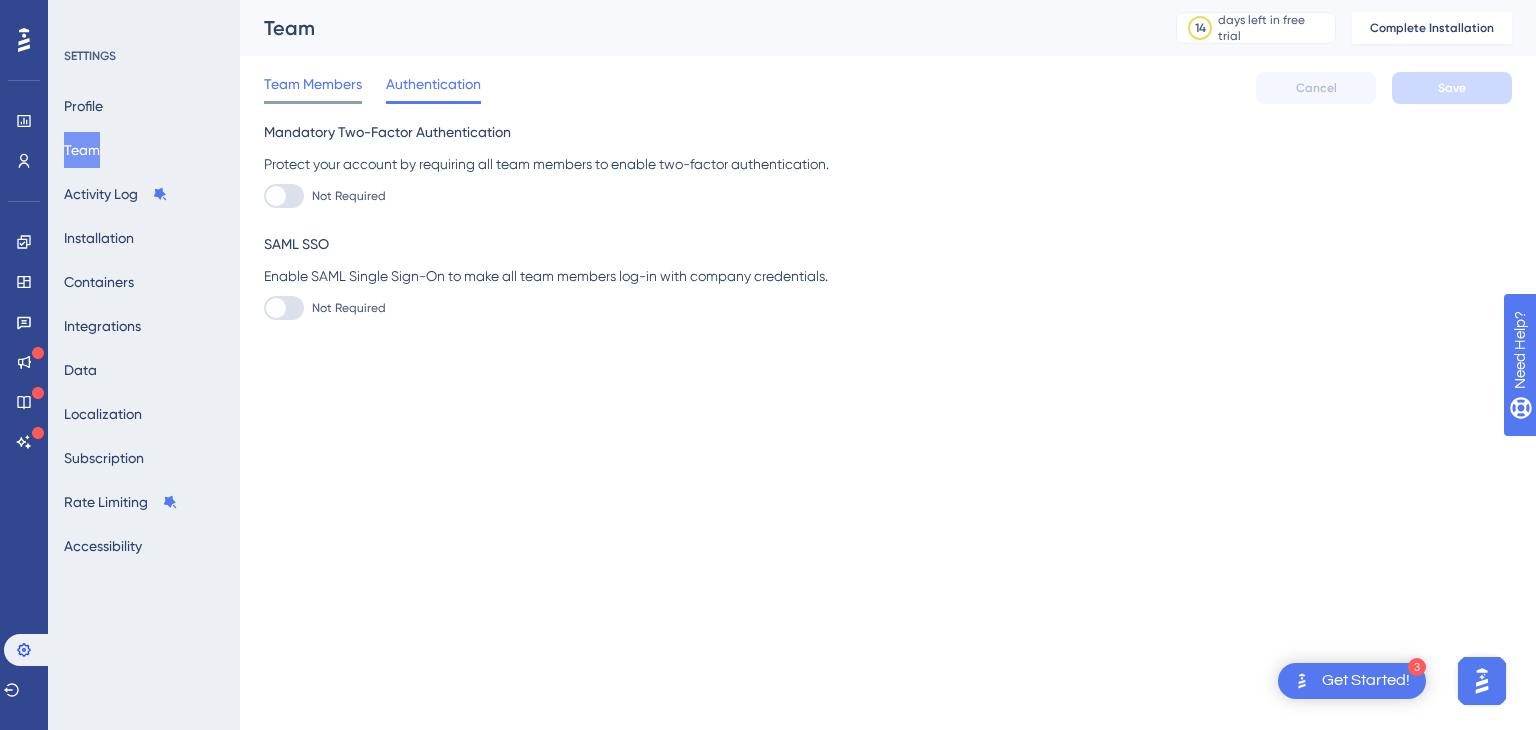 click on "Team Members" at bounding box center [313, 84] 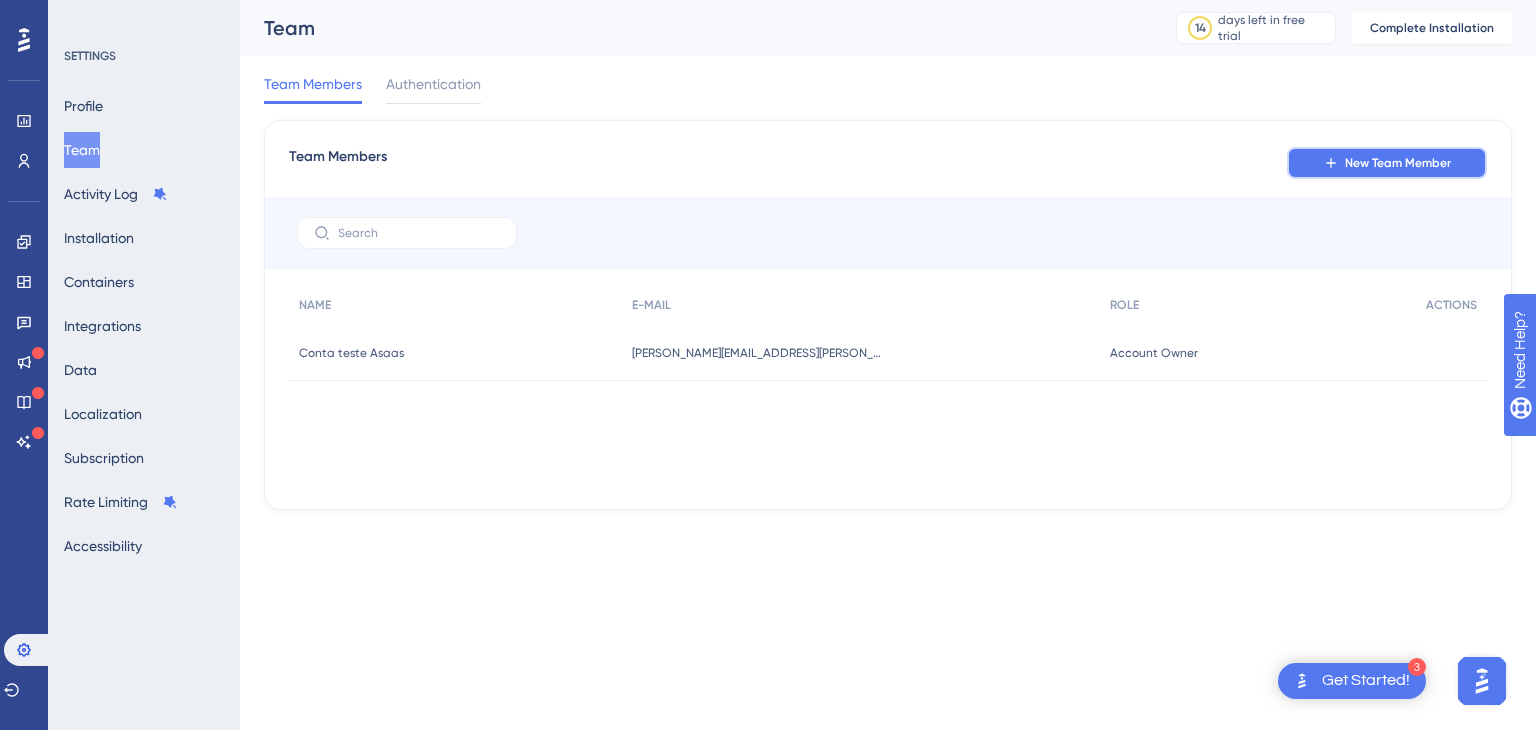 click on "New Team Member" at bounding box center (1398, 163) 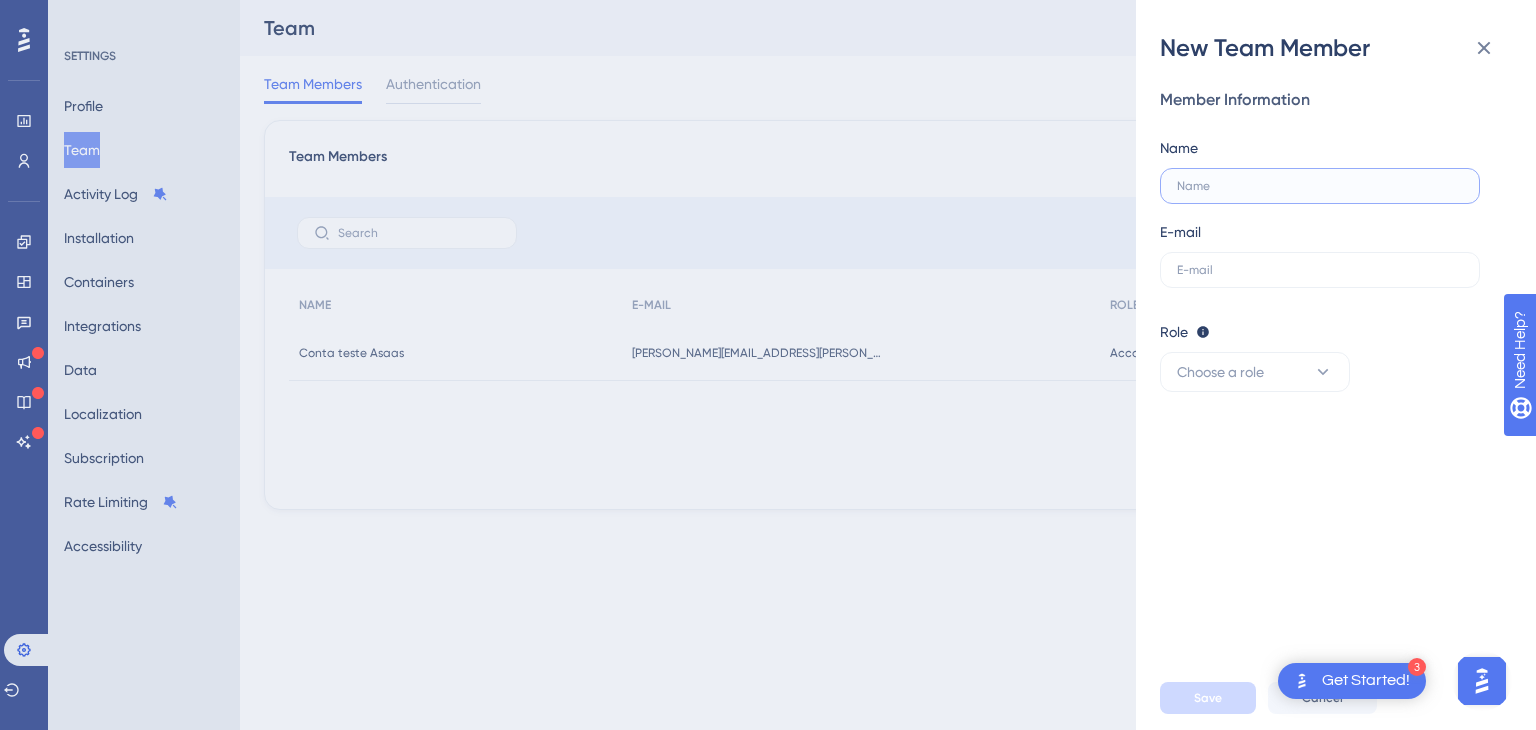 click at bounding box center (1320, 186) 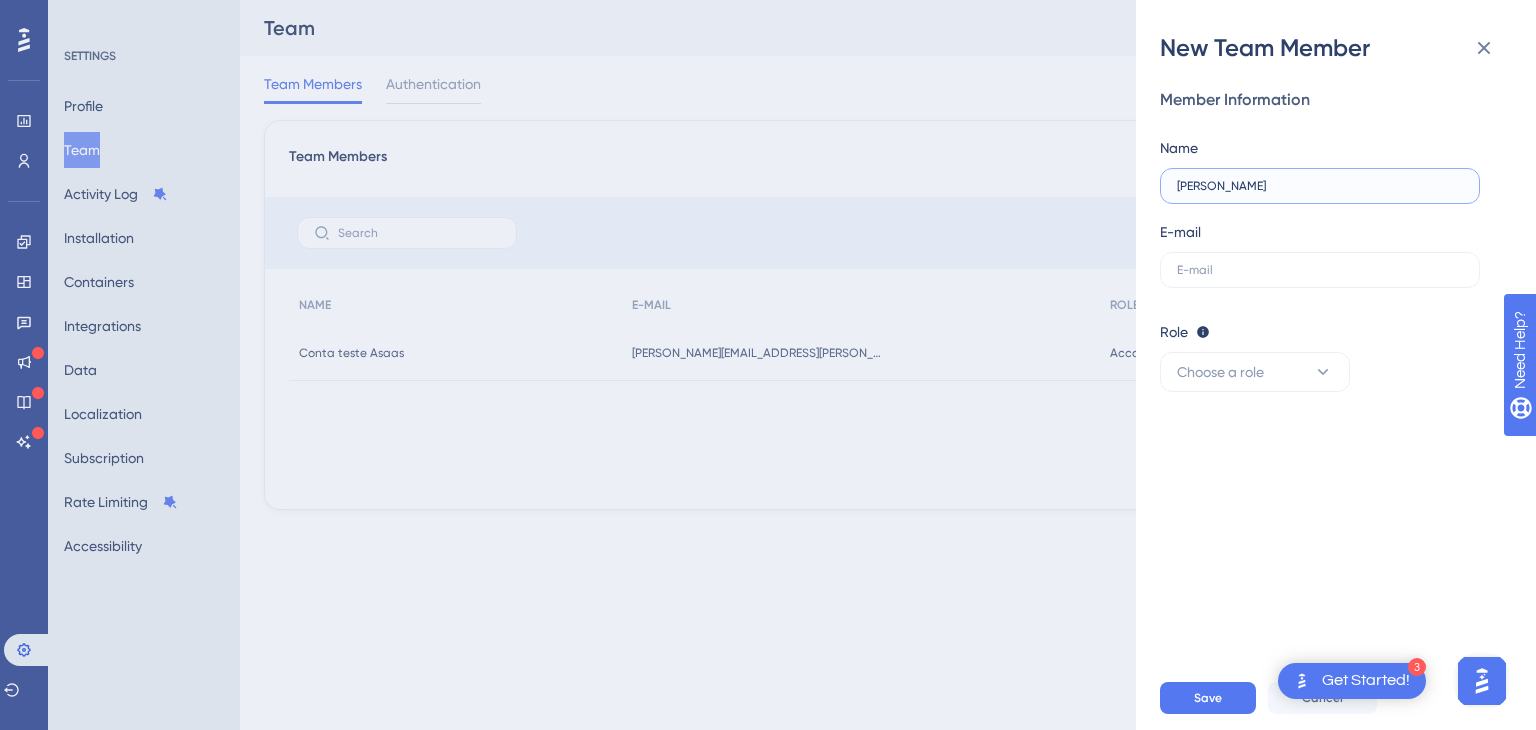drag, startPoint x: 1279, startPoint y: 193, endPoint x: 1128, endPoint y: 185, distance: 151.21178 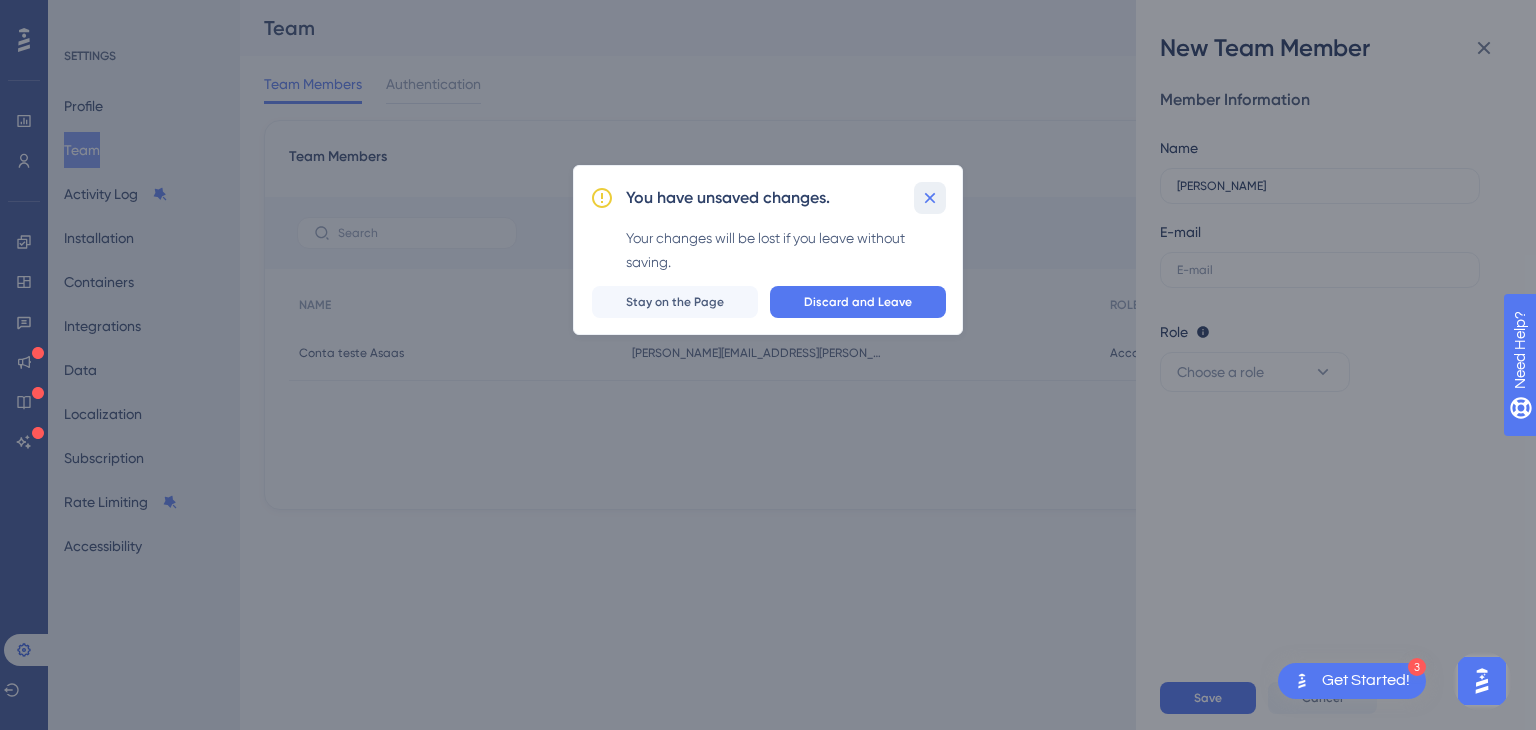 click 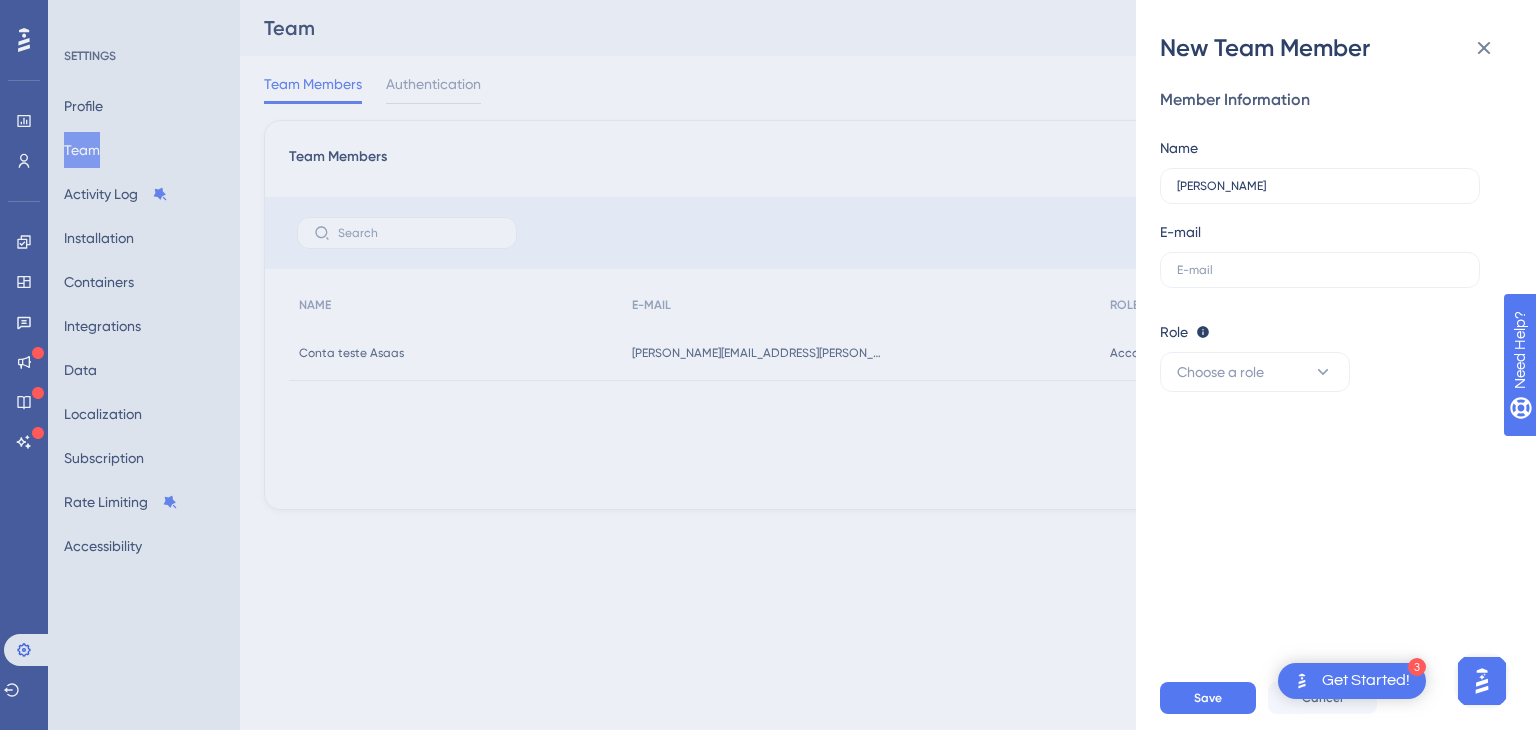 click on "New Team Member Member Information Name Lygia E-mail Role Editor: Create & edit materials
Publisher: Editor + Publish changes
Admin: Publisher + Manage users & subscription Choose a role Save Cancel" at bounding box center (768, 365) 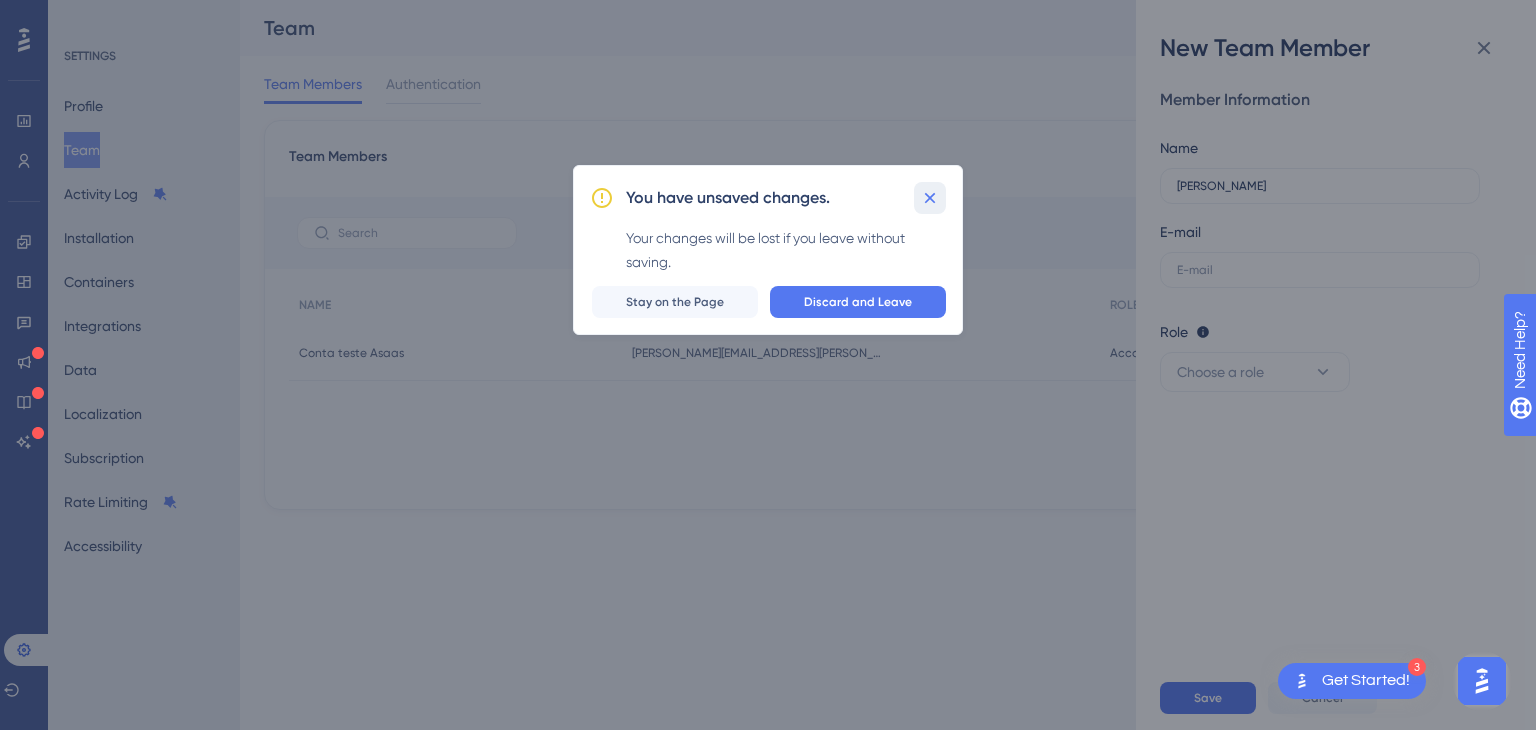 click 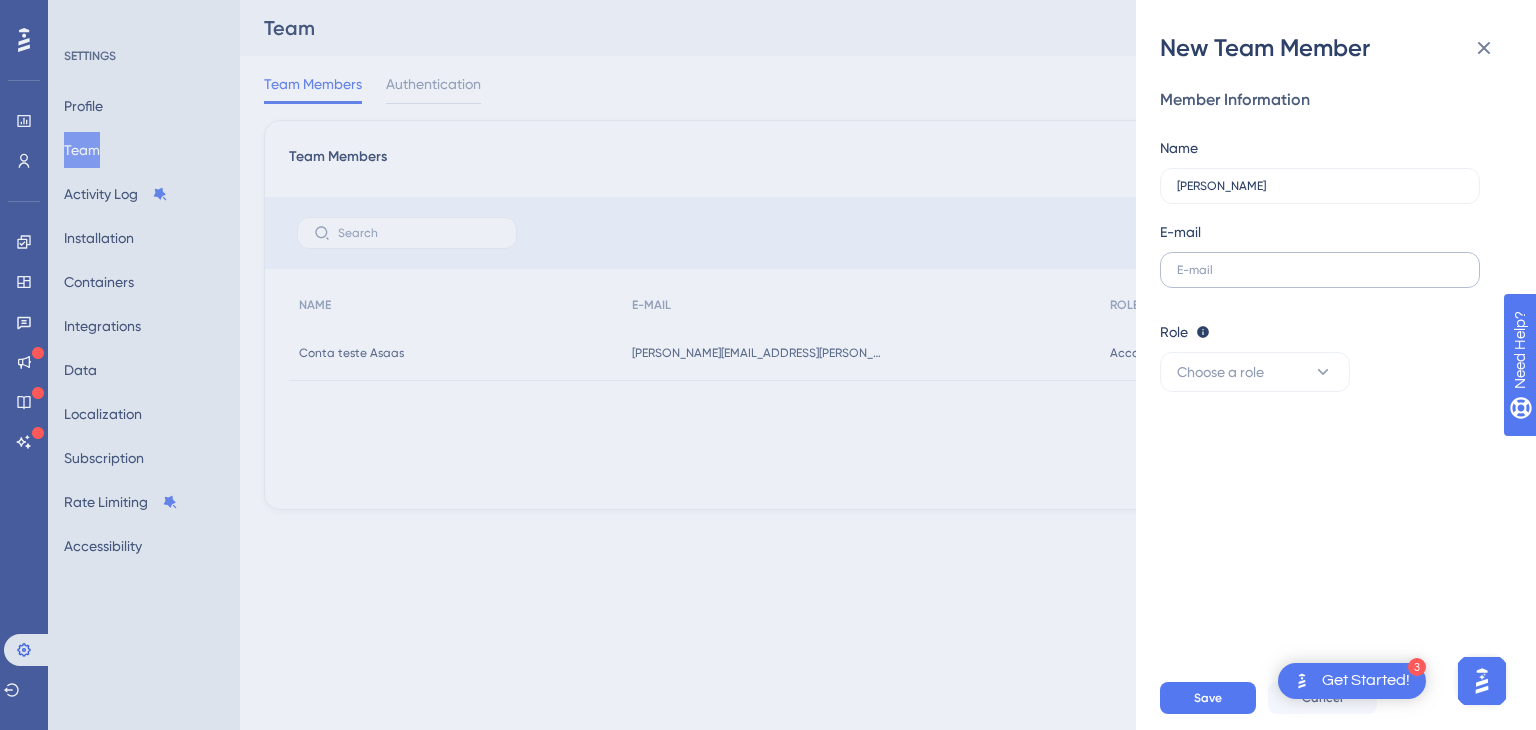 click at bounding box center [1320, 270] 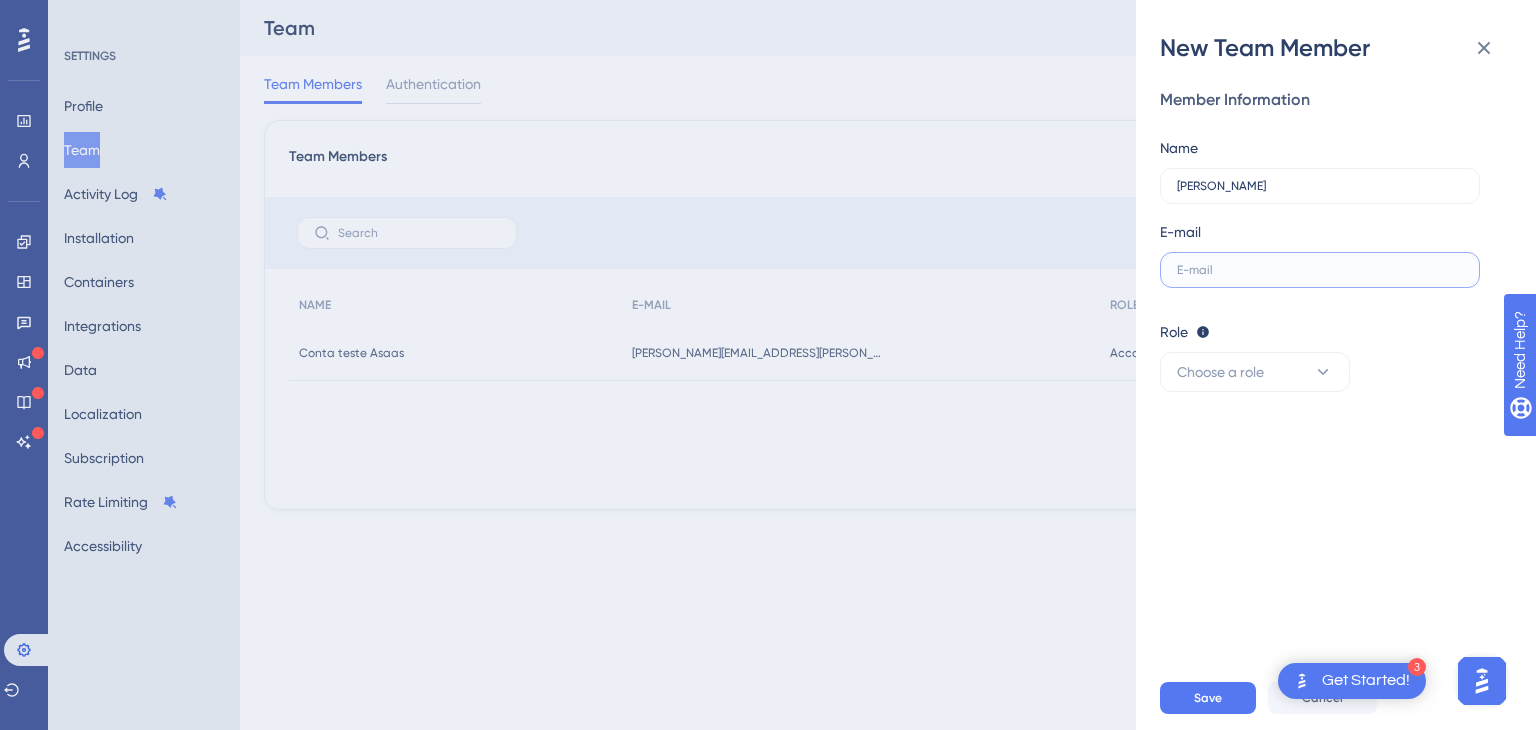 click at bounding box center (1320, 270) 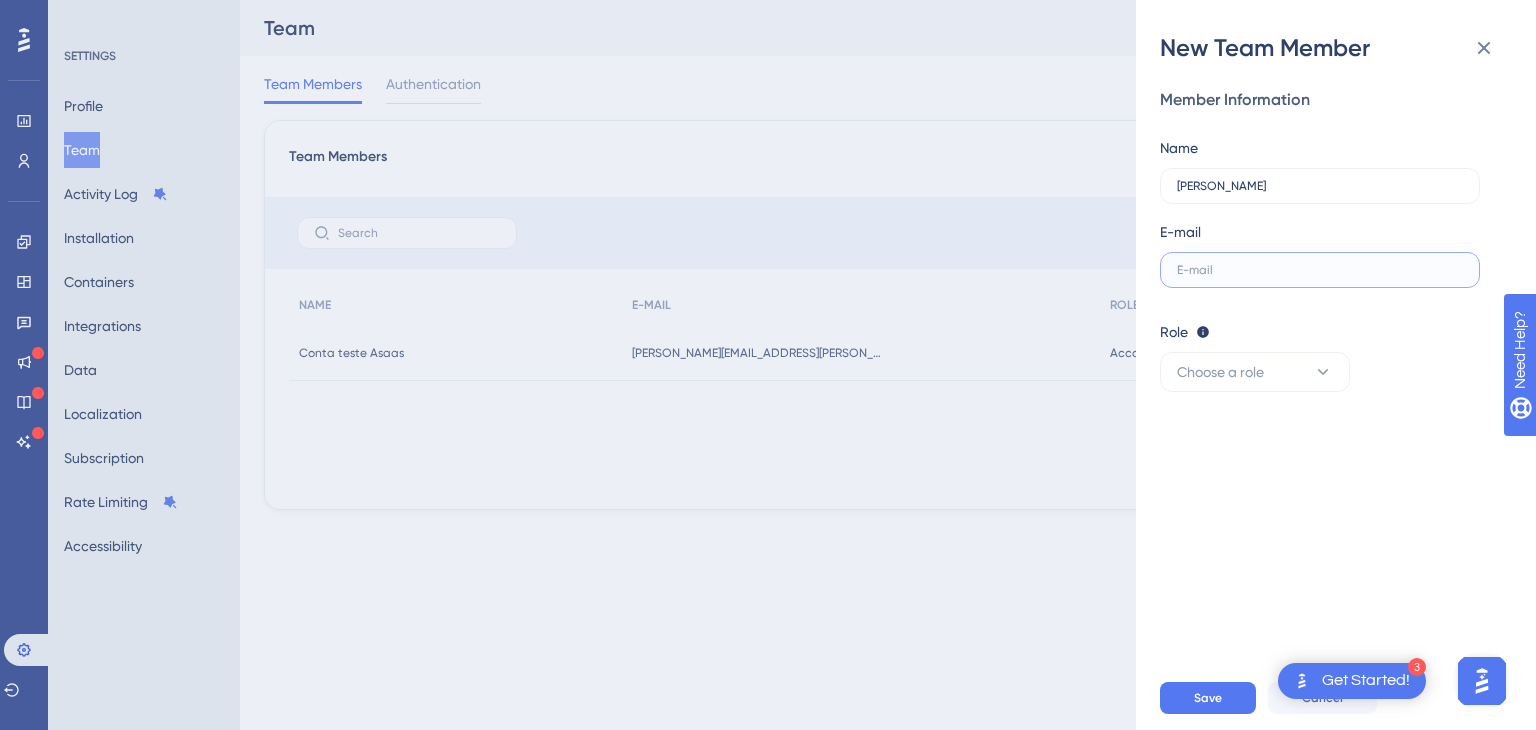 click at bounding box center [1320, 270] 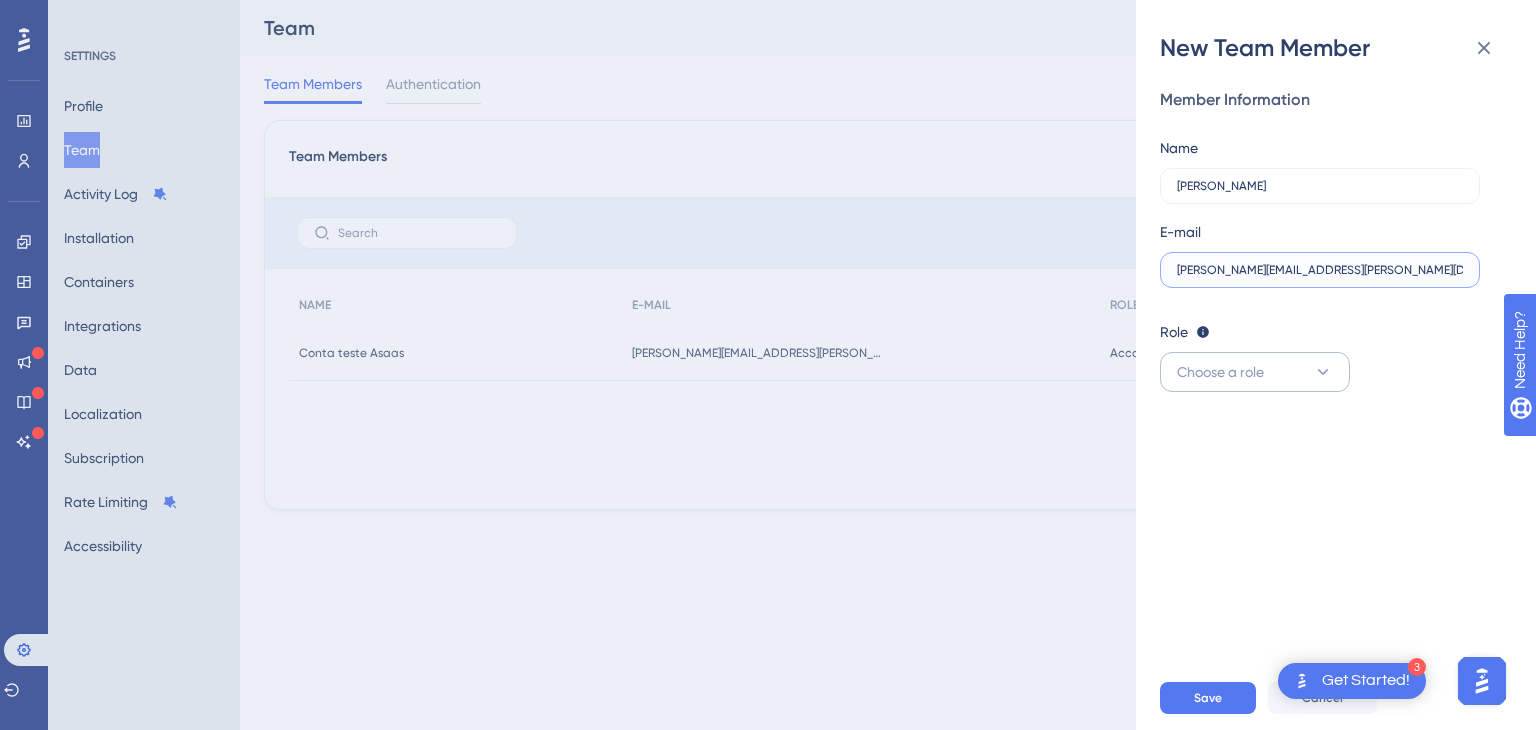 type on "[EMAIL_ADDRESS][DOMAIN_NAME]" 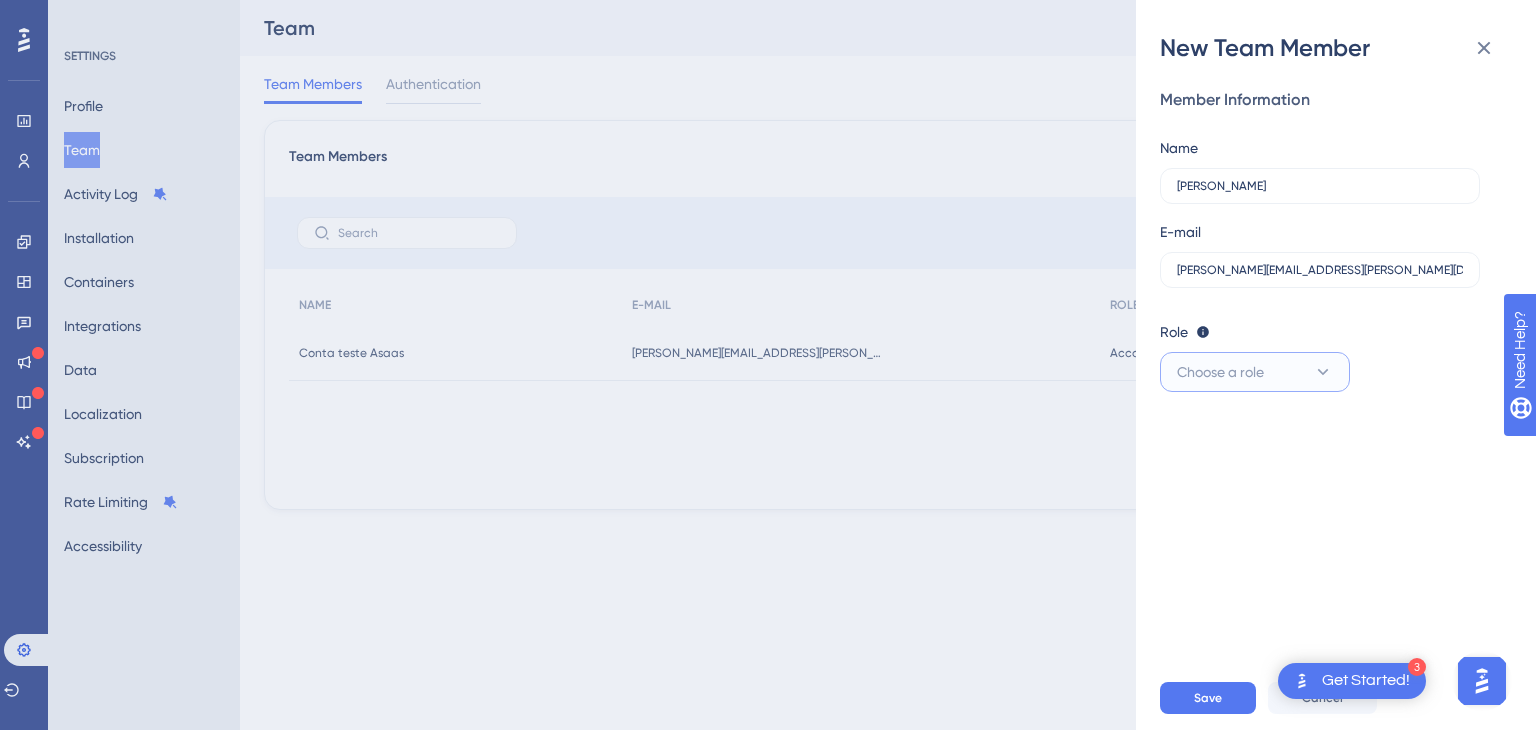 click on "Choose a role" at bounding box center (1255, 372) 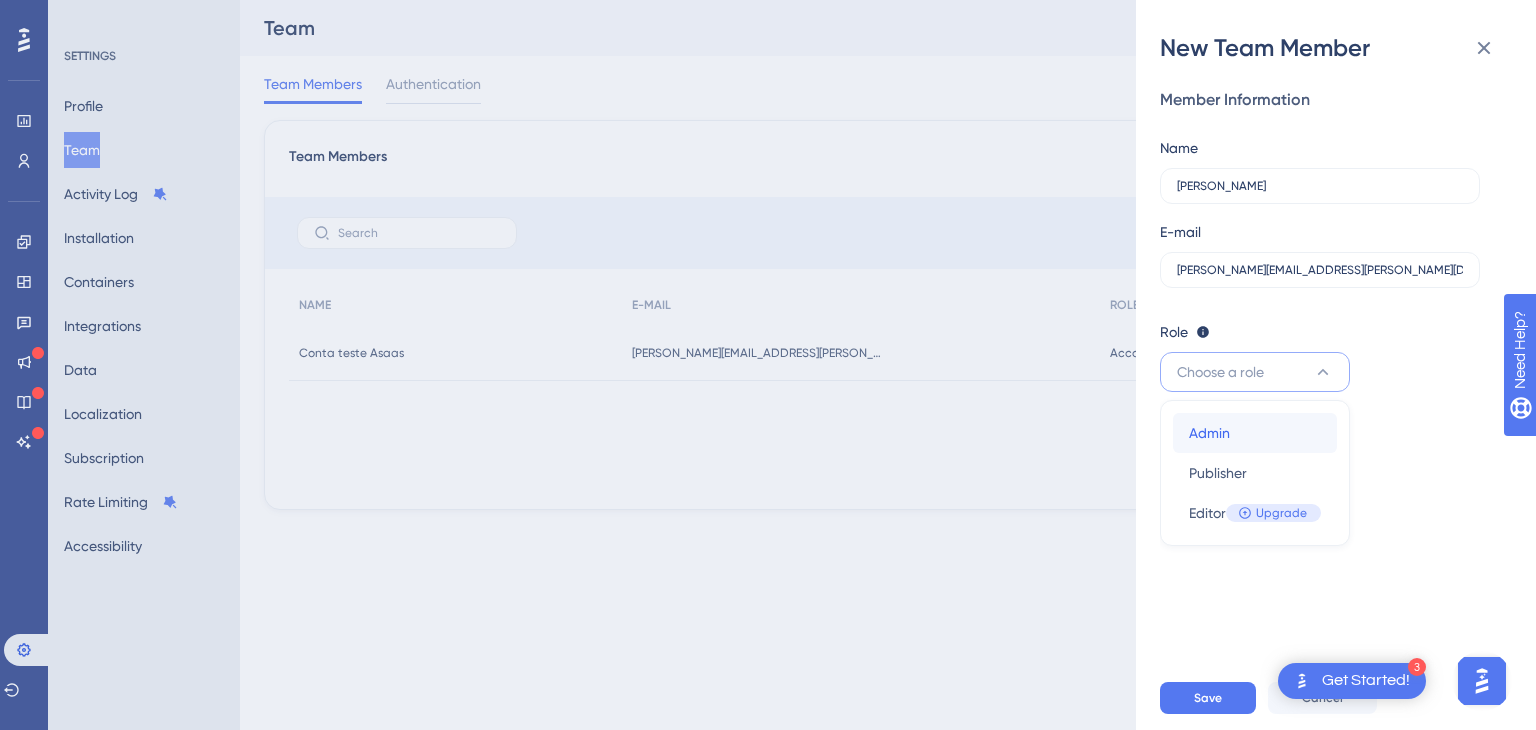 click on "Admin Admin" at bounding box center [1255, 433] 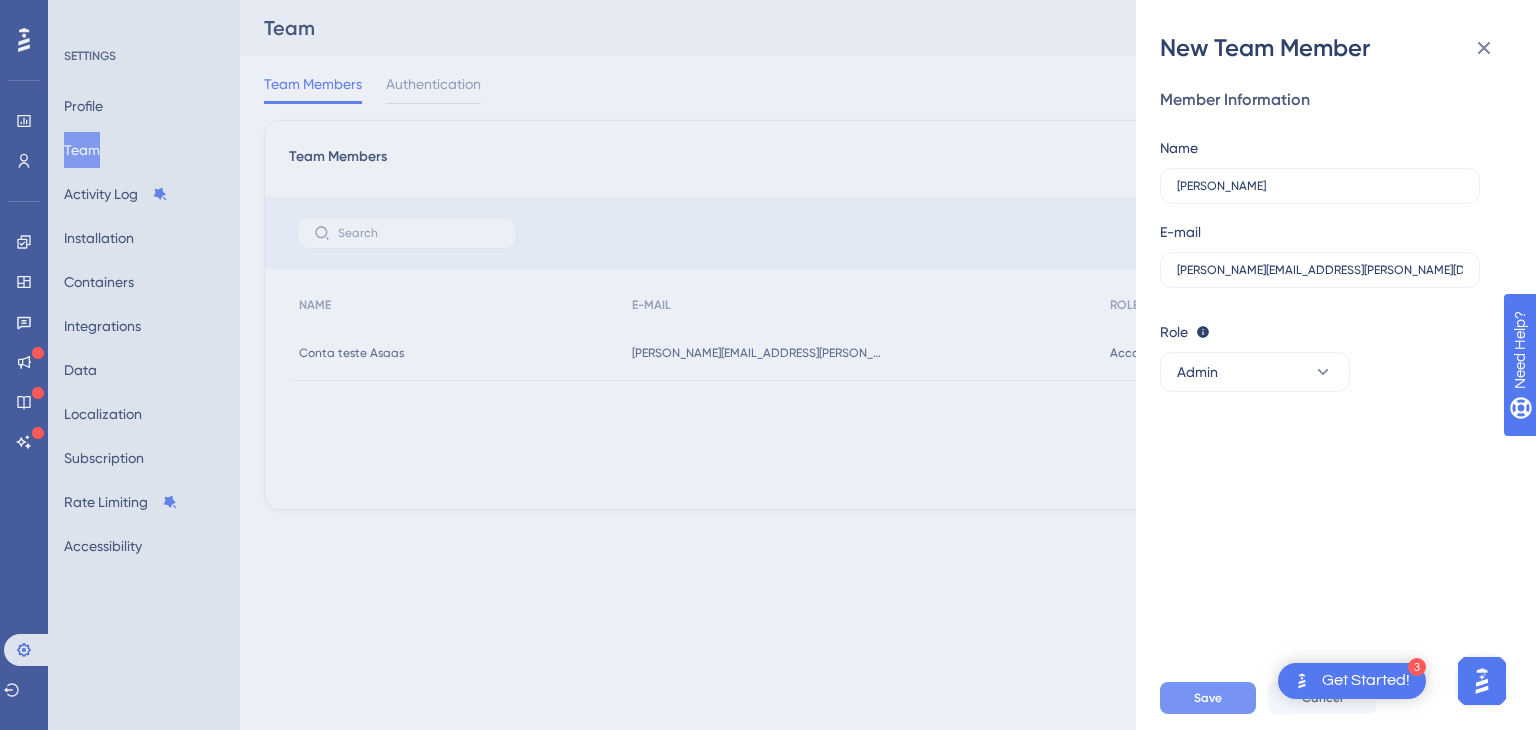 click on "Save" at bounding box center [1208, 698] 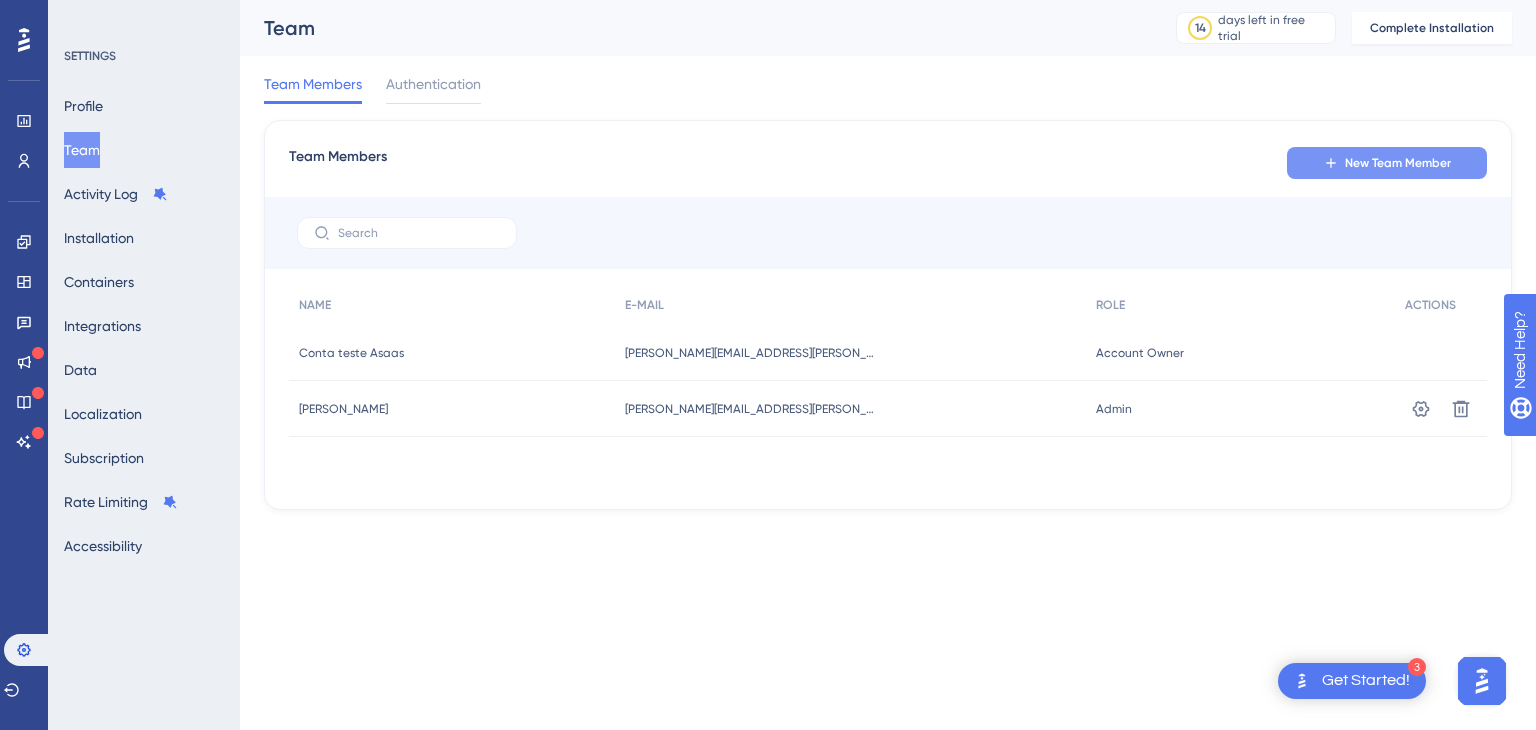click on "New Team Member" at bounding box center [1398, 163] 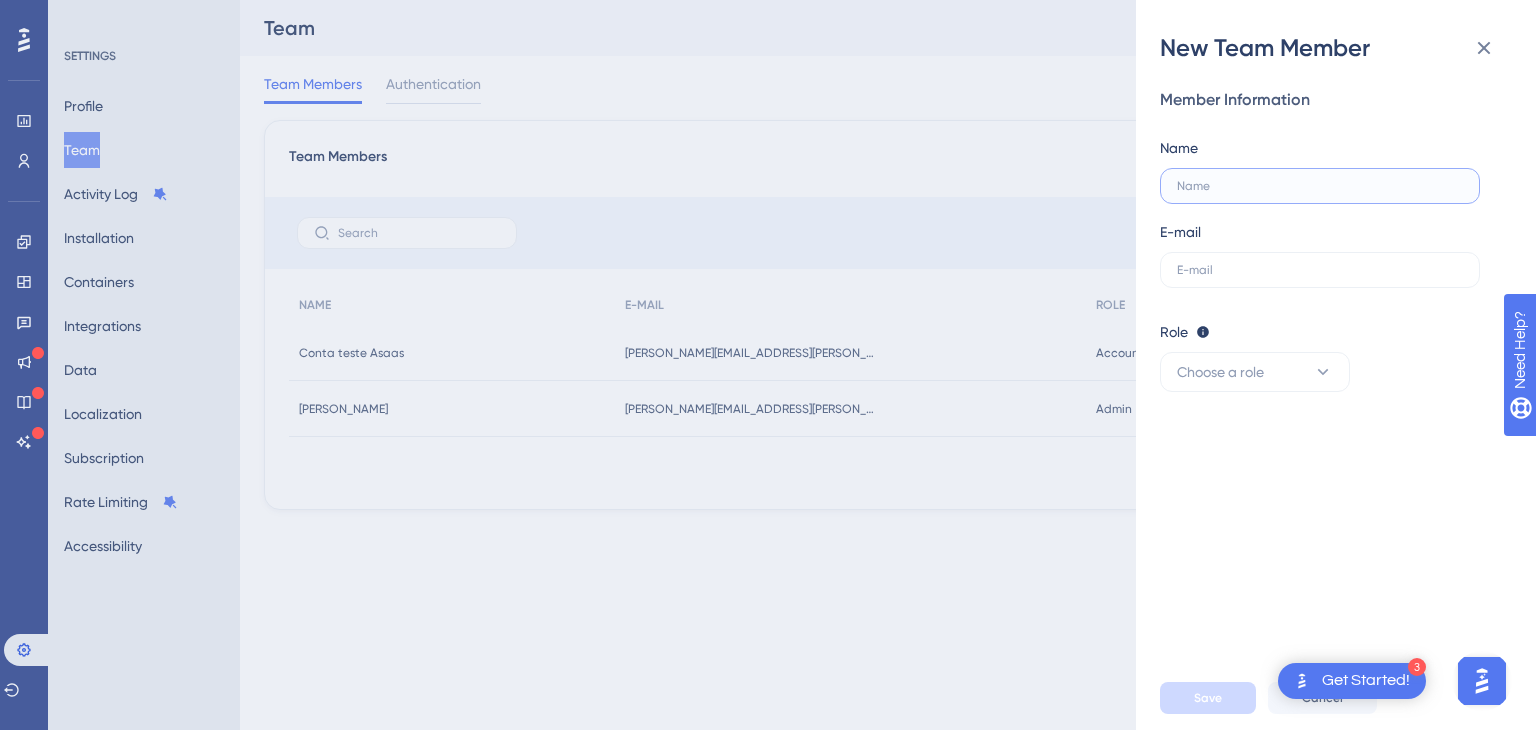 click at bounding box center [1320, 186] 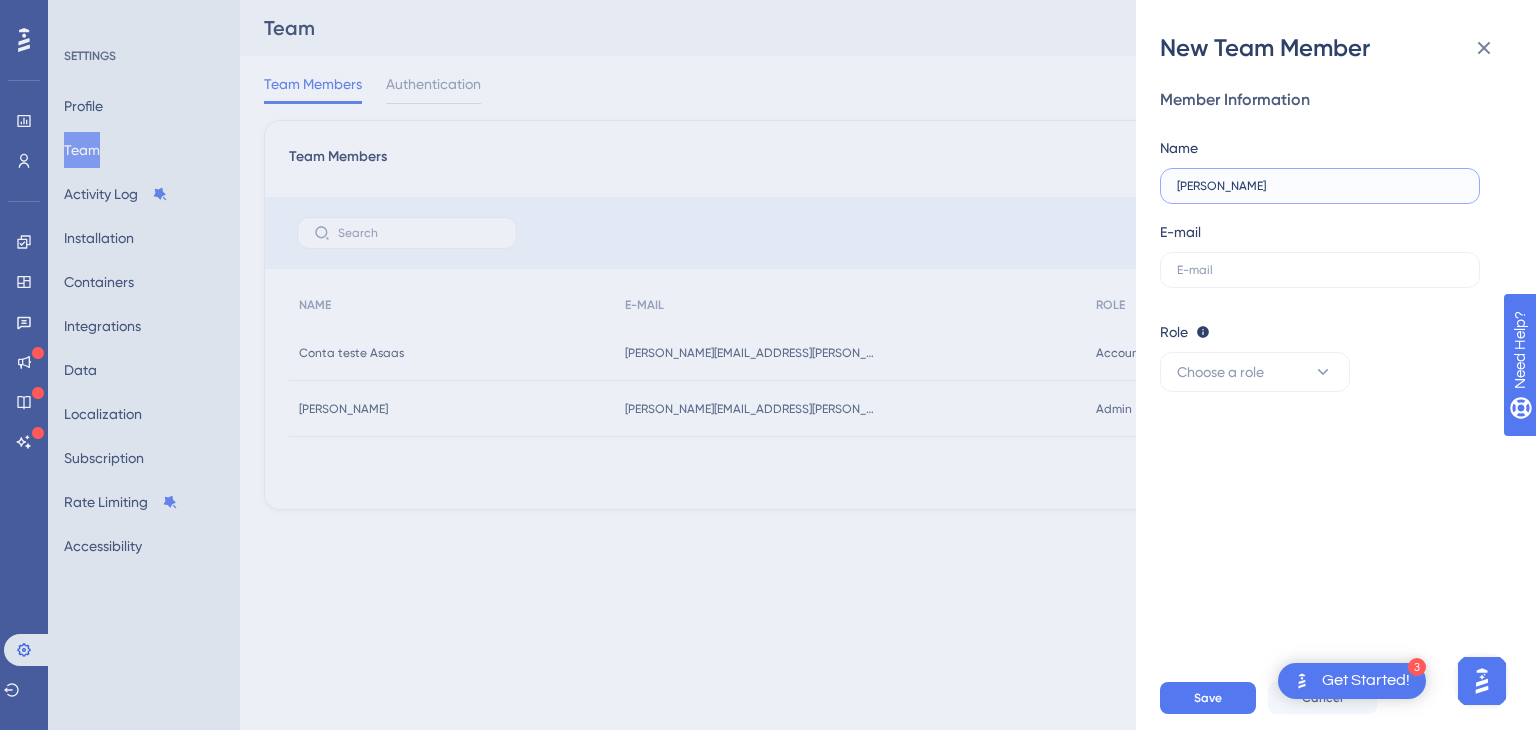 type on "[PERSON_NAME]" 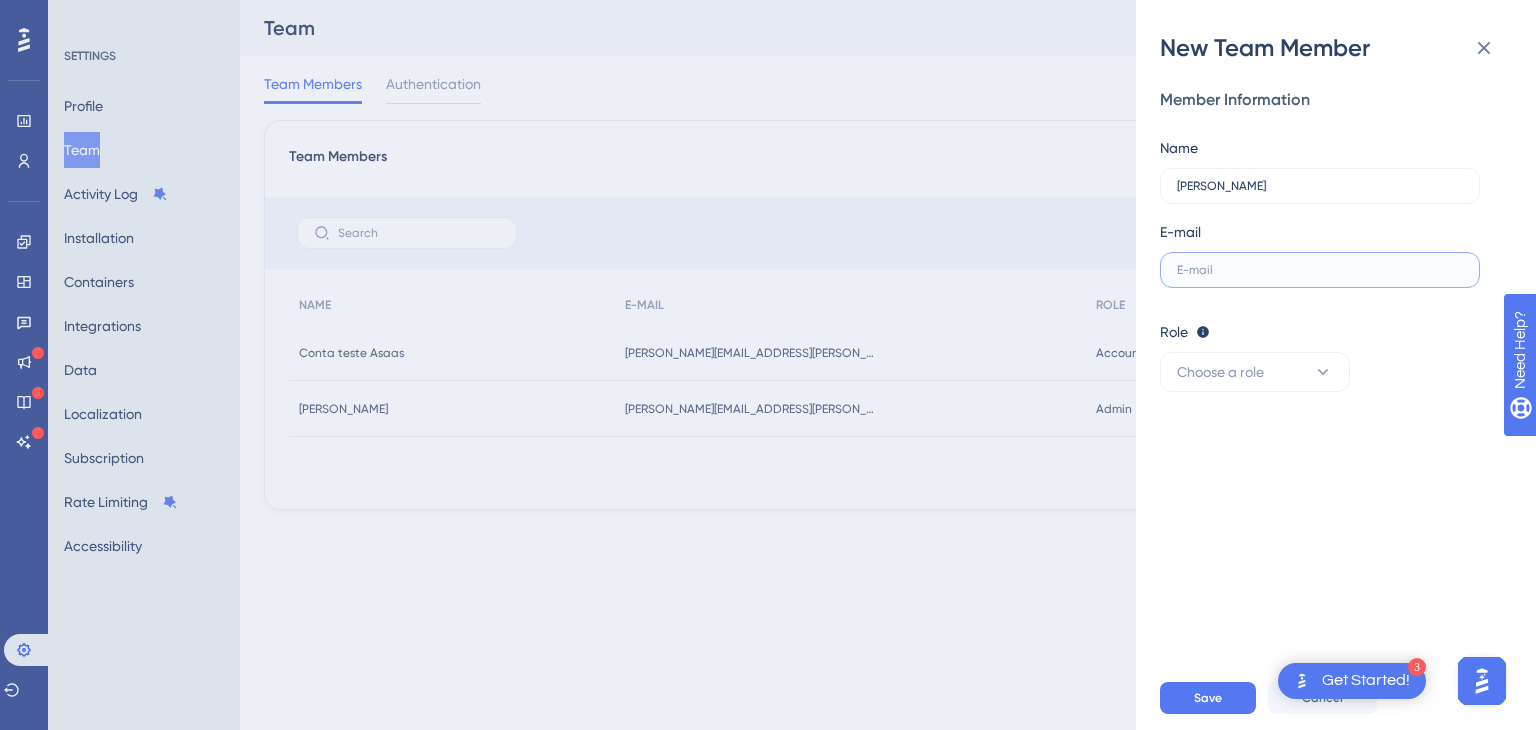 click at bounding box center (1320, 270) 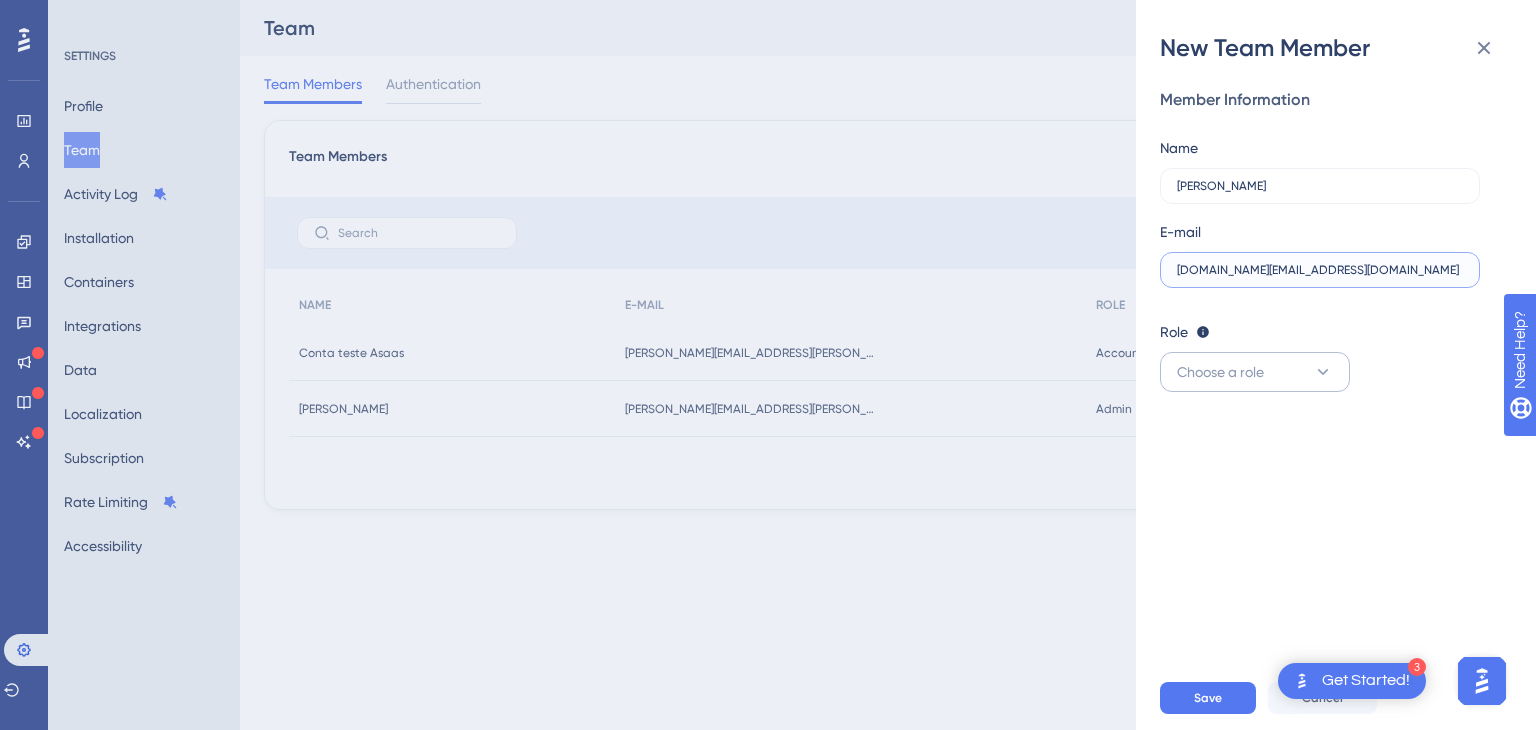 type on "[DOMAIN_NAME][EMAIL_ADDRESS][DOMAIN_NAME]" 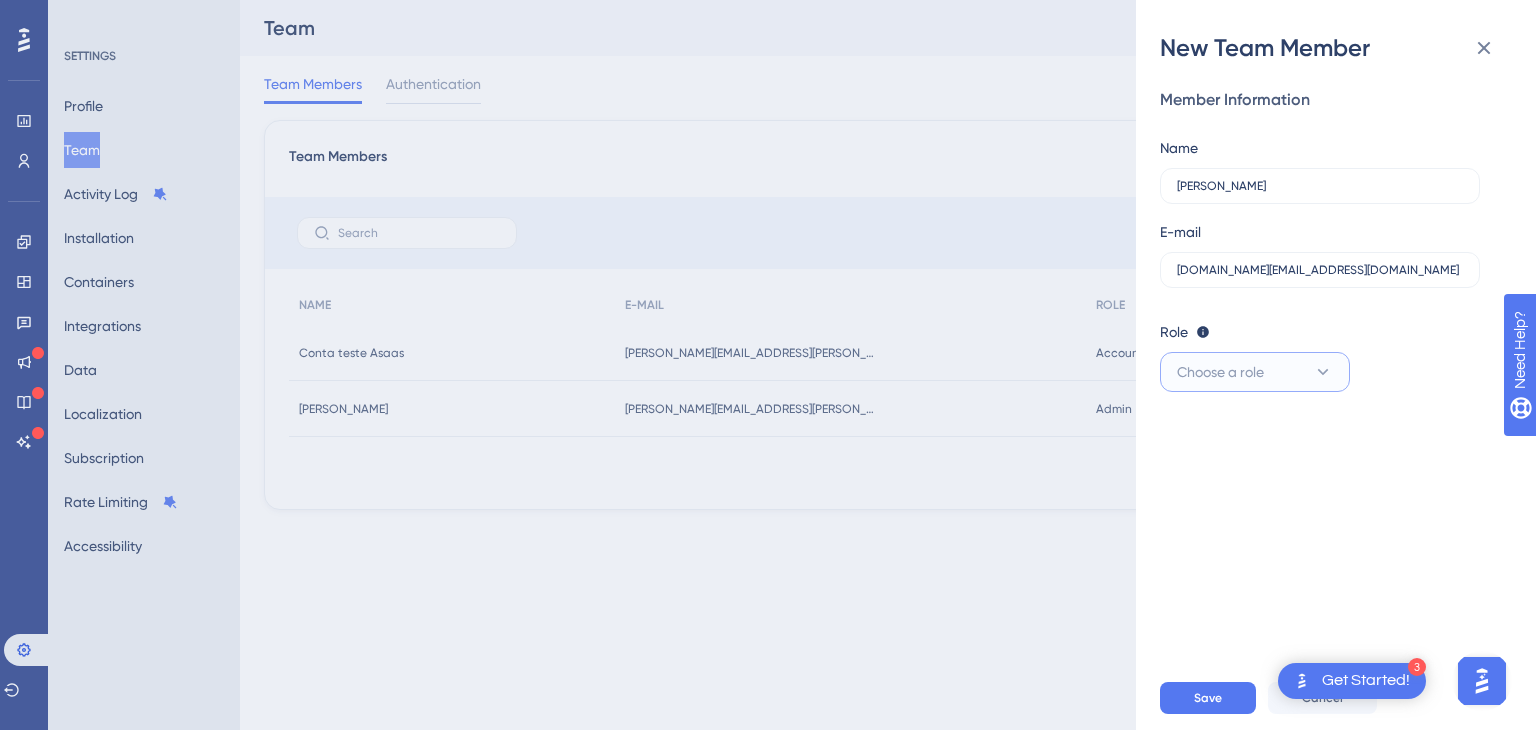 click on "Choose a role" at bounding box center [1220, 372] 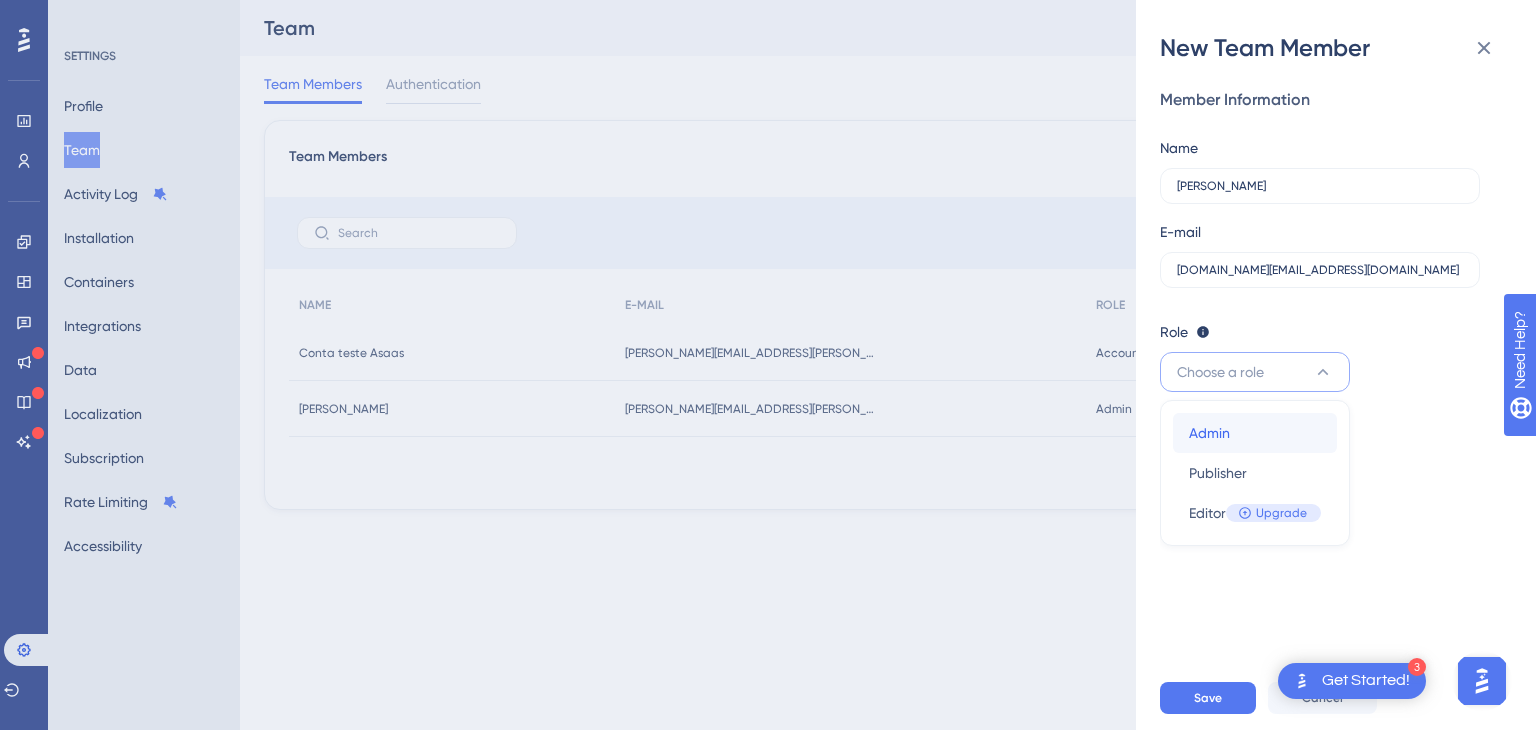 click on "Admin Admin" at bounding box center (1255, 433) 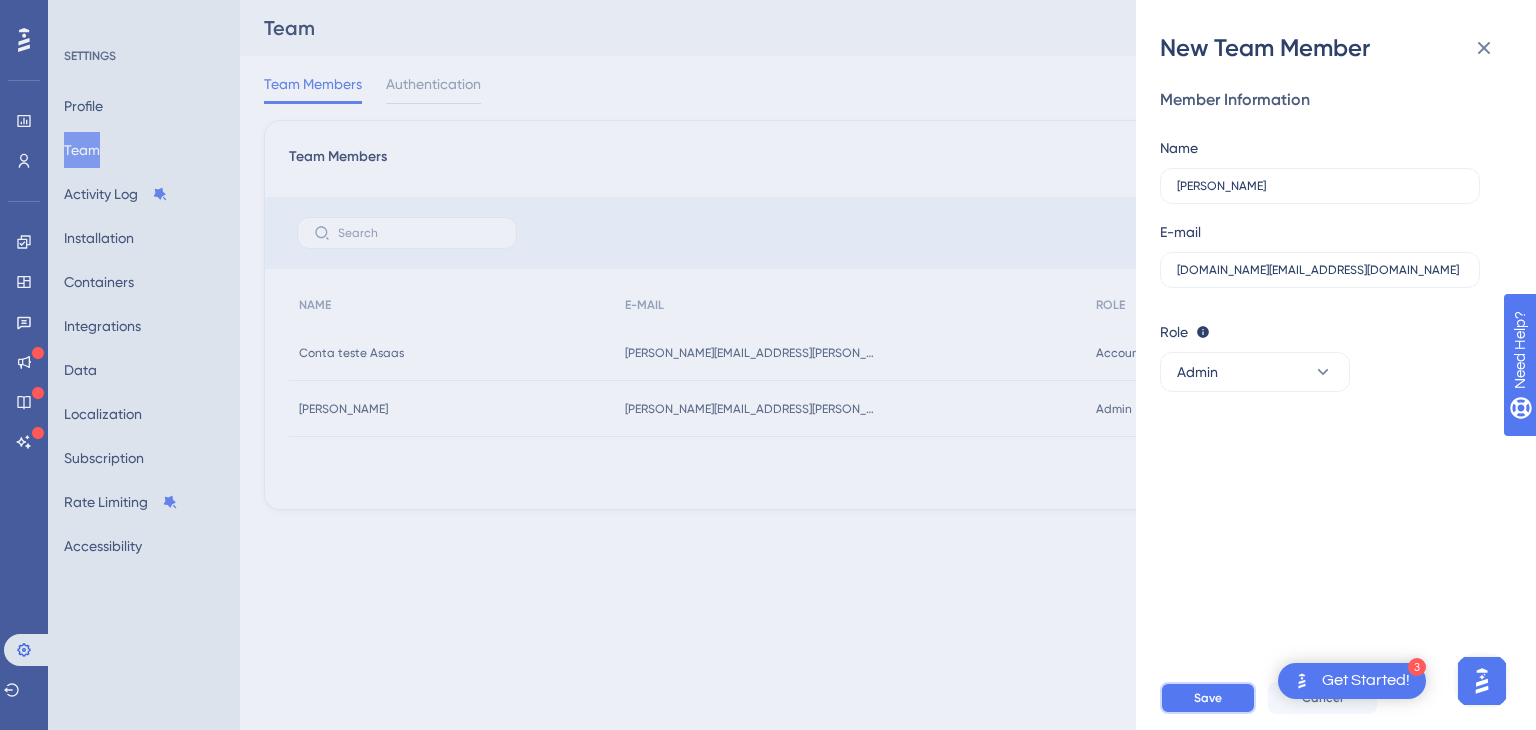 click on "Save" at bounding box center [1208, 698] 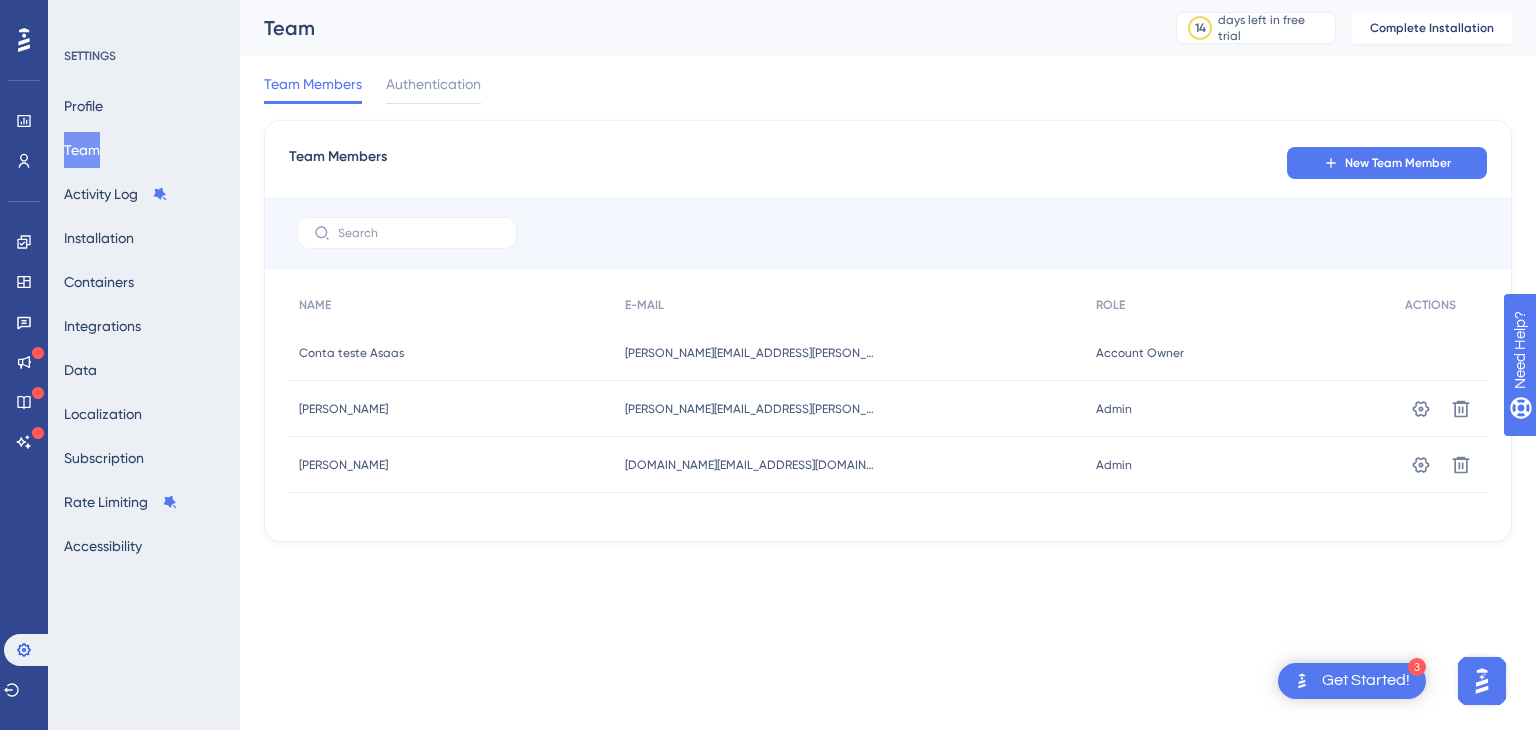 click on "Profile Team Activity Log Installation Containers Integrations Data Localization Subscription Rate Limiting Accessibility" at bounding box center [145, 326] 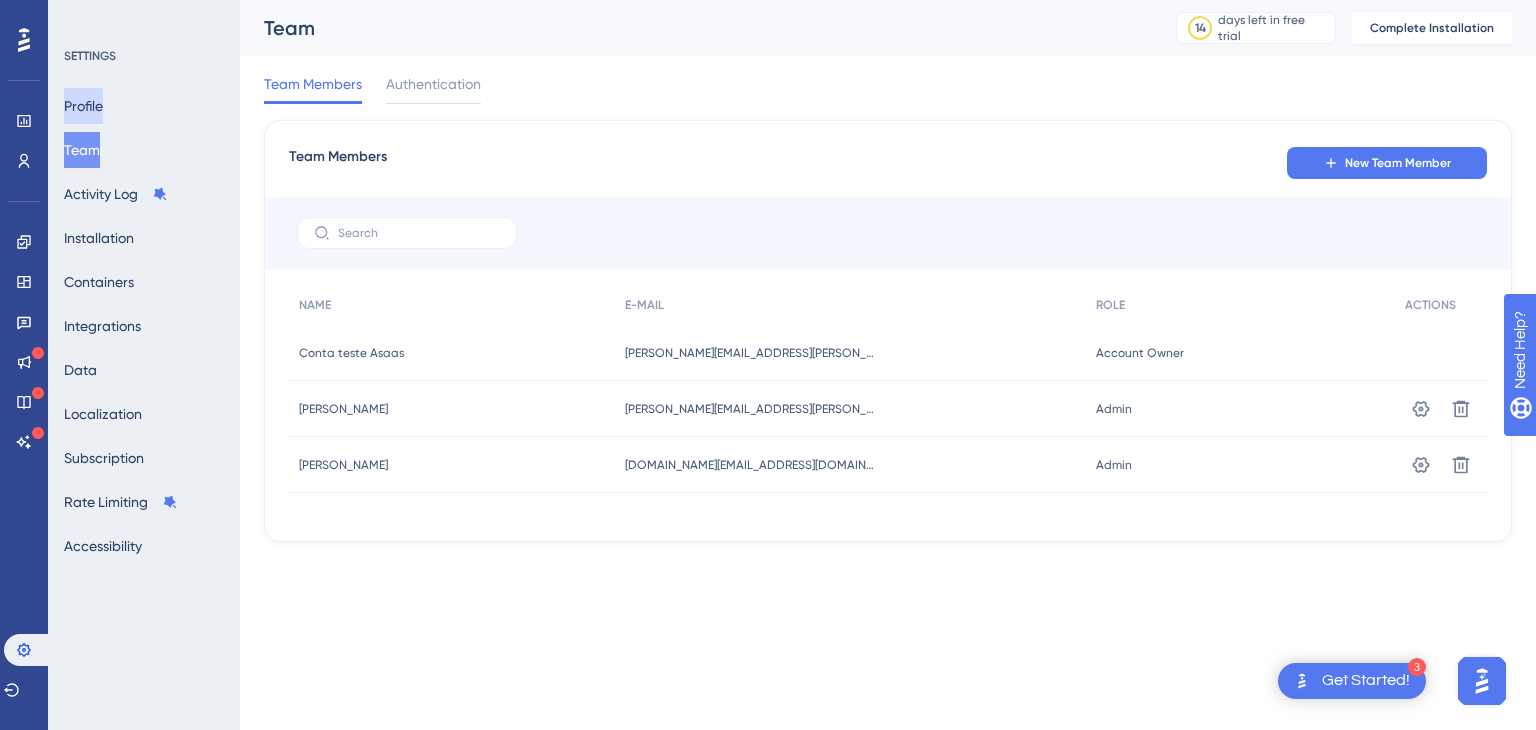click on "Profile" at bounding box center [83, 106] 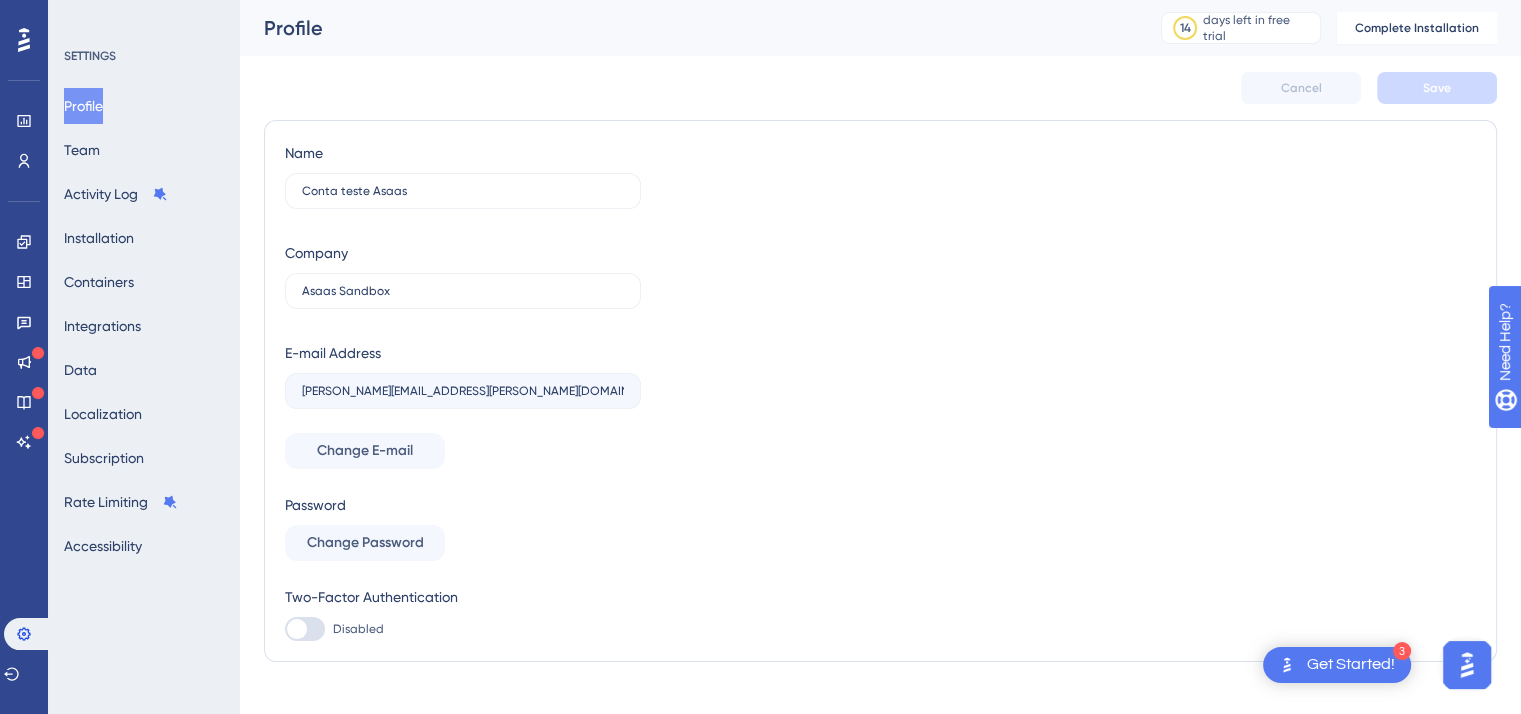 scroll, scrollTop: 27, scrollLeft: 0, axis: vertical 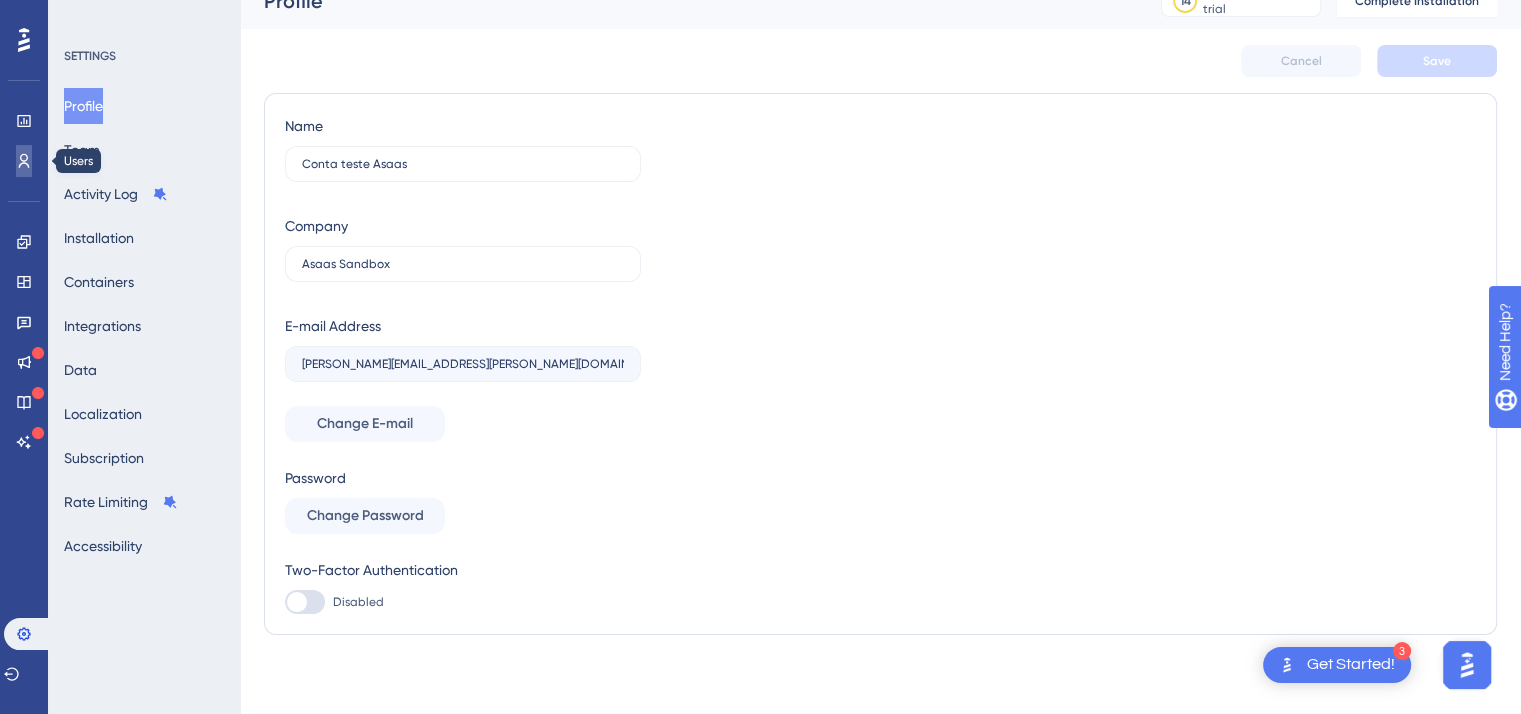 click 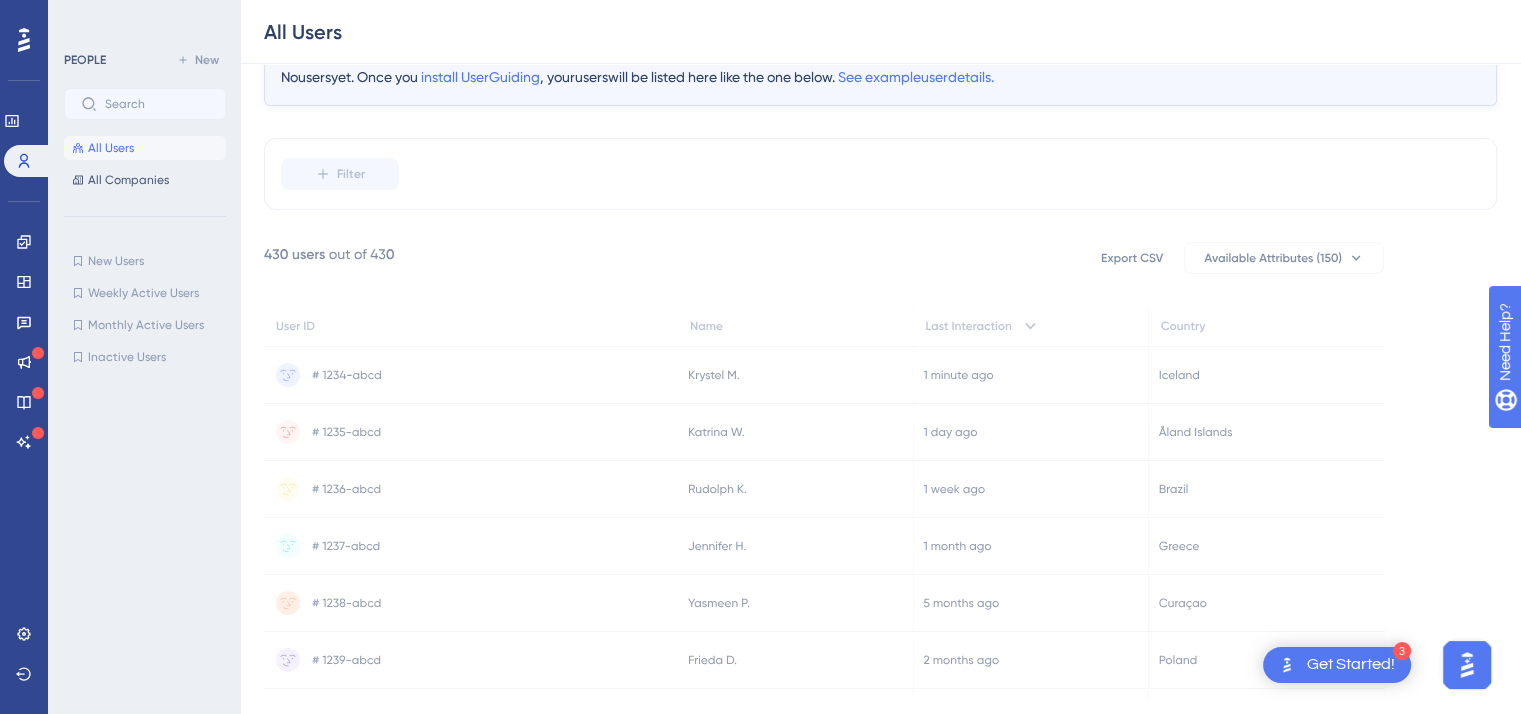 scroll, scrollTop: 129, scrollLeft: 0, axis: vertical 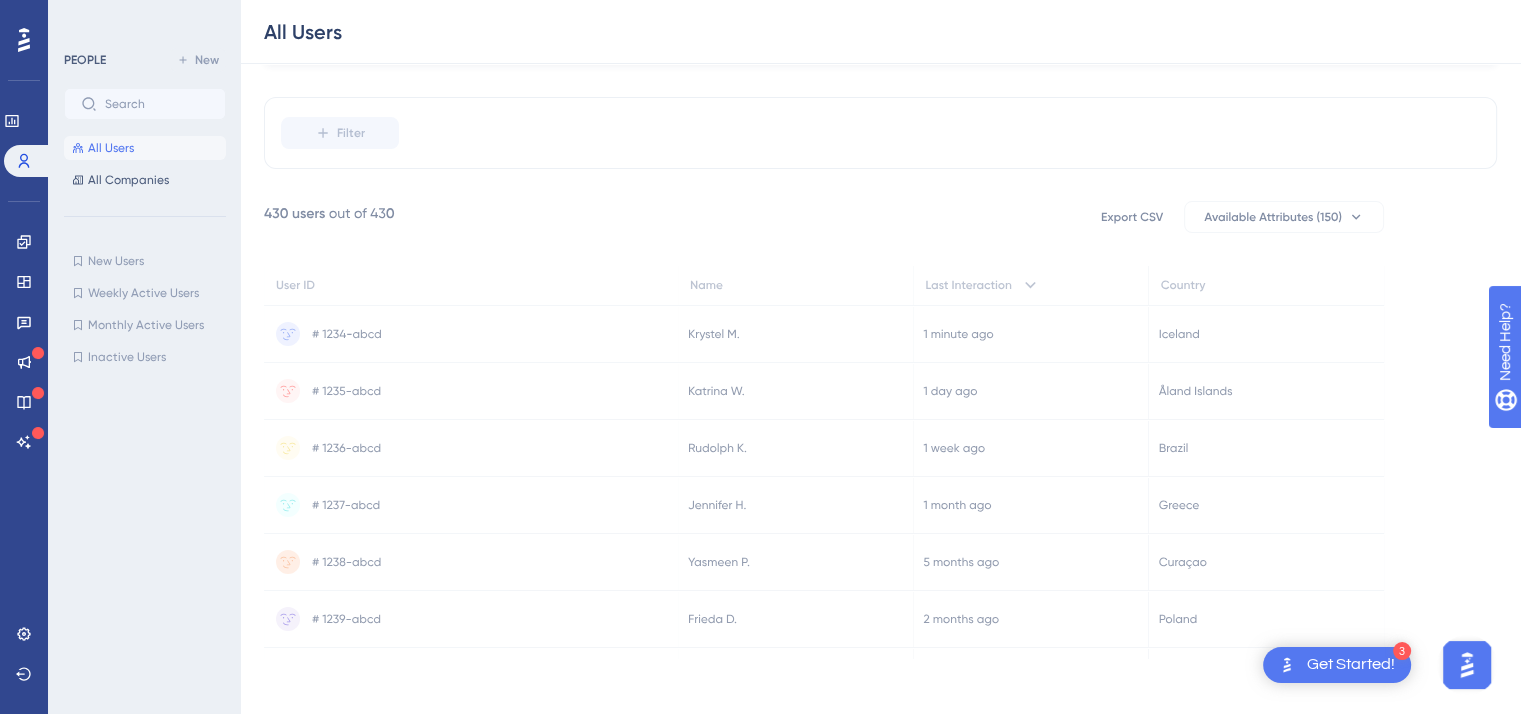 click 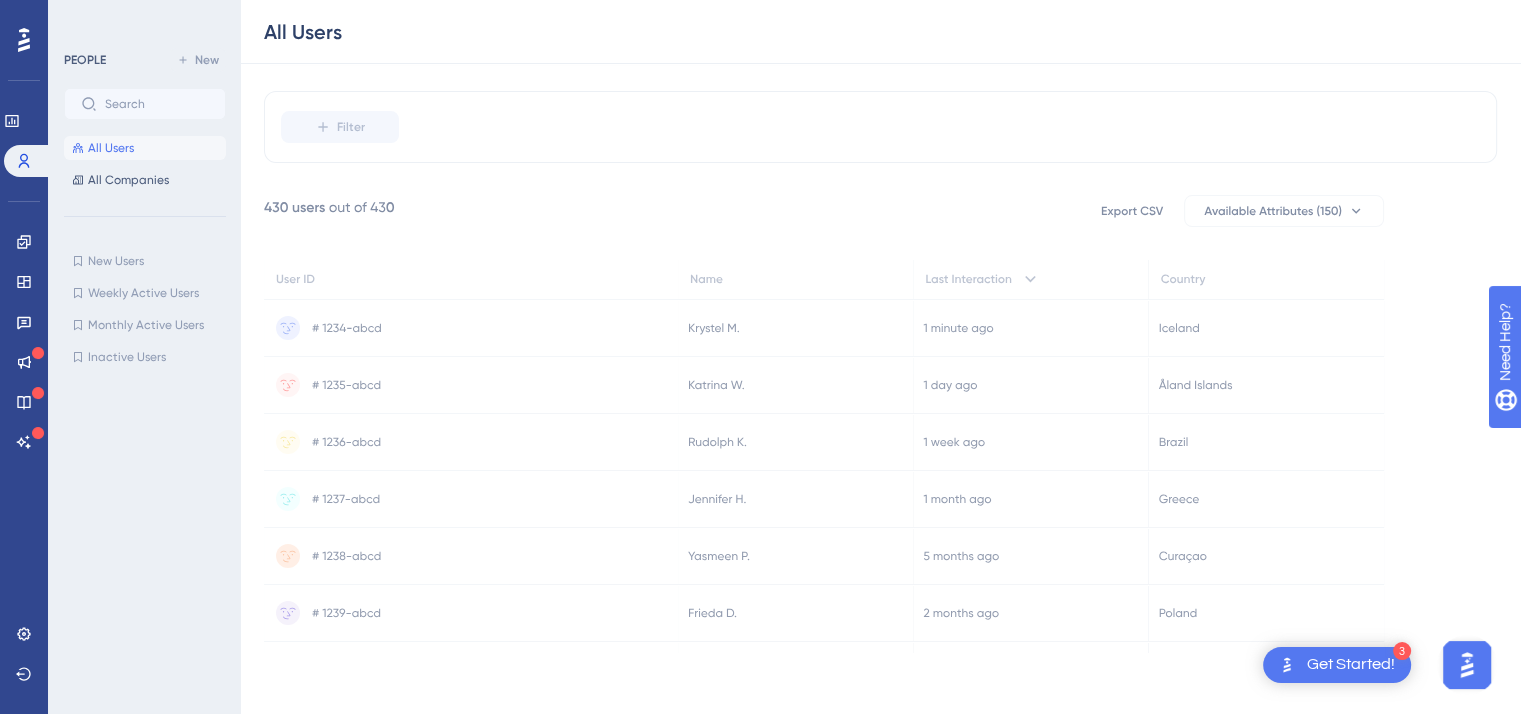 scroll, scrollTop: 137, scrollLeft: 0, axis: vertical 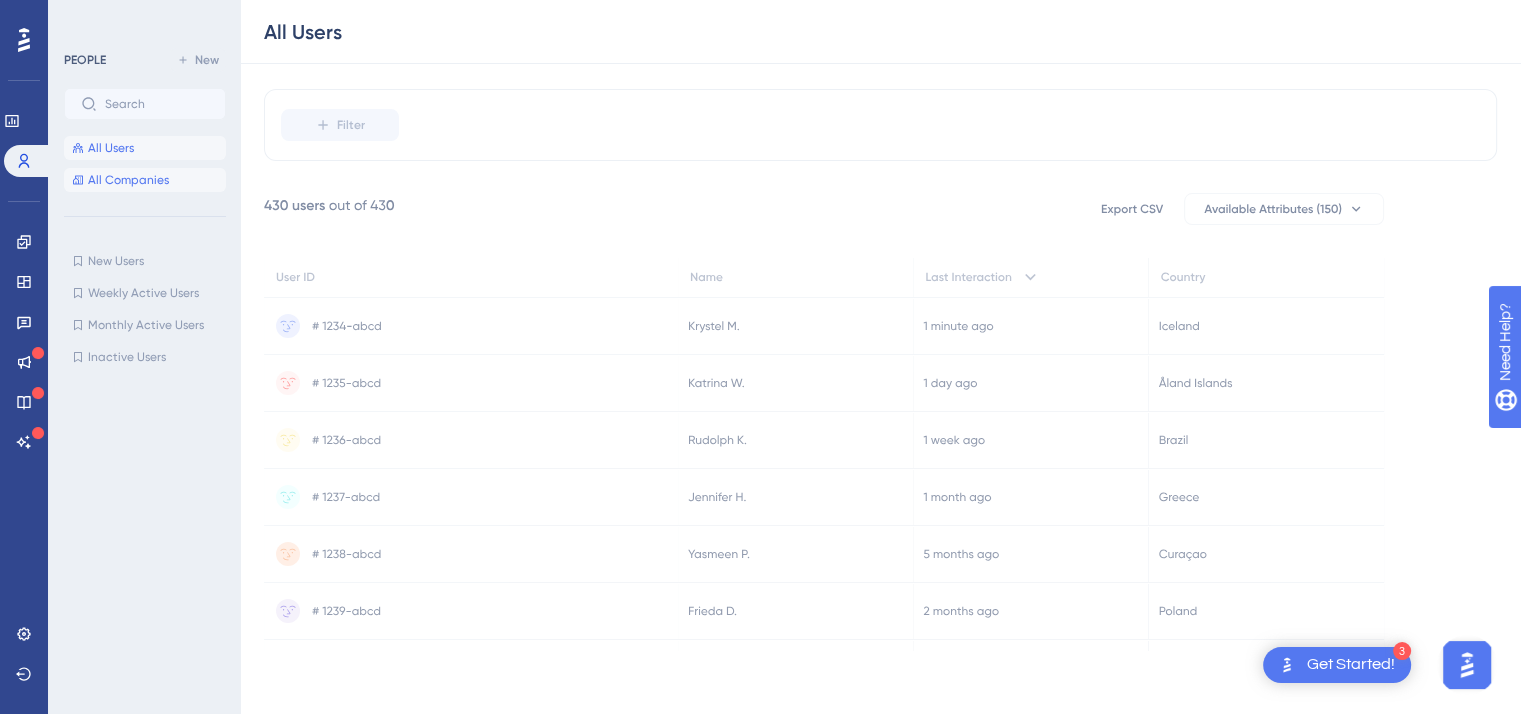 click on "All Companies" at bounding box center [128, 180] 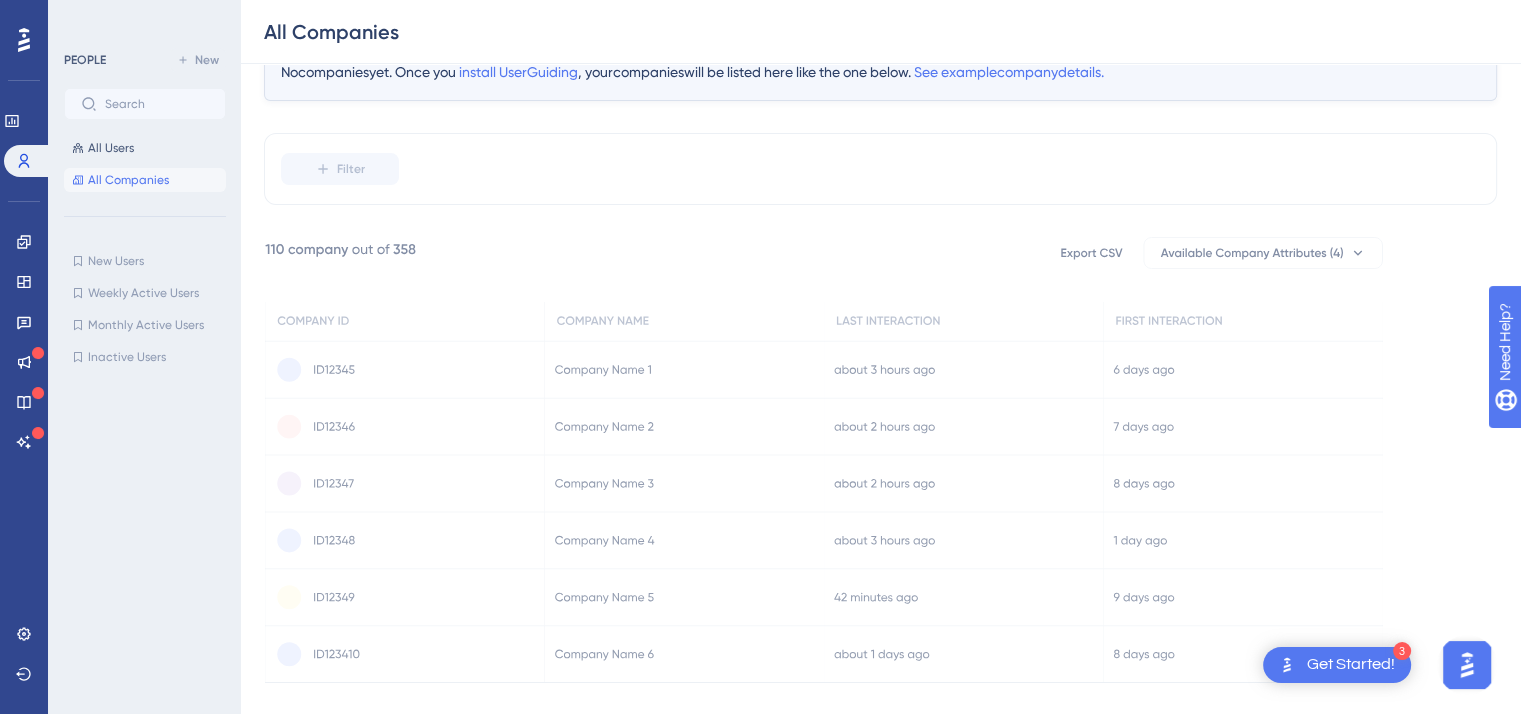 scroll, scrollTop: 100, scrollLeft: 0, axis: vertical 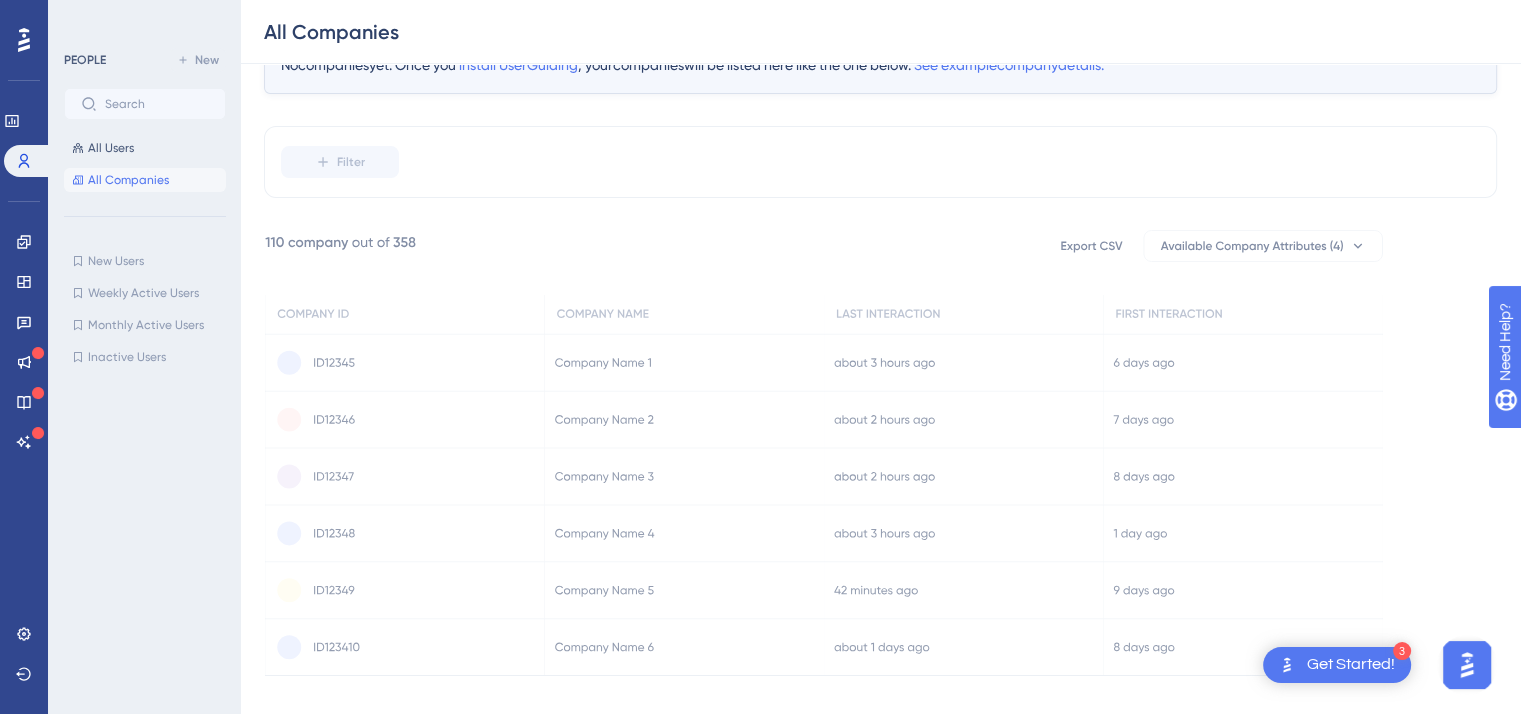 click 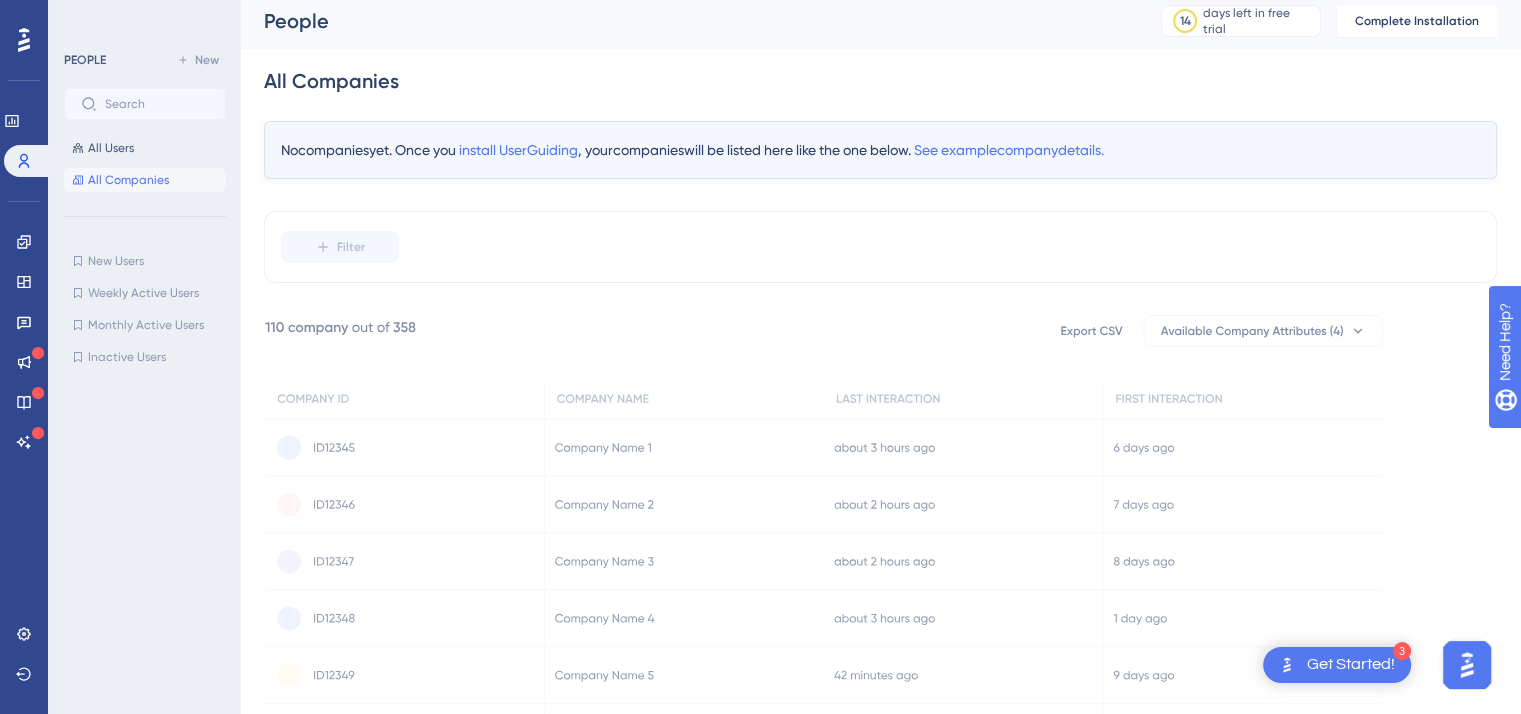 scroll, scrollTop: 0, scrollLeft: 0, axis: both 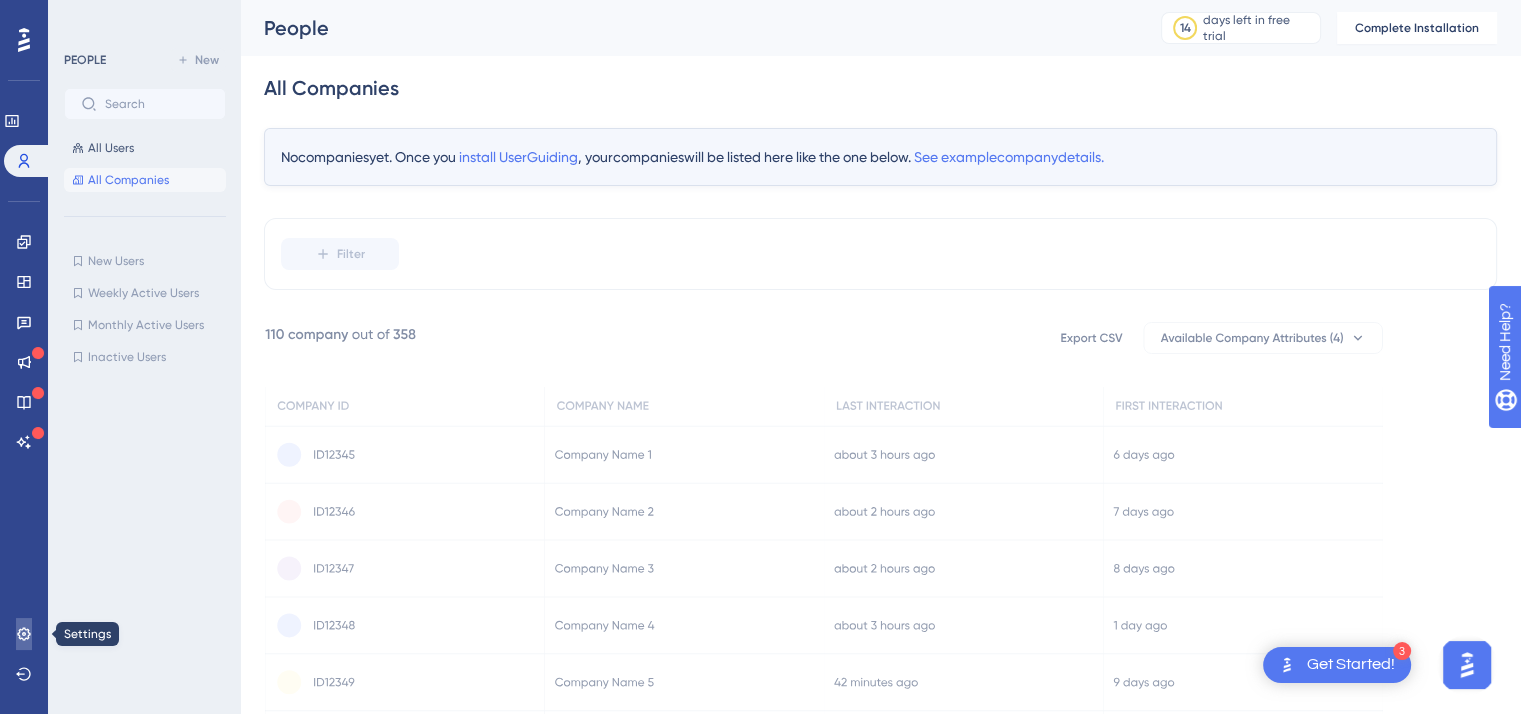 click 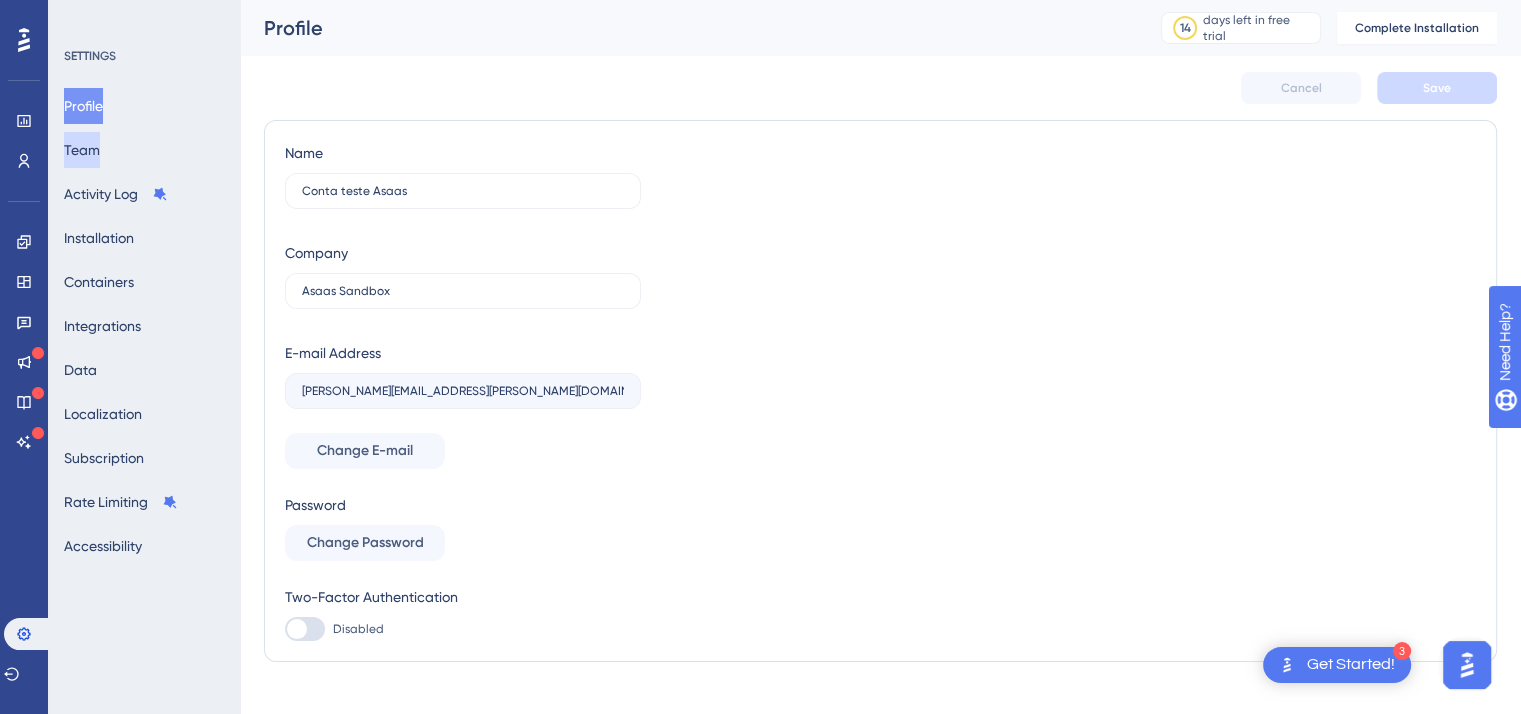 click on "Team" at bounding box center [82, 150] 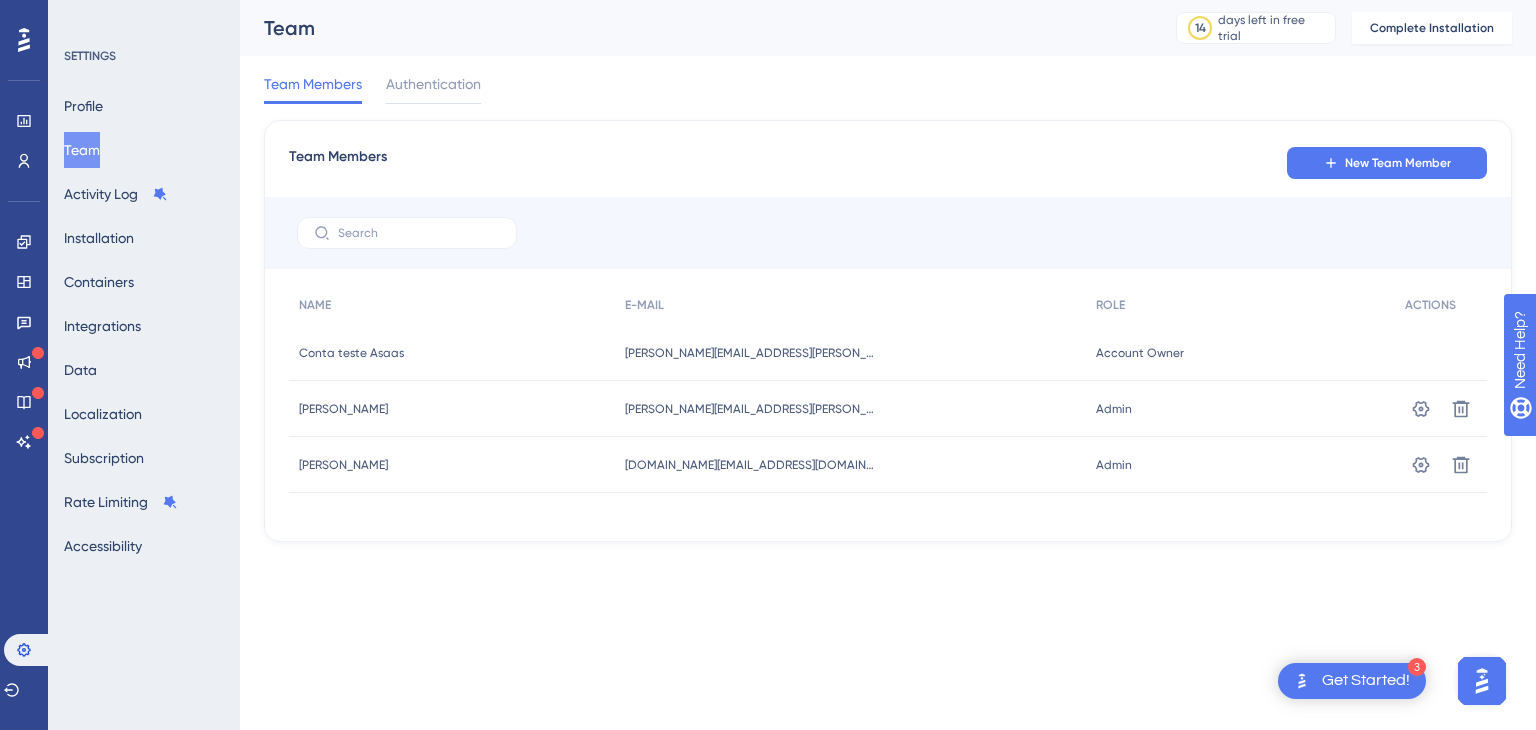 click on "Conta teste Asaas Conta teste Asaas" at bounding box center (452, 353) 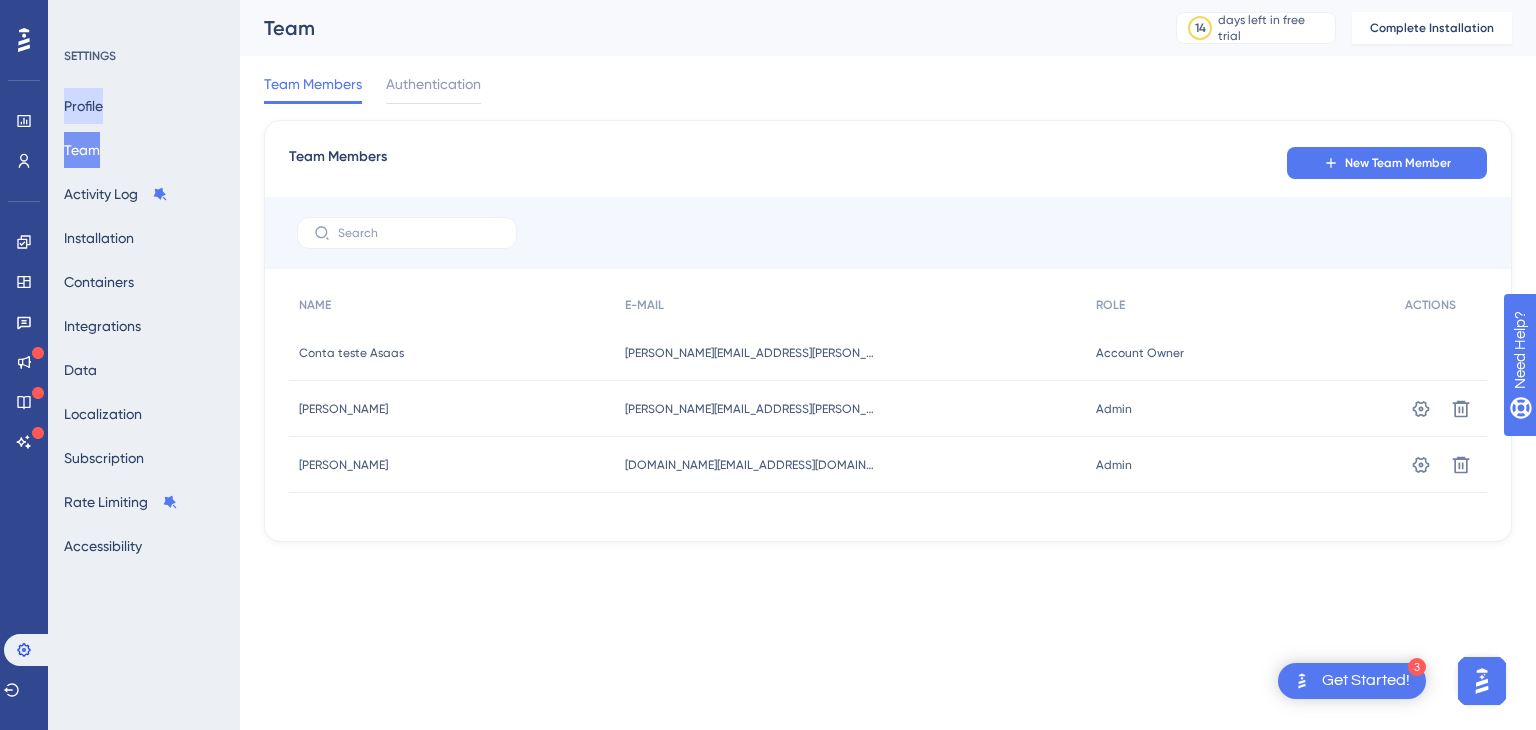 drag, startPoint x: 124, startPoint y: 100, endPoint x: 140, endPoint y: 113, distance: 20.615528 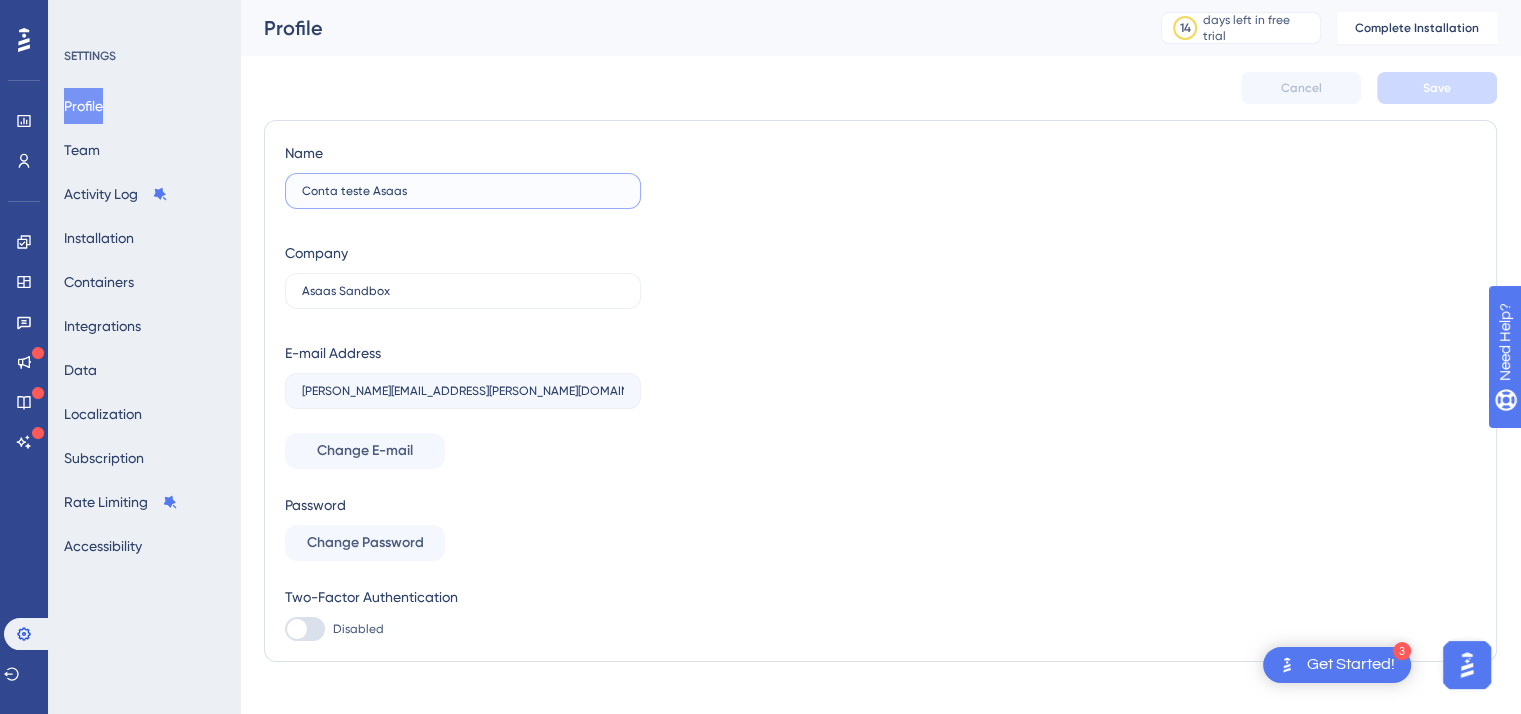 click on "Conta teste Asaas" at bounding box center (463, 191) 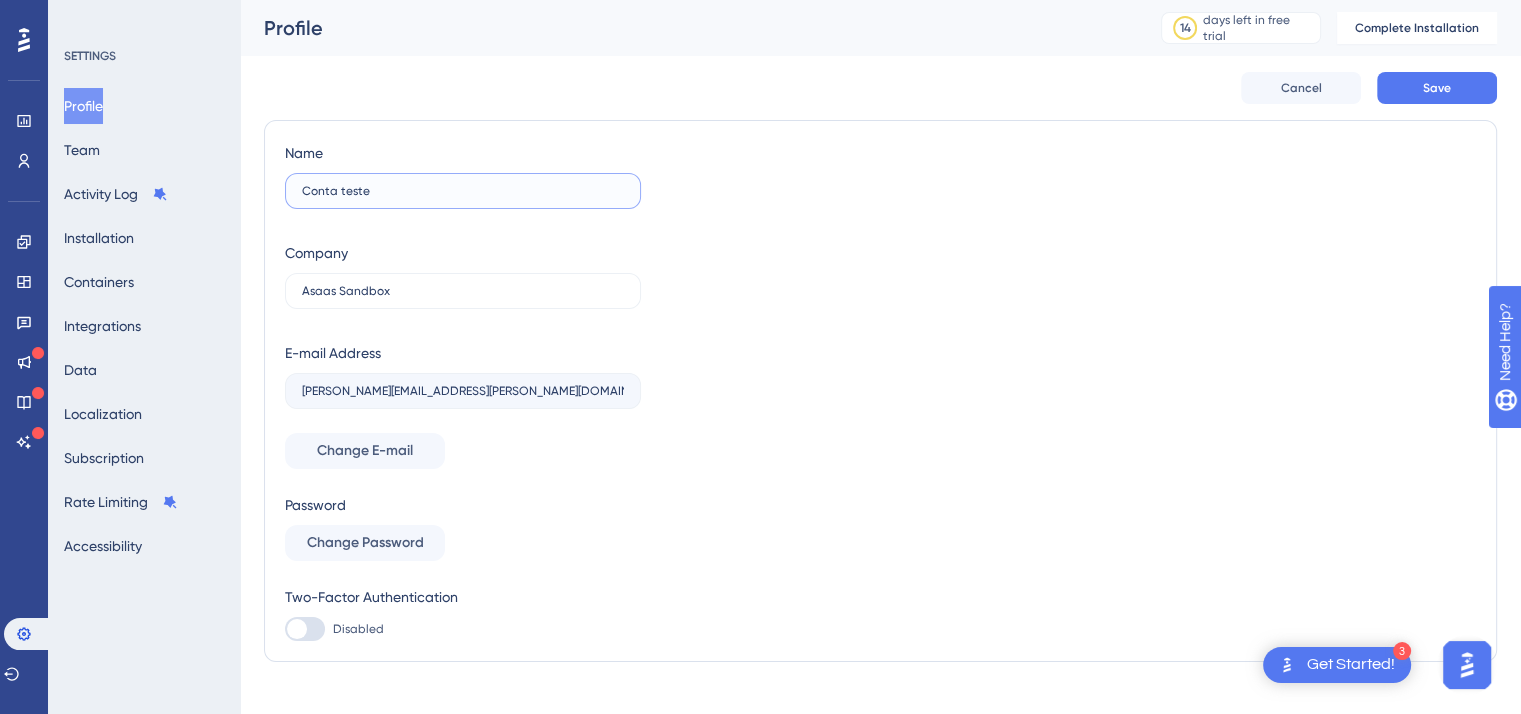 scroll, scrollTop: 27, scrollLeft: 0, axis: vertical 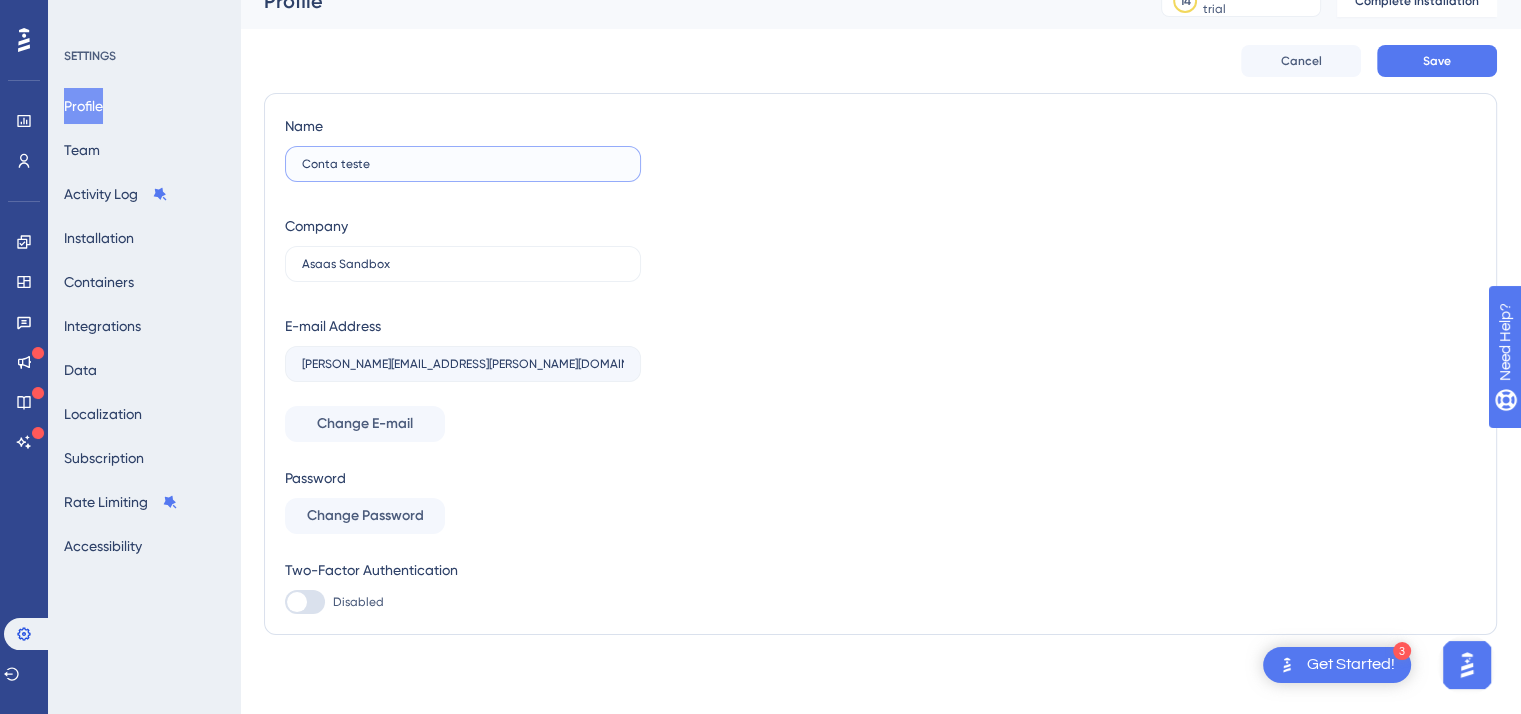 type on "Conta teste" 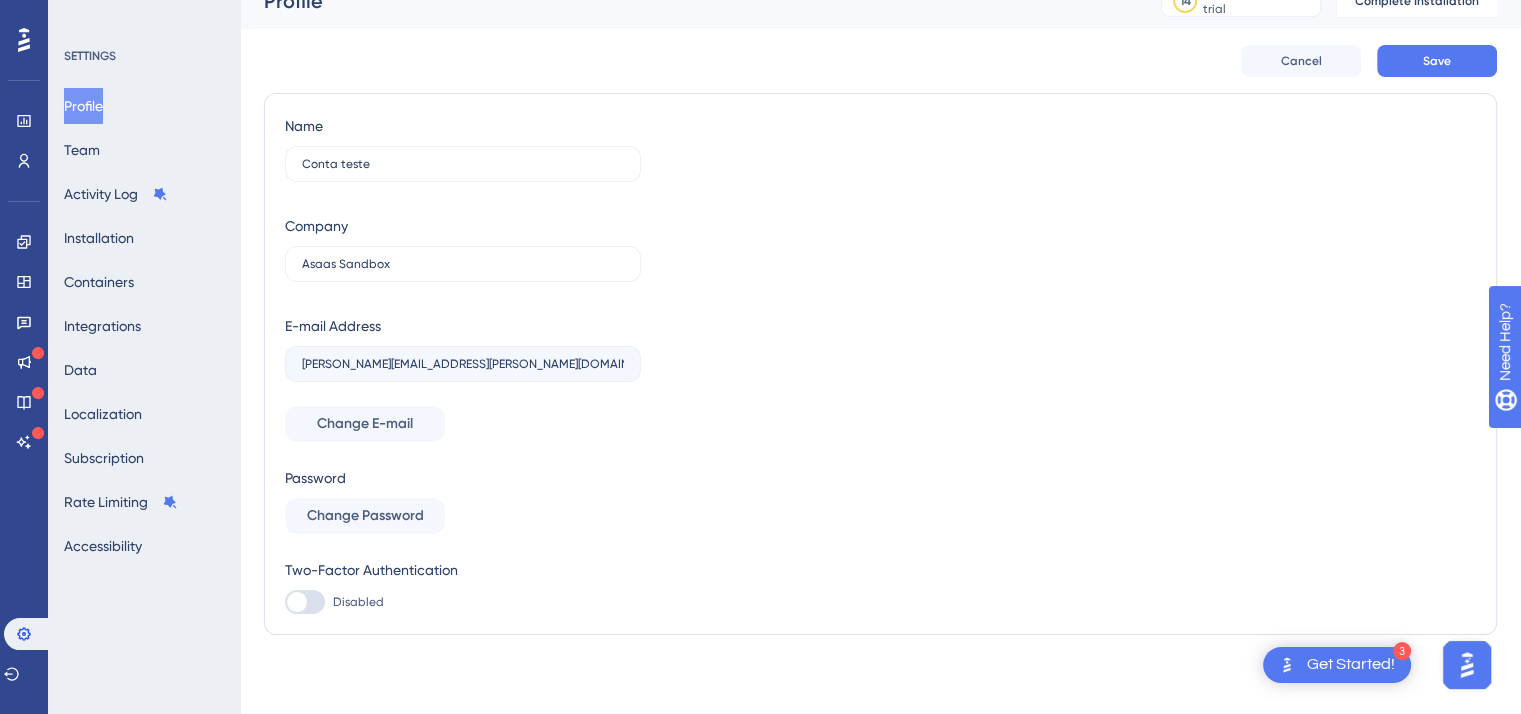 click on "Name Conta teste Company Asaas Sandbox E-mail Address ana.oliveira@asaas.com.br Change E-mail Password Change Password Two-Factor Authentication  Disabled" at bounding box center (880, 364) 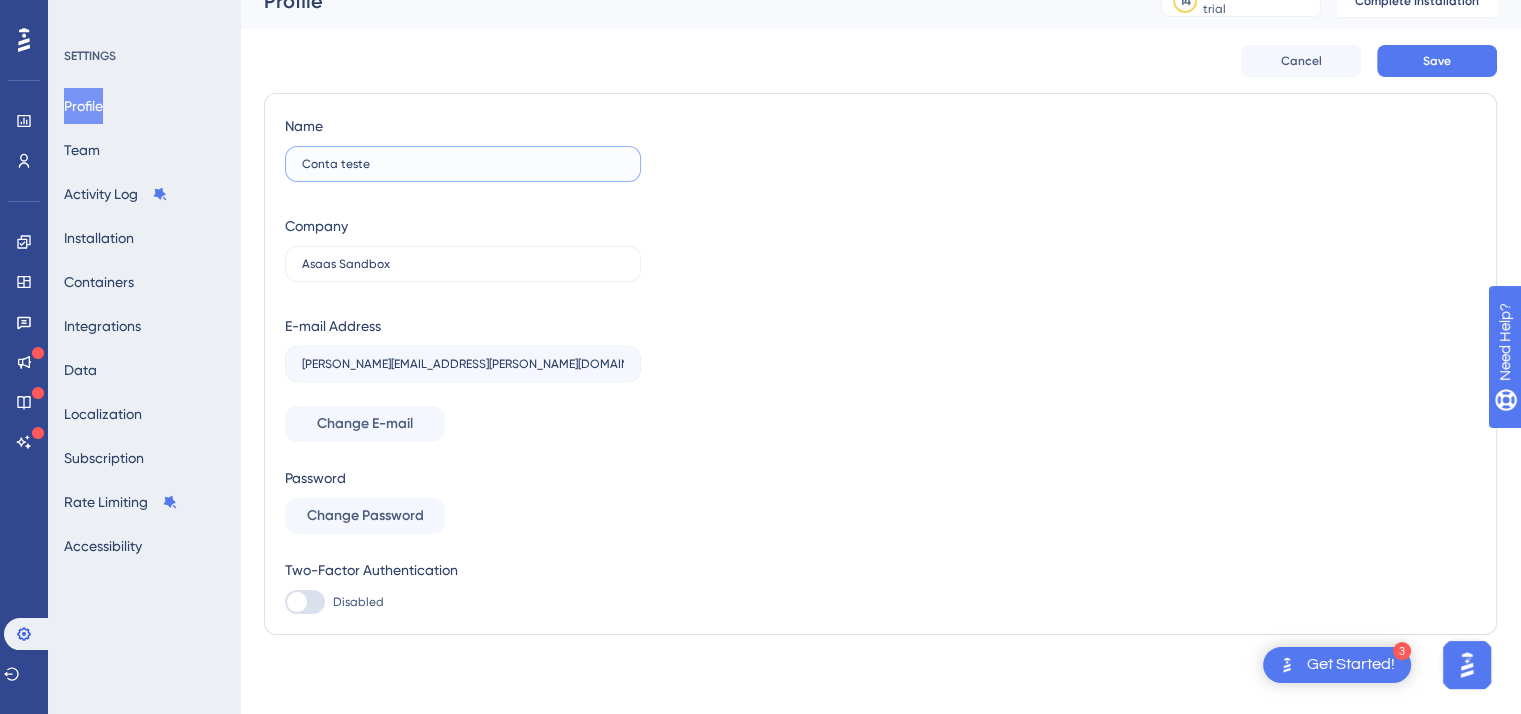 click on "Conta teste" at bounding box center [463, 164] 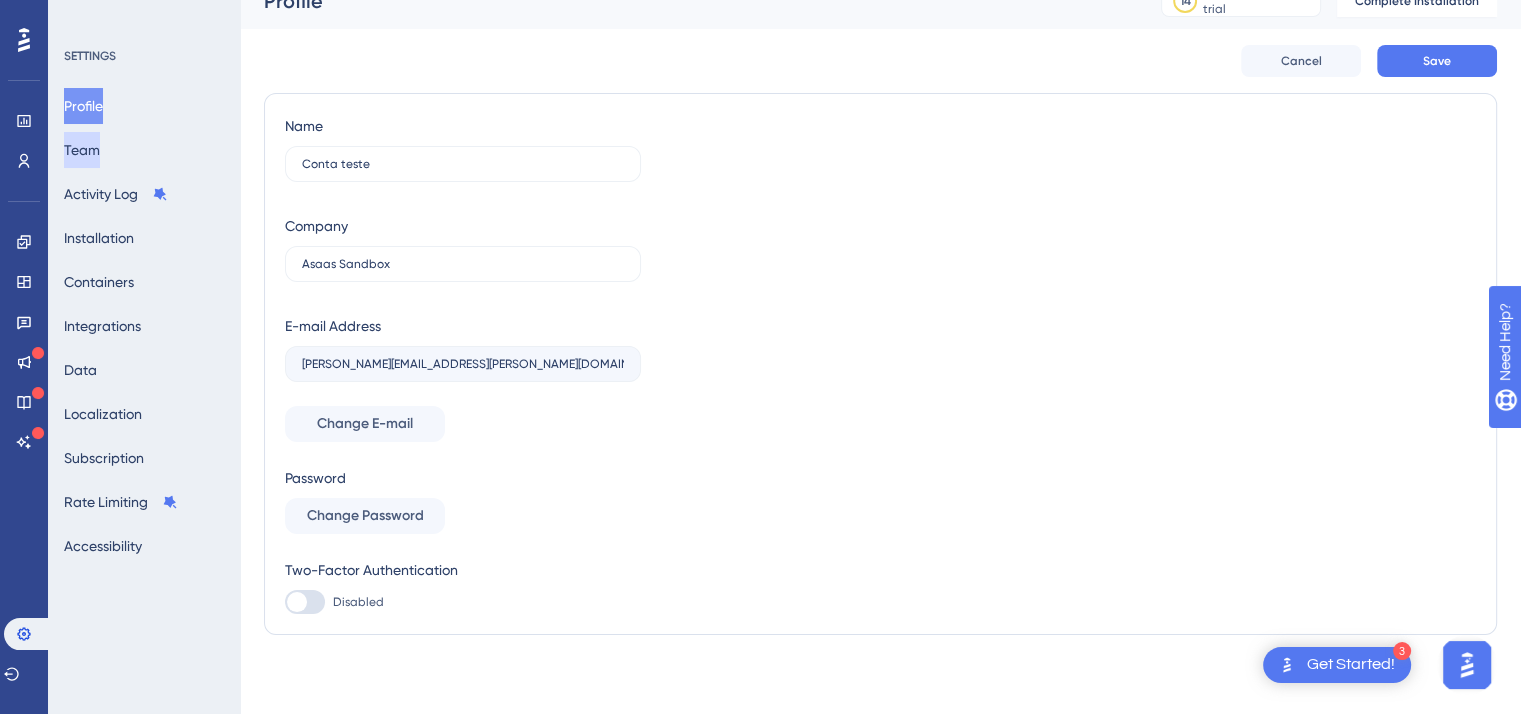click on "Team" at bounding box center [82, 150] 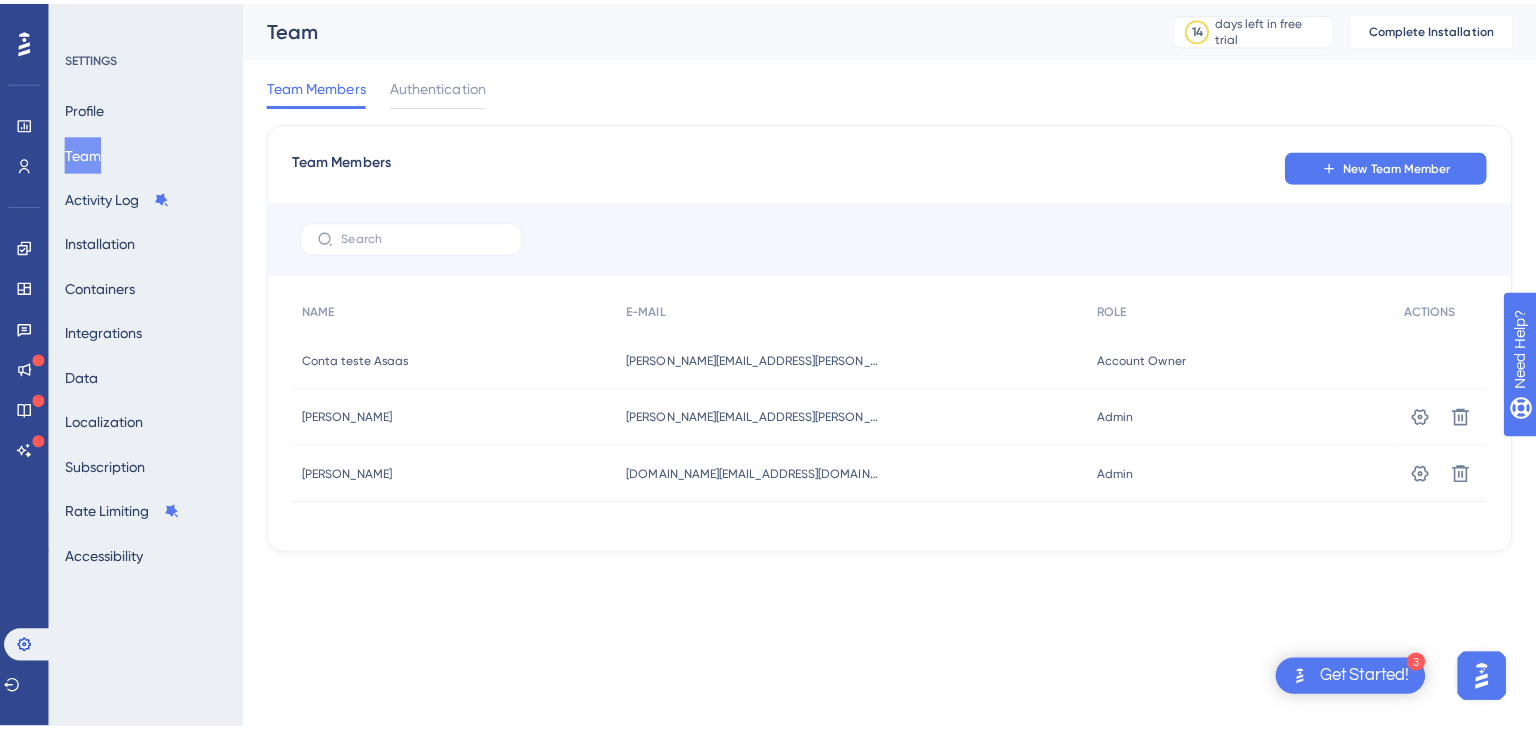 scroll, scrollTop: 0, scrollLeft: 0, axis: both 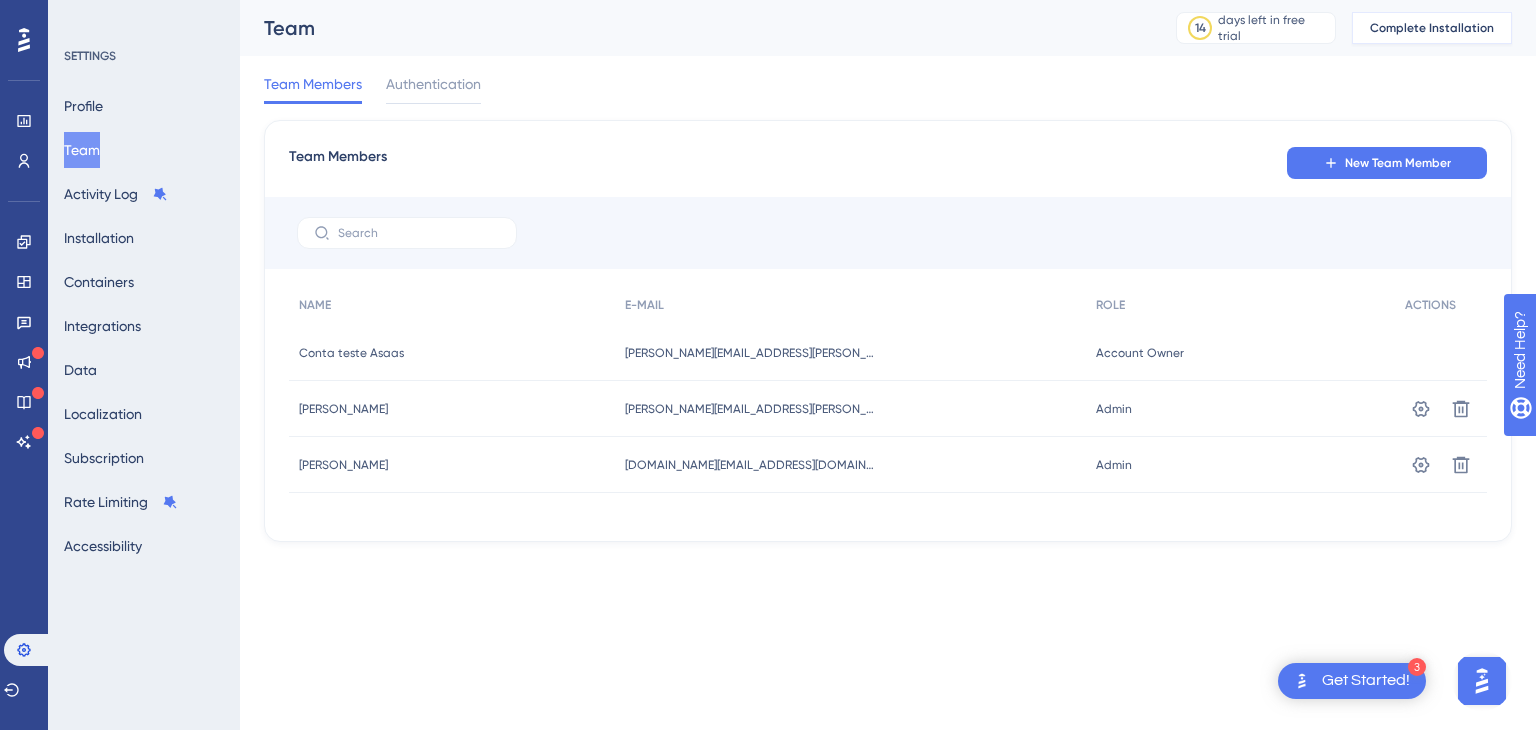 click on "Complete Installation" at bounding box center [1432, 28] 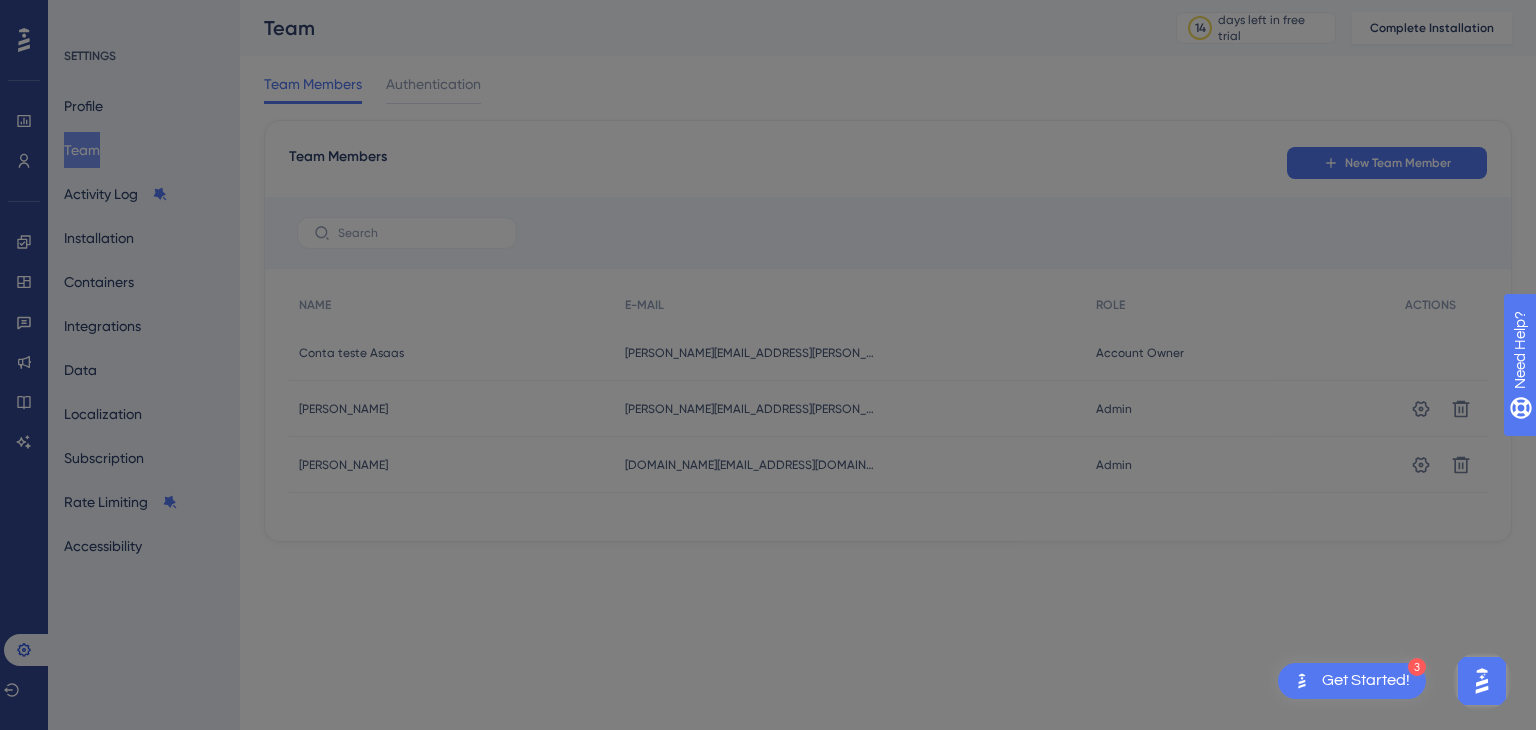 scroll, scrollTop: 0, scrollLeft: 0, axis: both 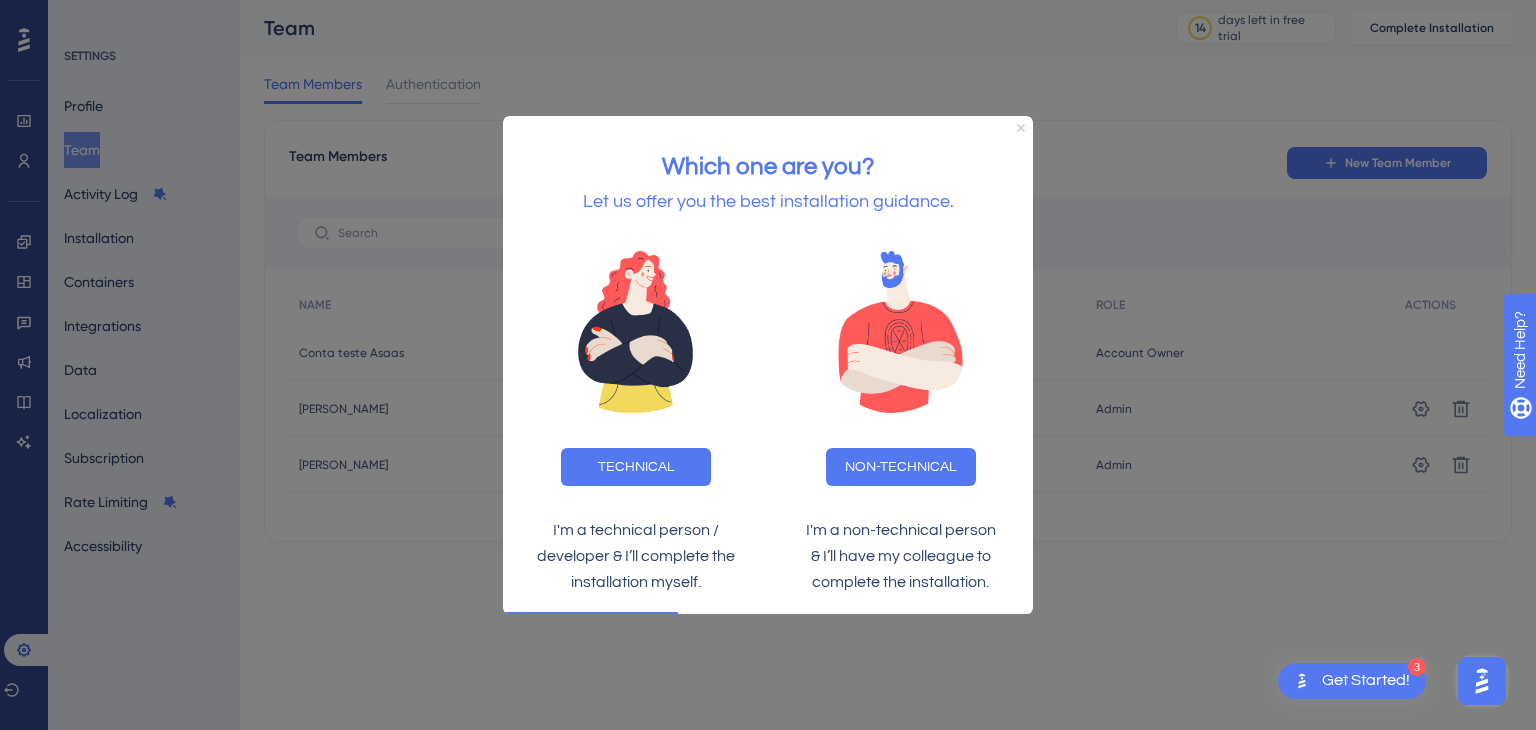 click 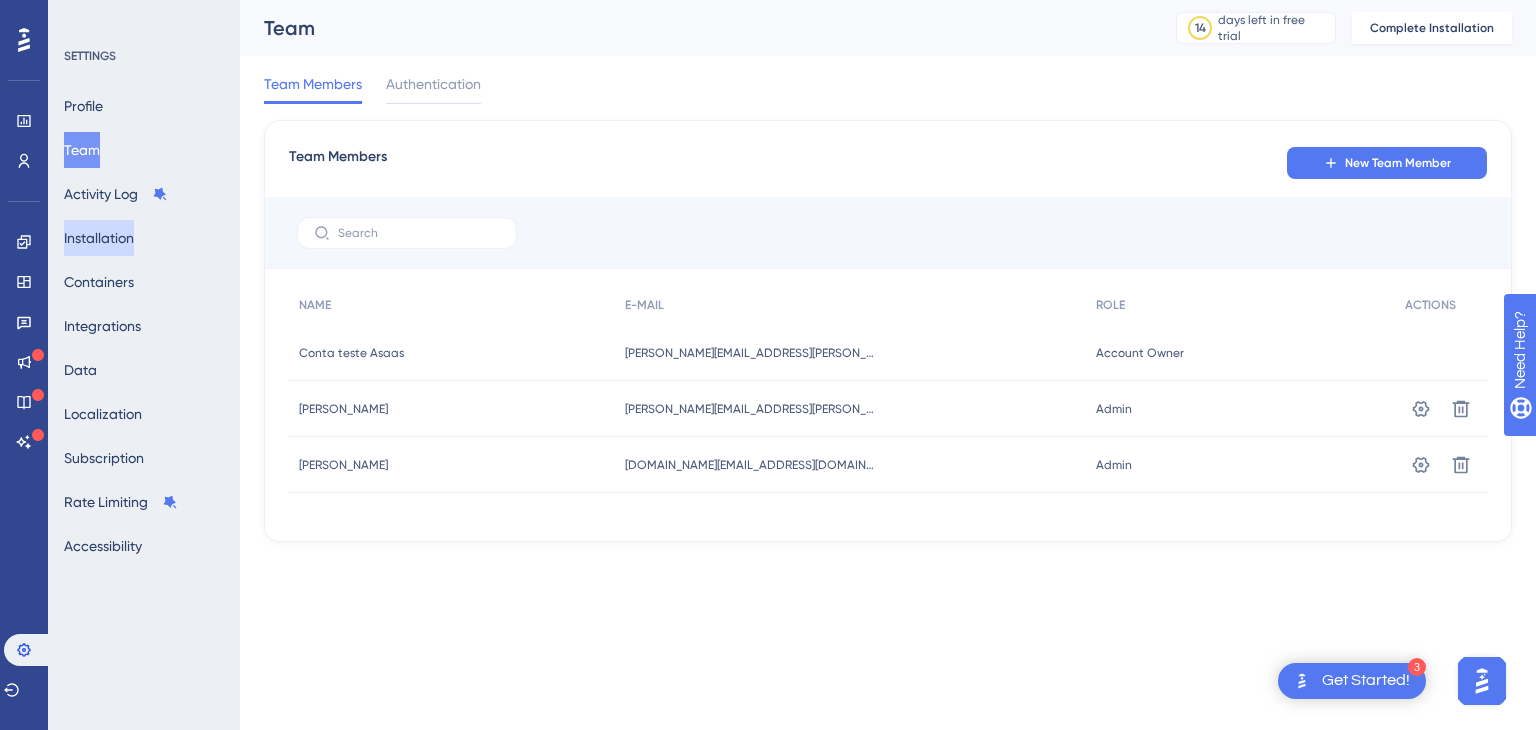 click on "Installation" at bounding box center [99, 238] 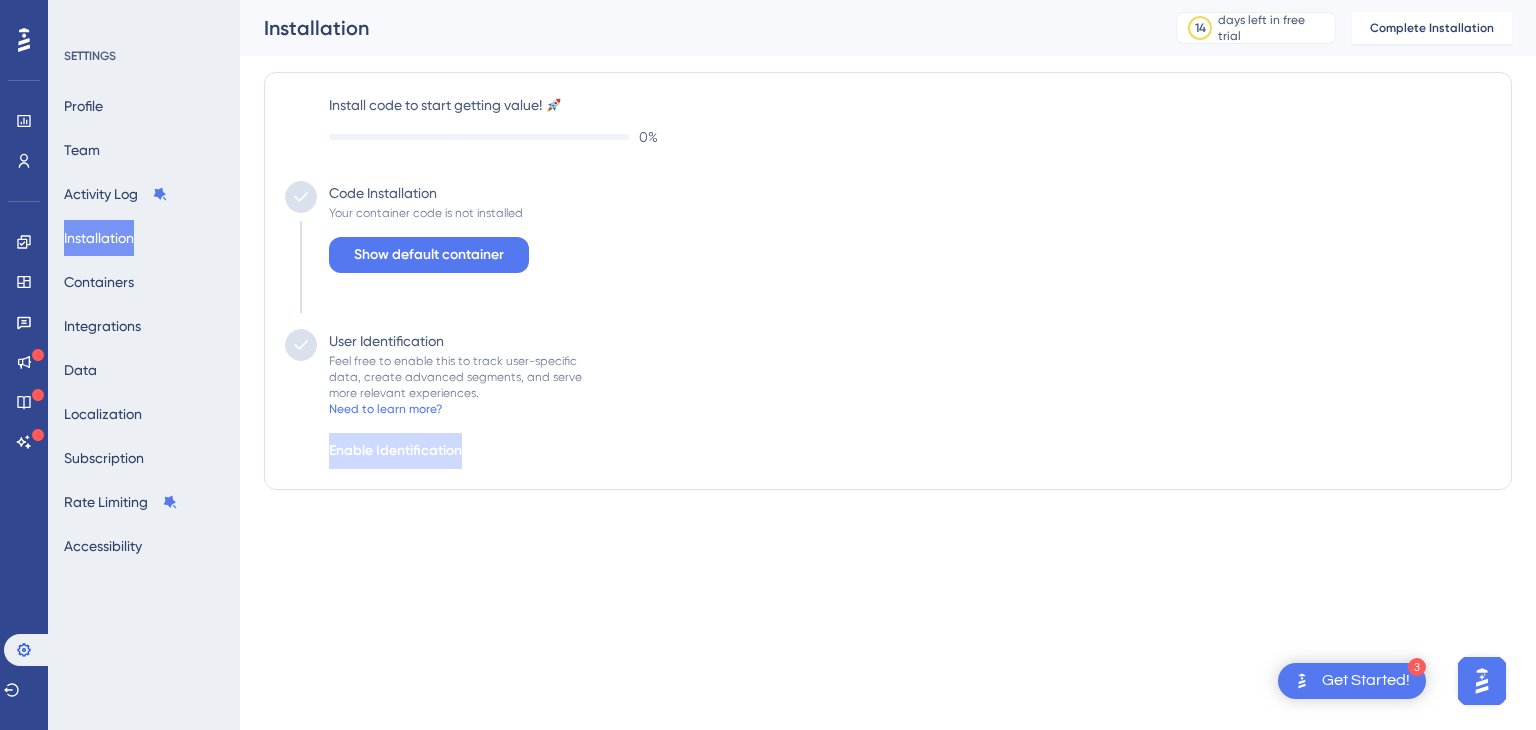 scroll, scrollTop: 0, scrollLeft: 0, axis: both 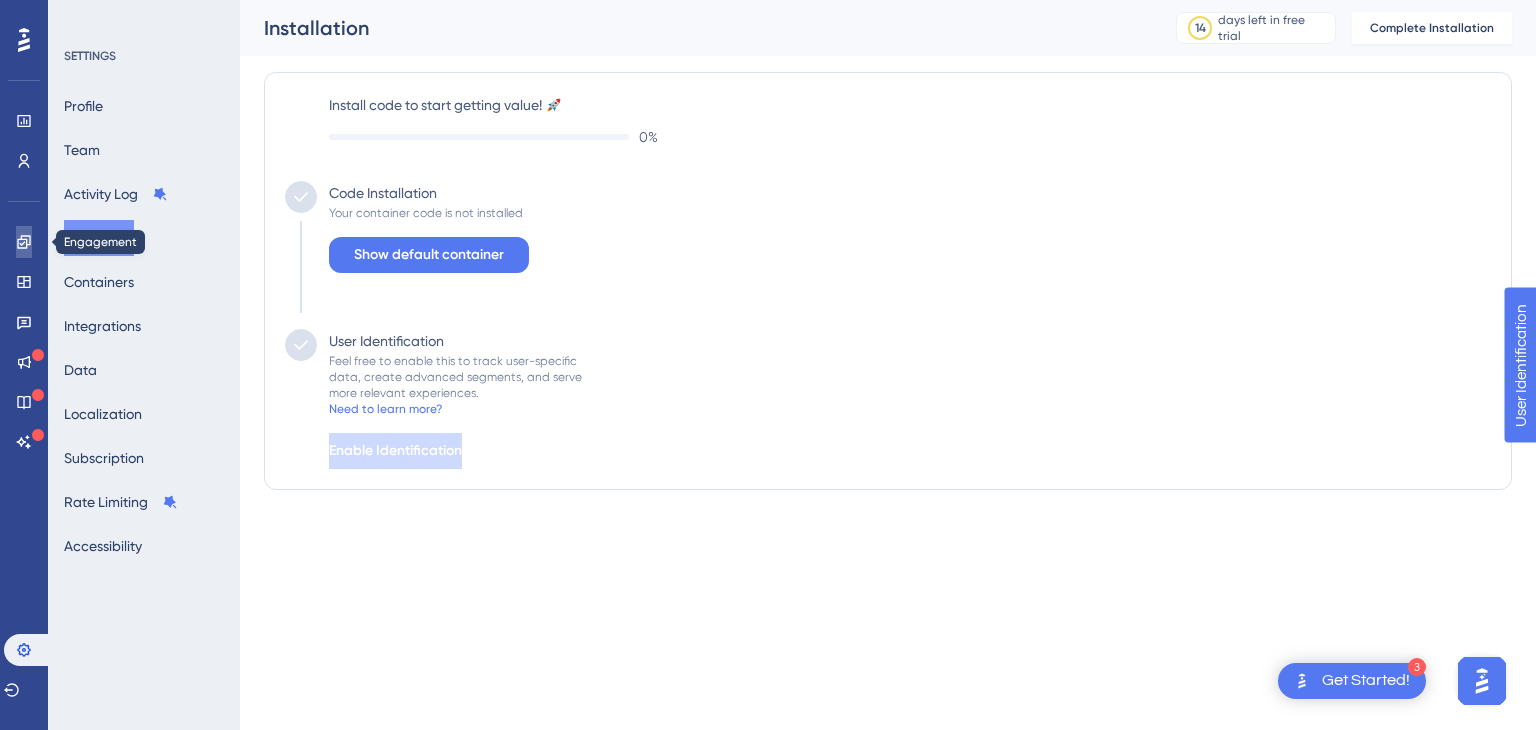 click at bounding box center (24, 242) 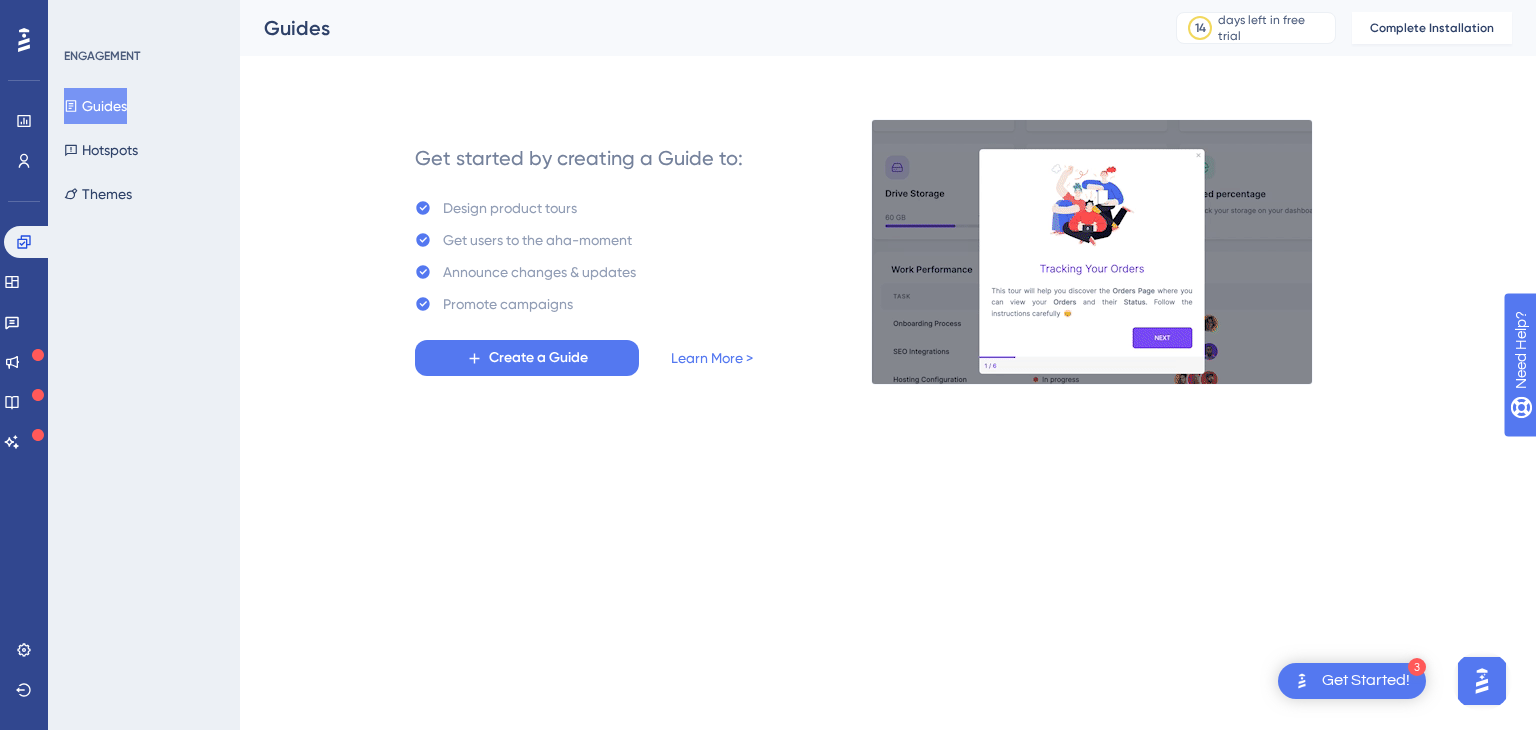 scroll, scrollTop: 0, scrollLeft: 0, axis: both 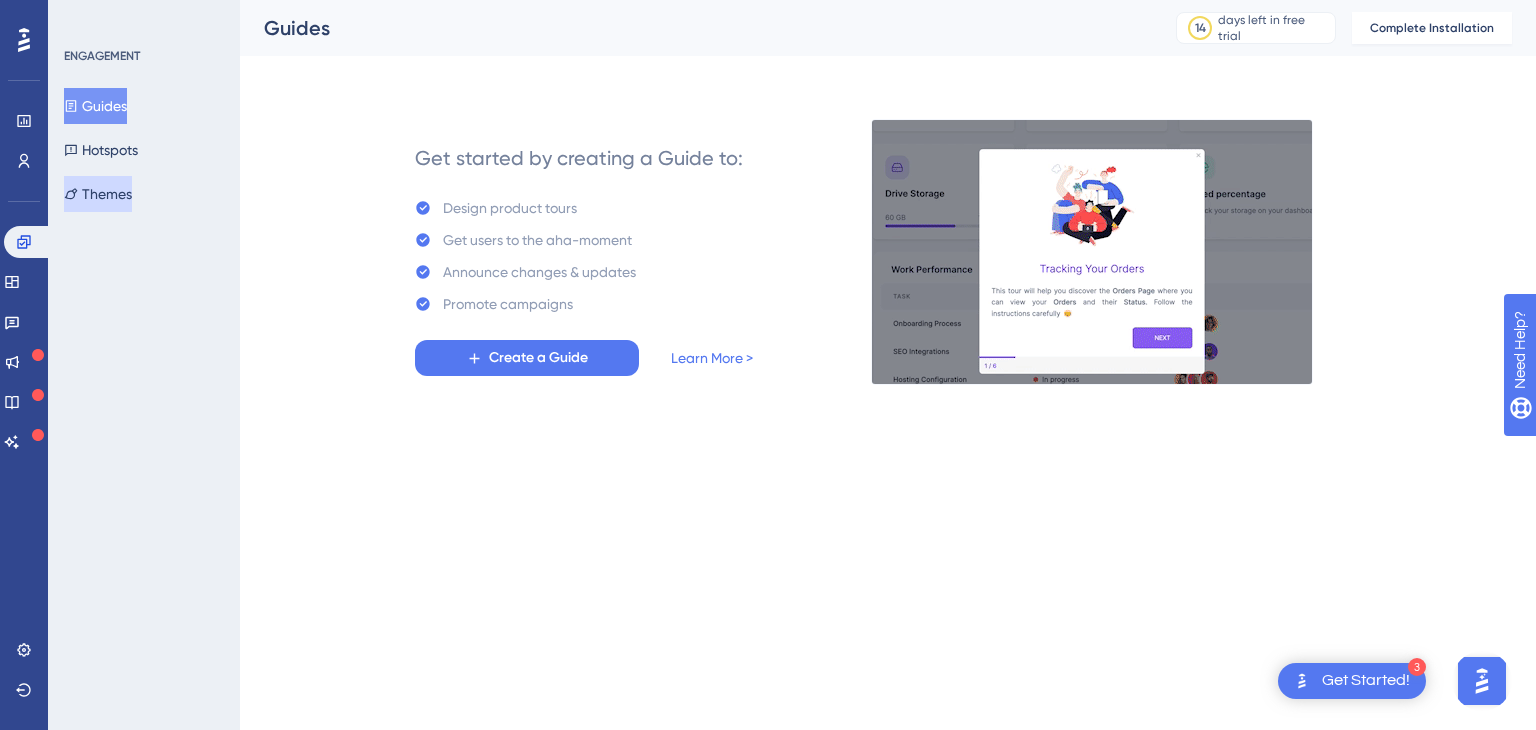 click on "Themes" at bounding box center [98, 194] 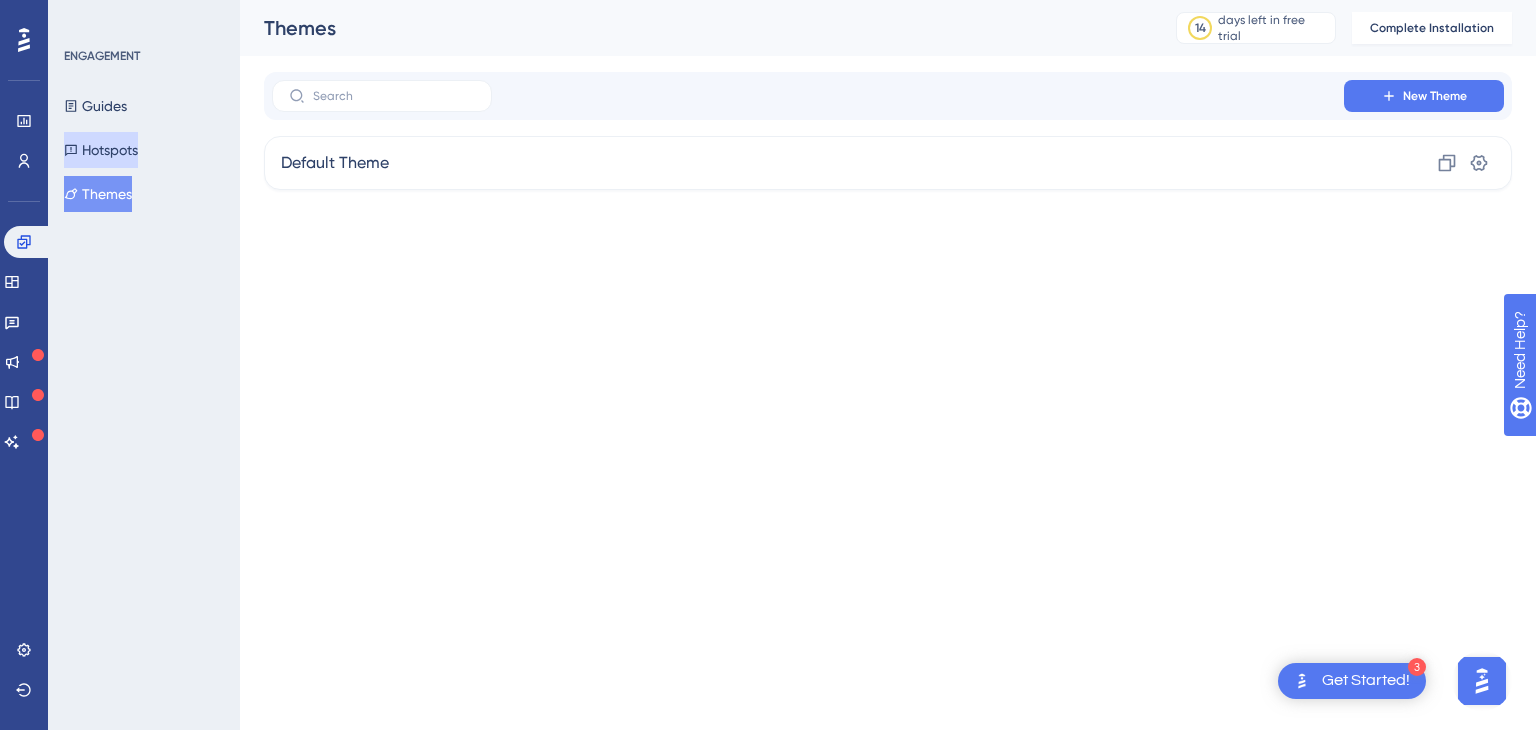 click on "Hotspots" at bounding box center (101, 150) 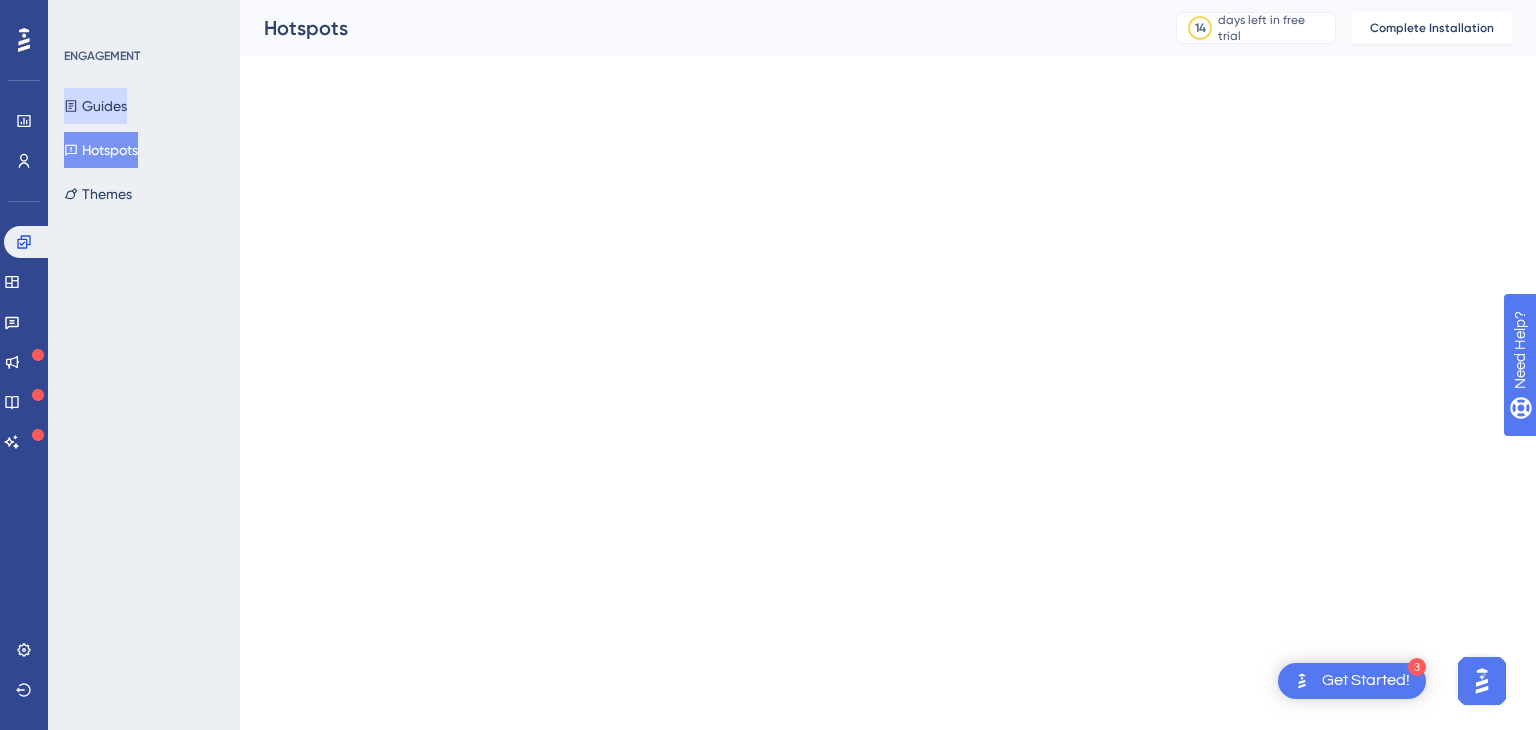 click on "Guides" at bounding box center (95, 106) 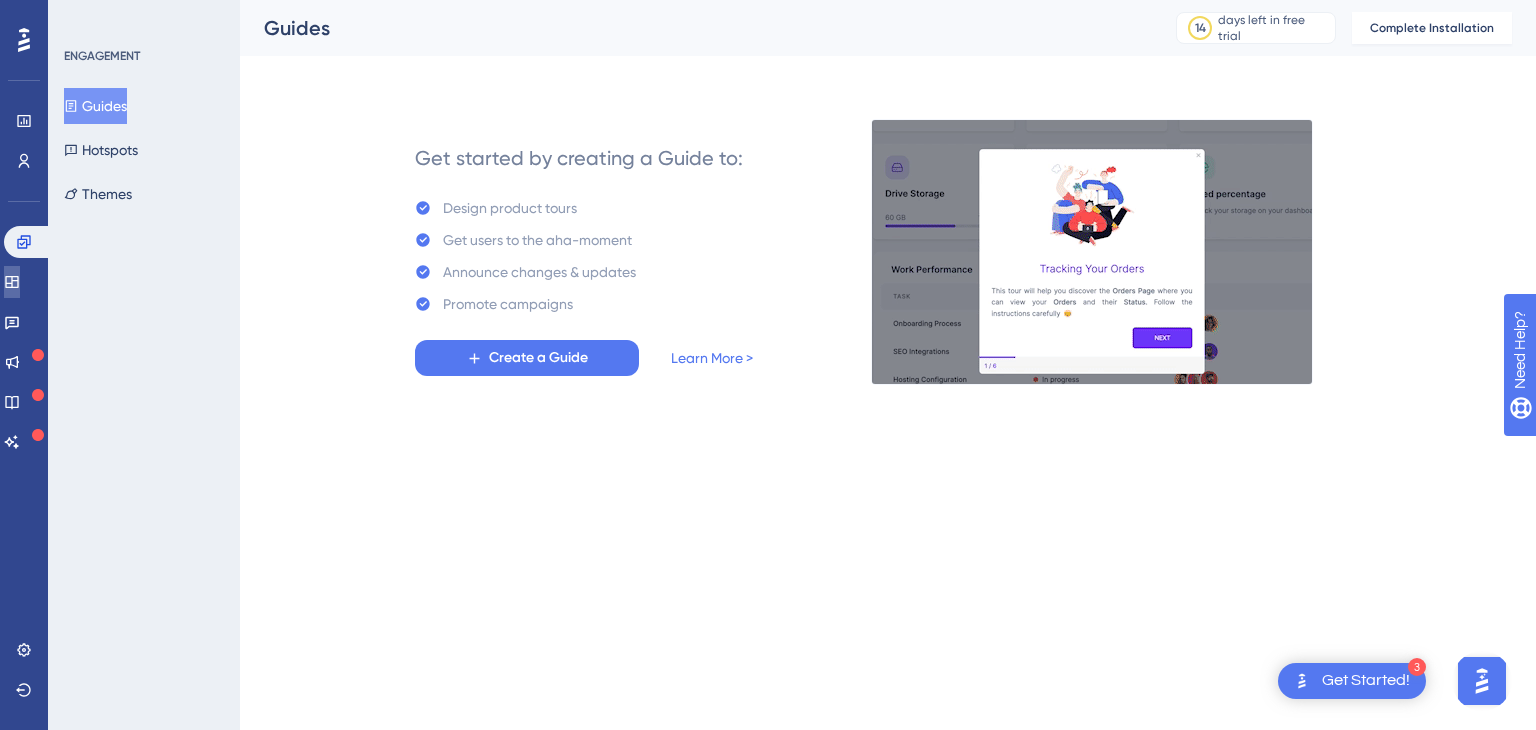 click 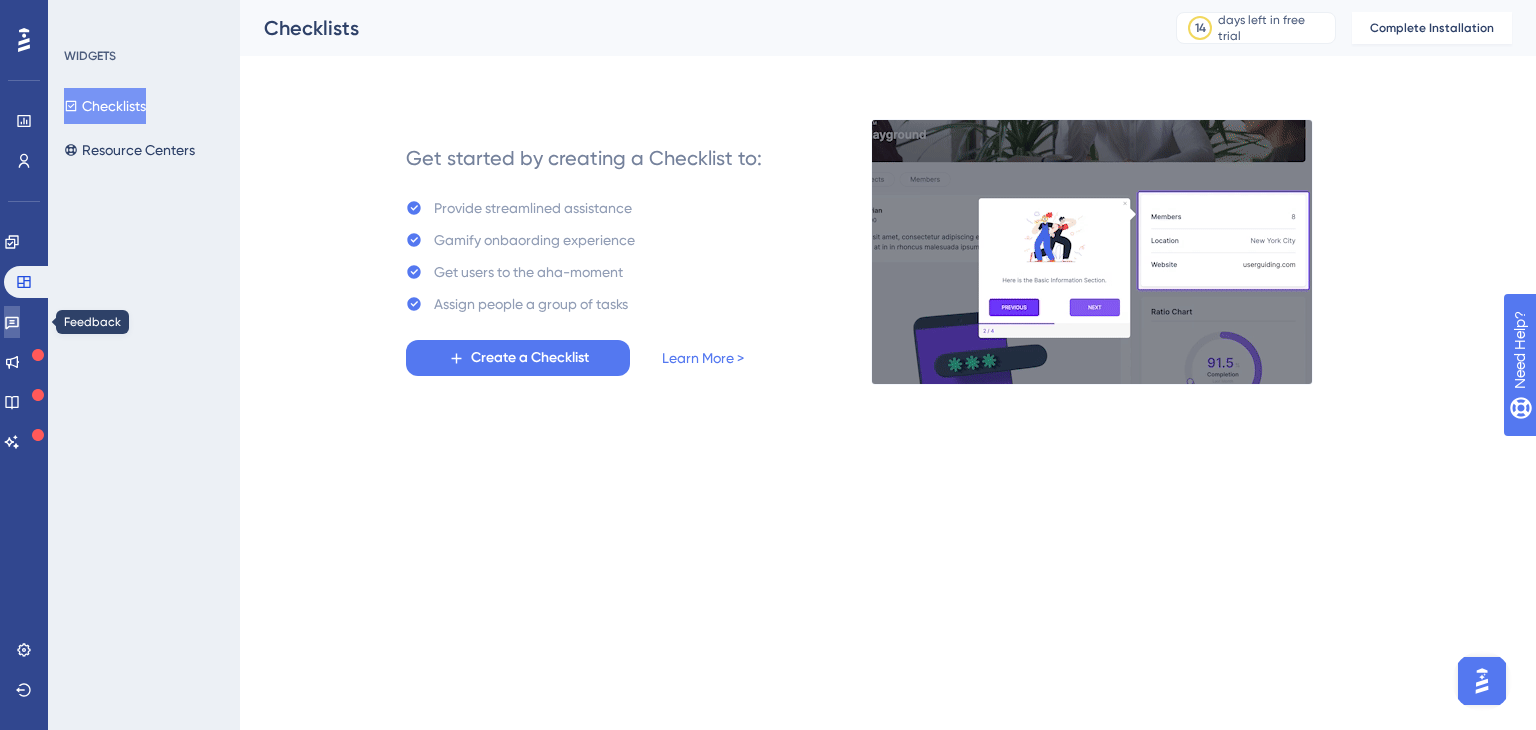 click 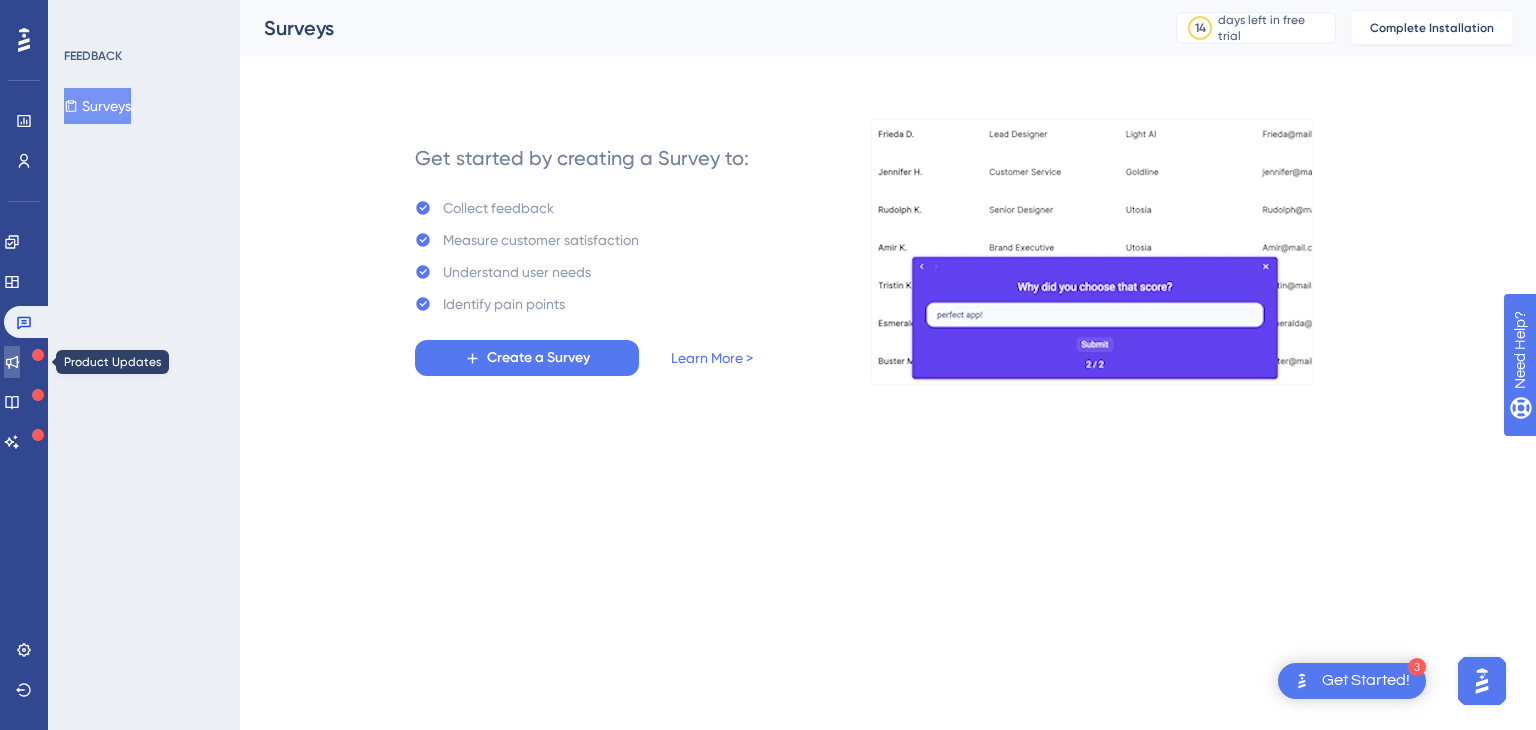 click 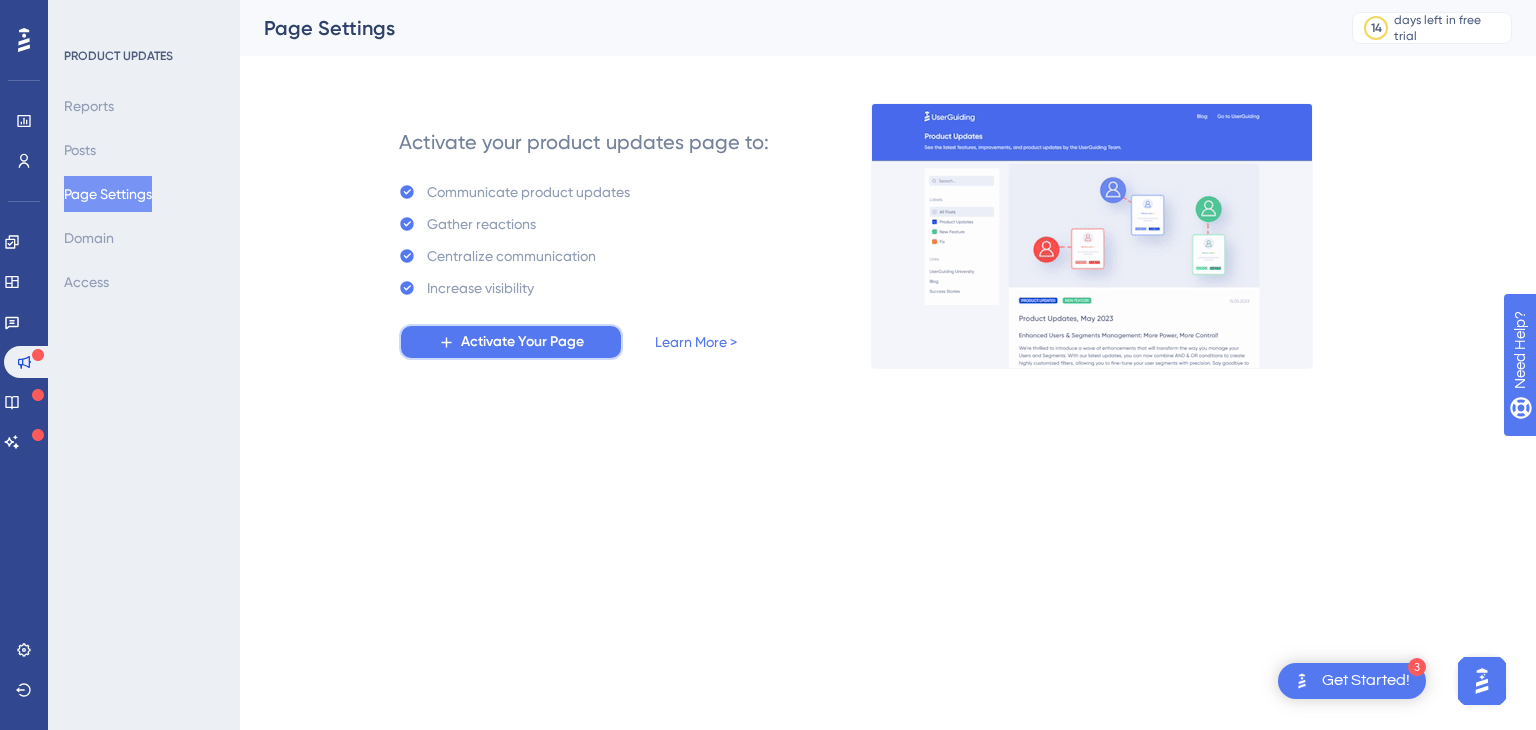 click on "Activate Your Page" at bounding box center [511, 342] 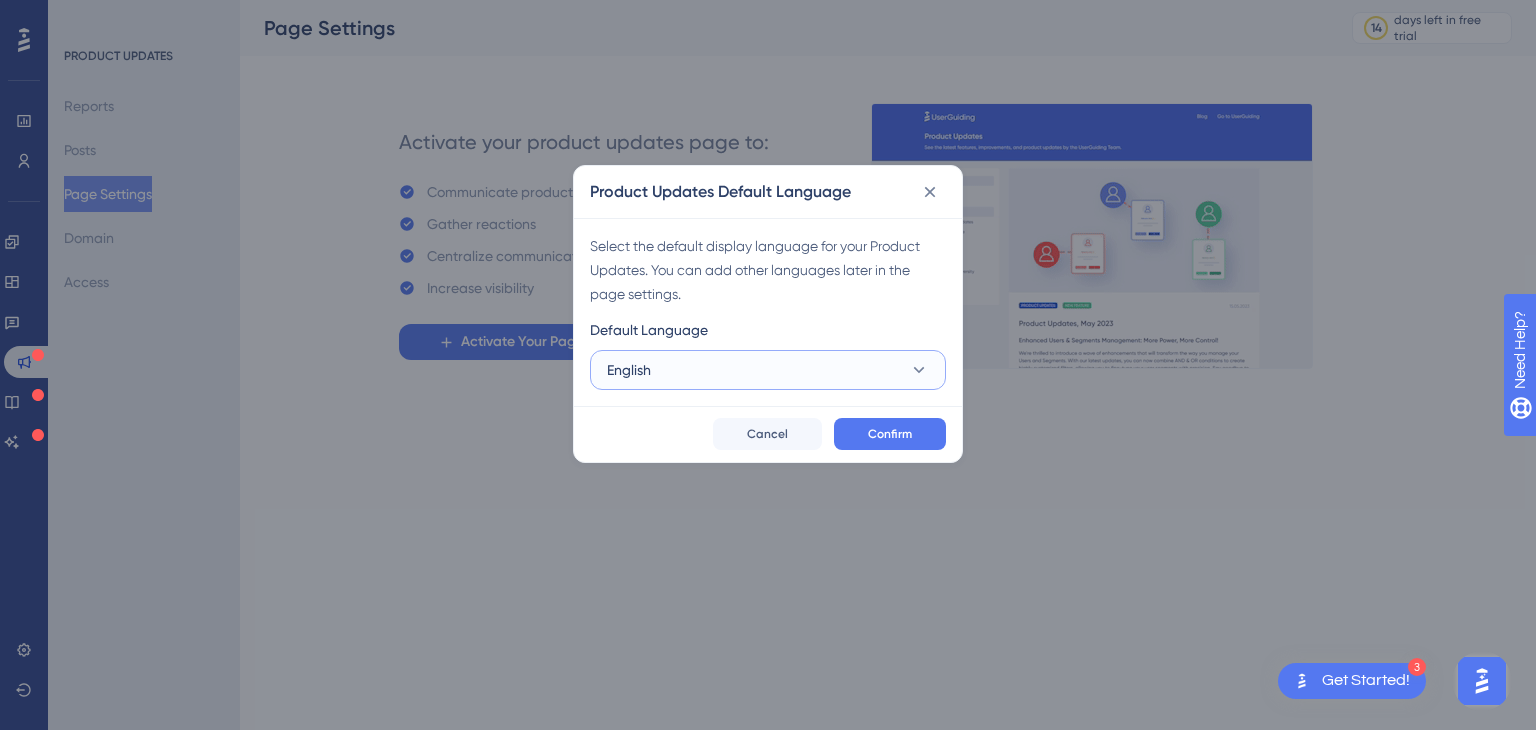 click on "English" at bounding box center (768, 370) 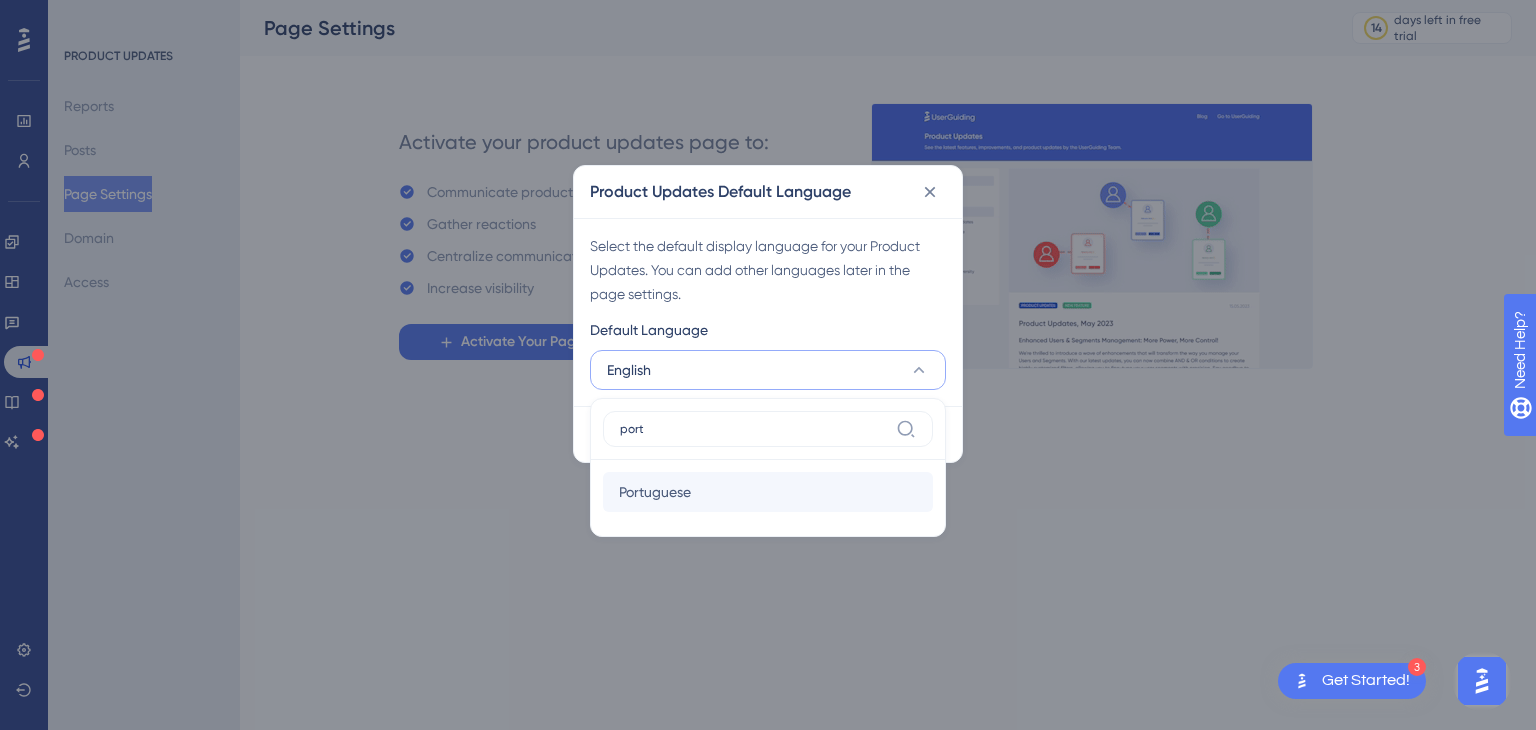 type on "port" 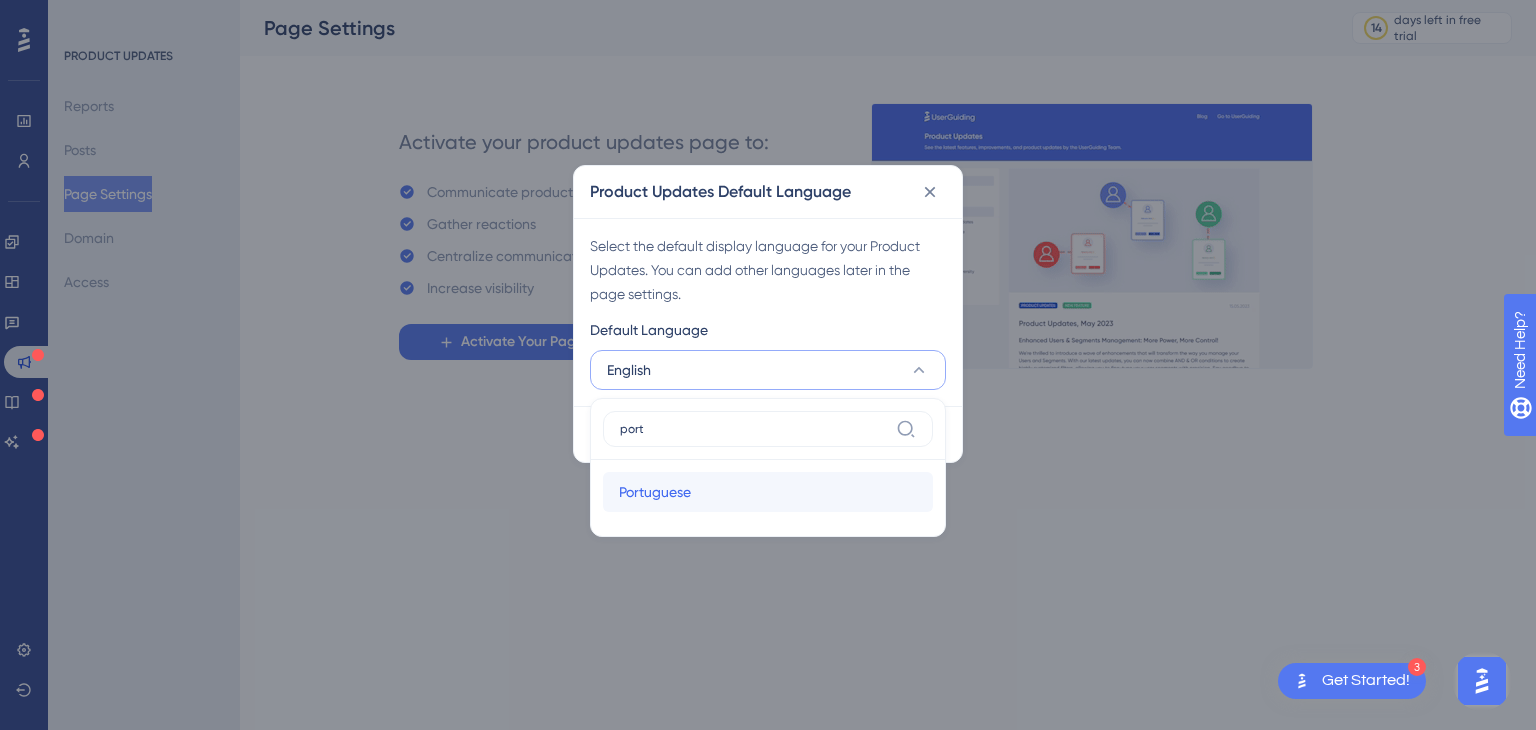 click on "Portuguese Portuguese" at bounding box center [768, 492] 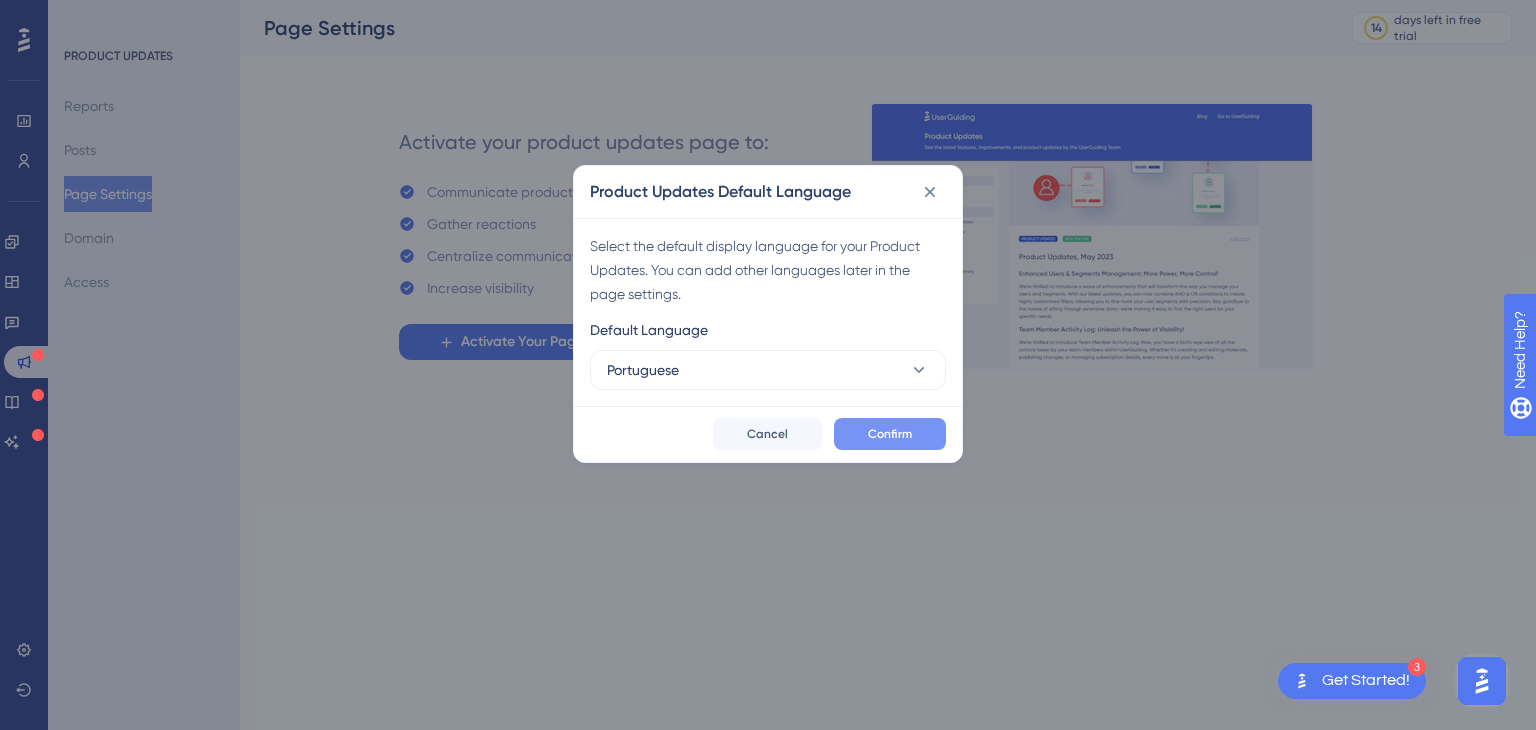 click on "Confirm" at bounding box center (890, 434) 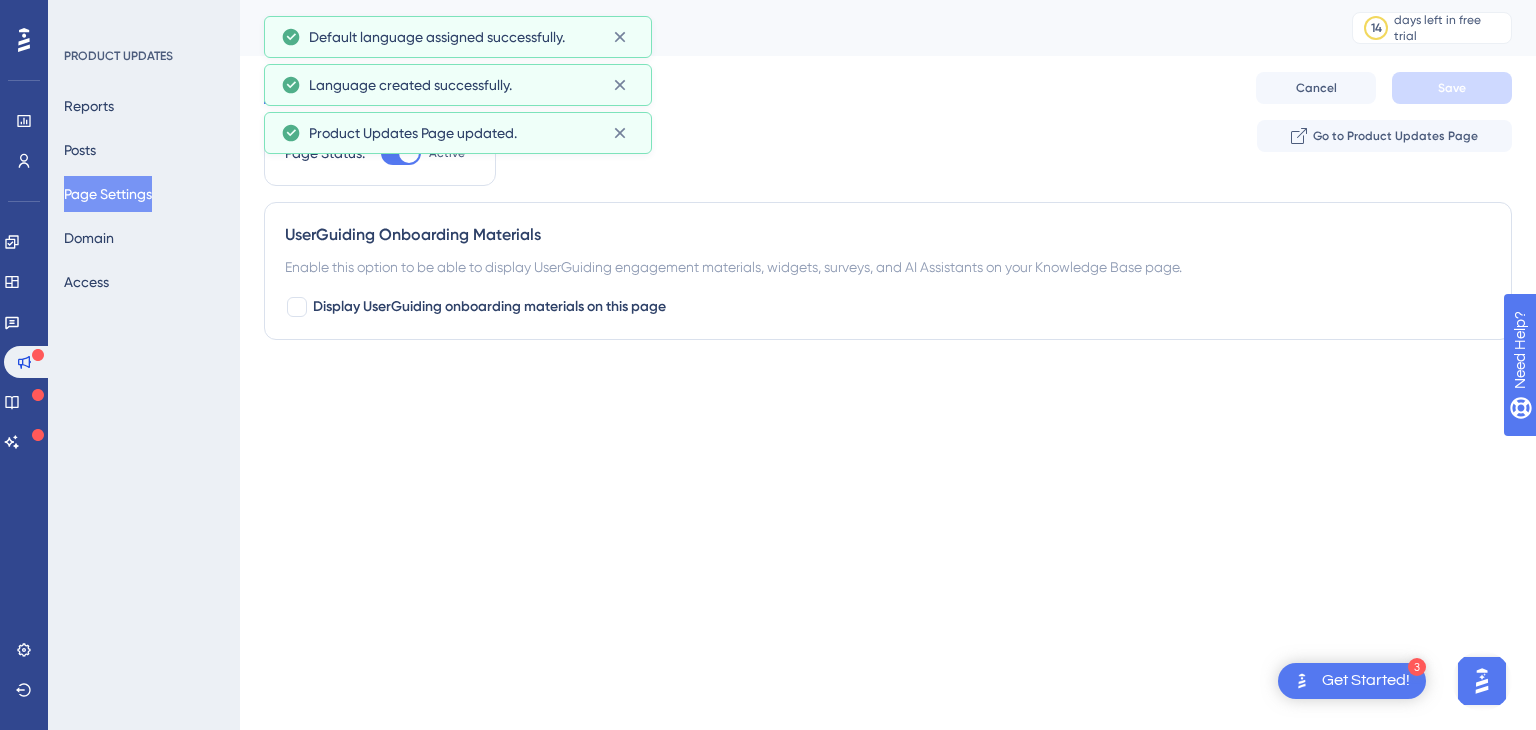click on "3 Get Started!
Performance Users Engagement Widgets Feedback Product Updates Knowledge Base AI Assistant Settings Logout PRODUCT UPDATES Reports Posts Page Settings Domain Access Page Settings 14 days left in free trial Click to see  upgrade options Configuration Languages Page Style Texts Cancel Save Page Status: Active Go to Product Updates Page UserGuiding Onboarding Materials Enable this option to be able to display UserGuiding engagement materials, widgets, surveys, and AI Assistants on your Knowledge Base page. Display UserGuiding onboarding materials on this page Default language assigned successfully. Language created successfully. Product Updates Page updated." at bounding box center (768, 0) 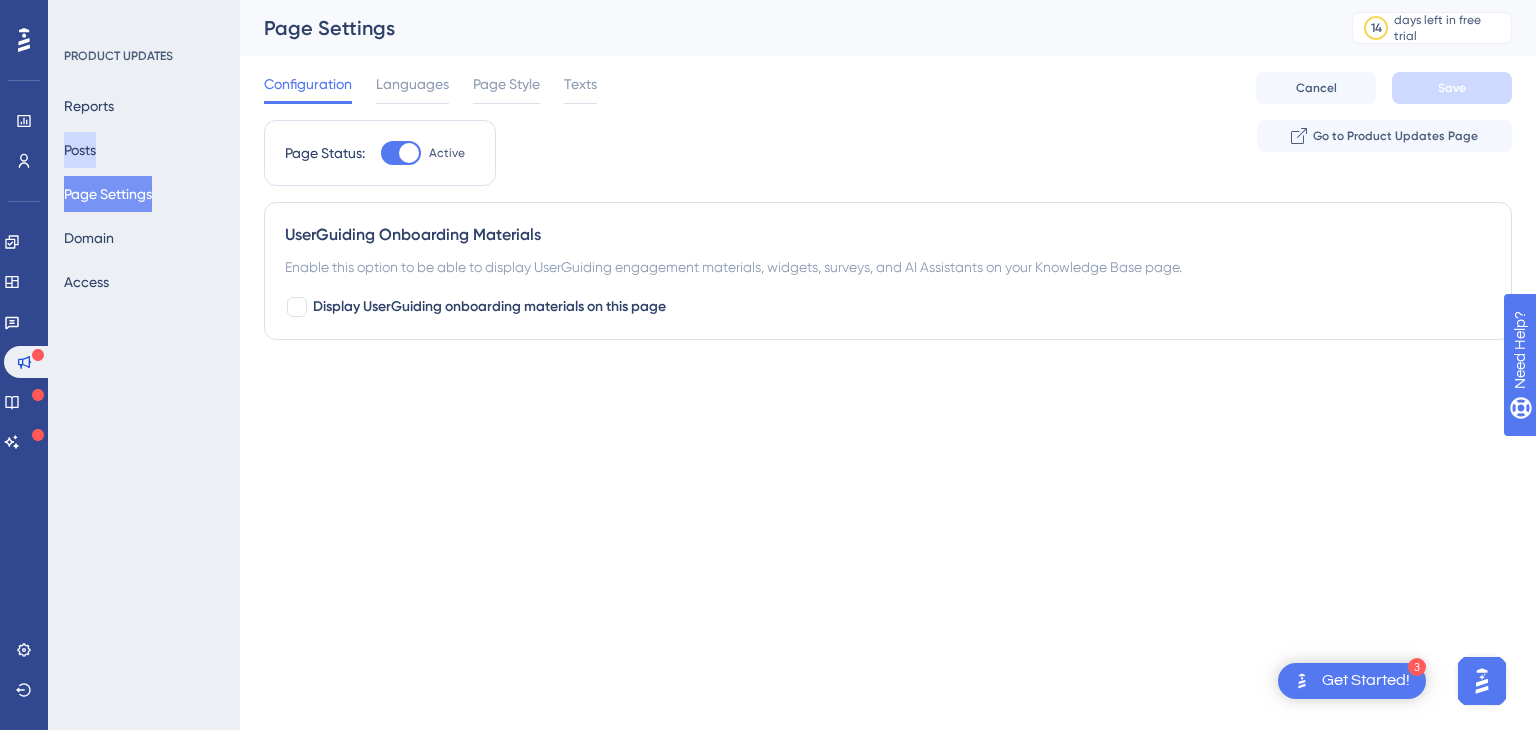 click on "Posts" at bounding box center [80, 150] 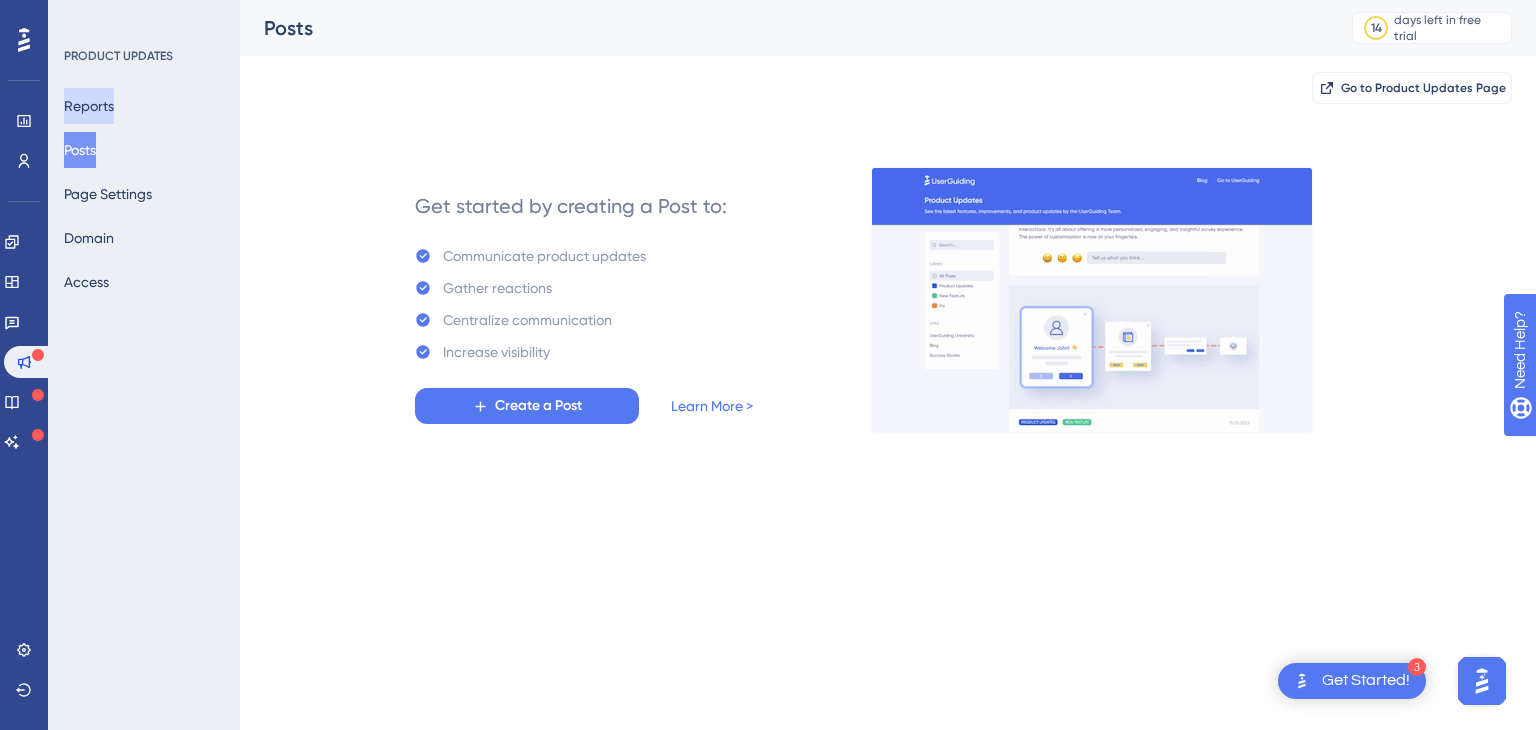 click on "Reports" at bounding box center [89, 106] 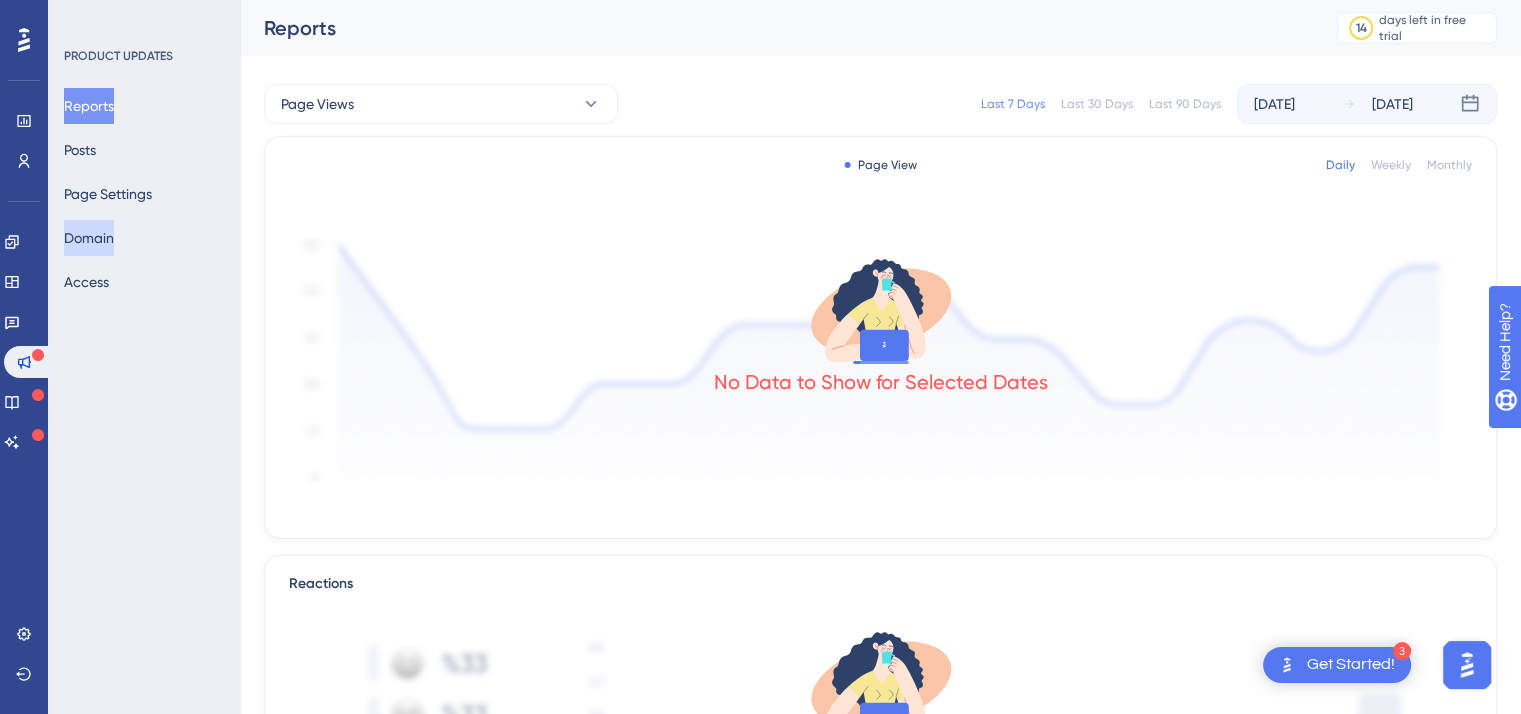 click on "Domain" at bounding box center (89, 238) 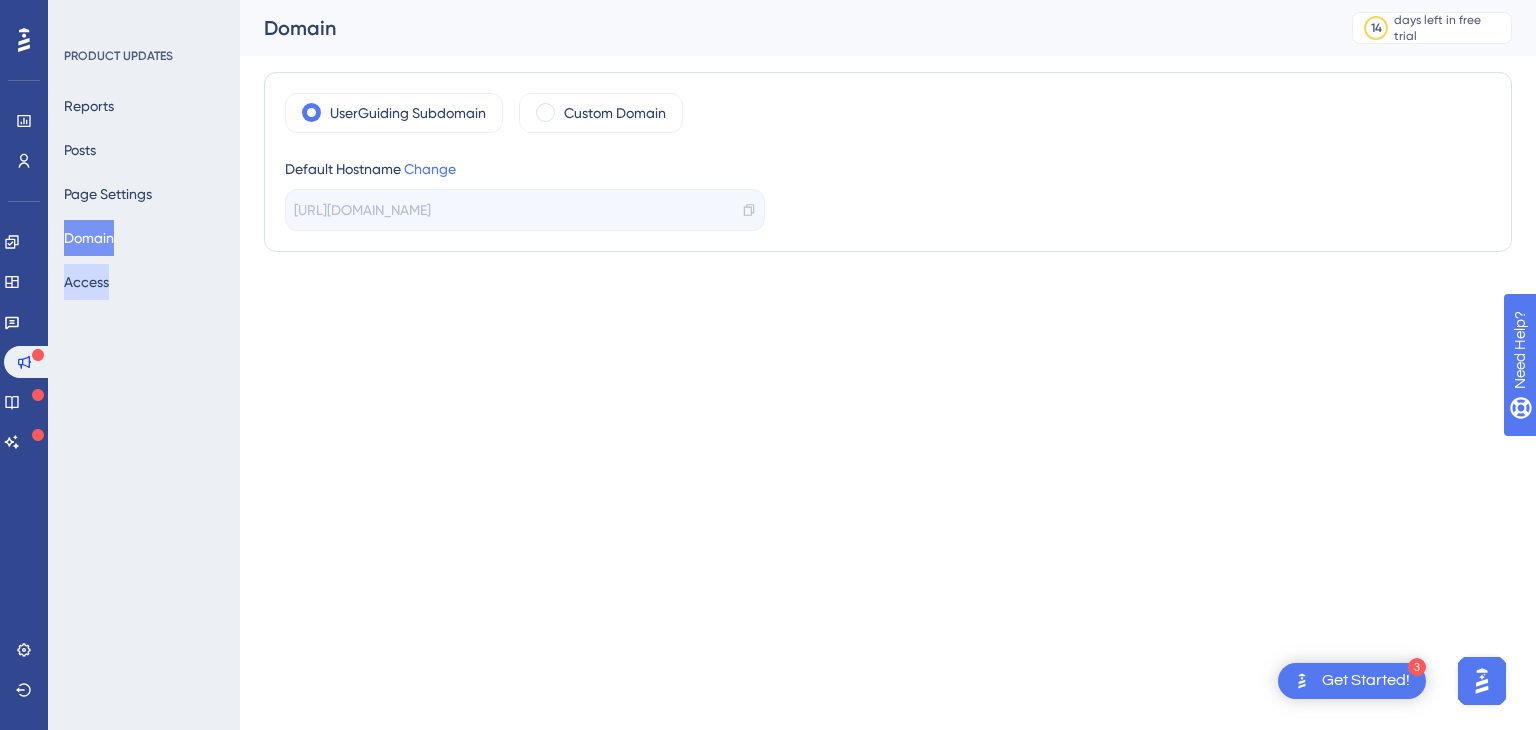 click on "Access" at bounding box center [86, 282] 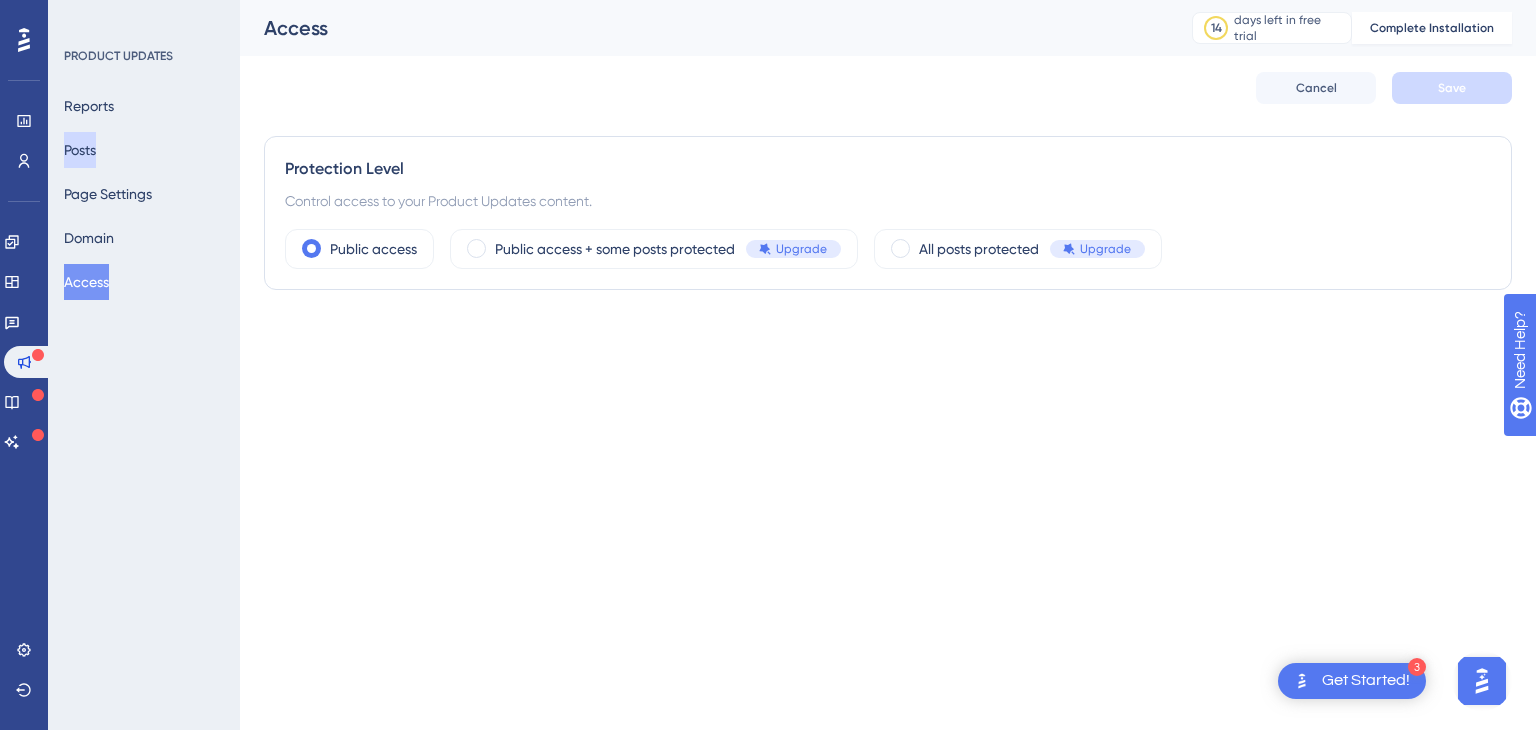 click on "Posts" at bounding box center [80, 150] 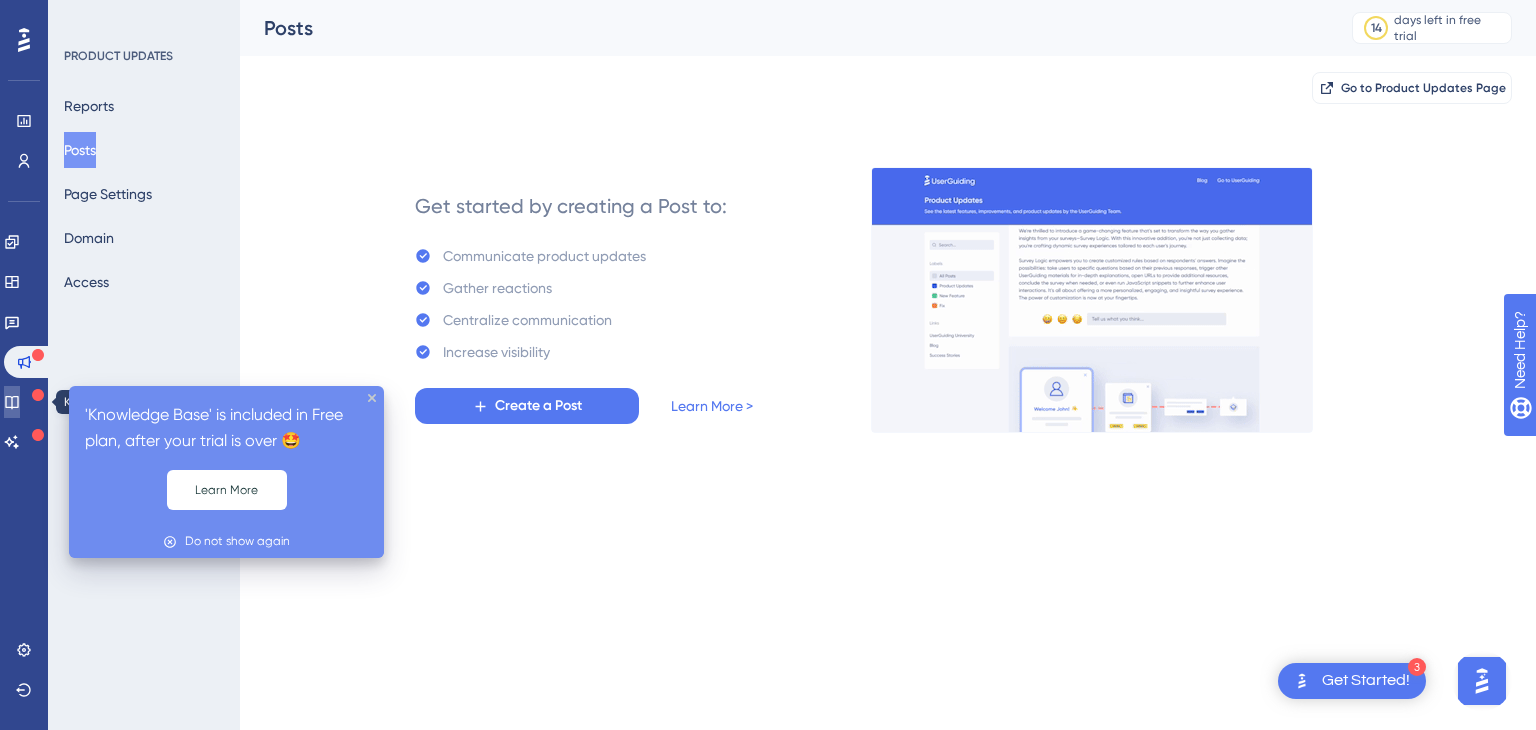 click 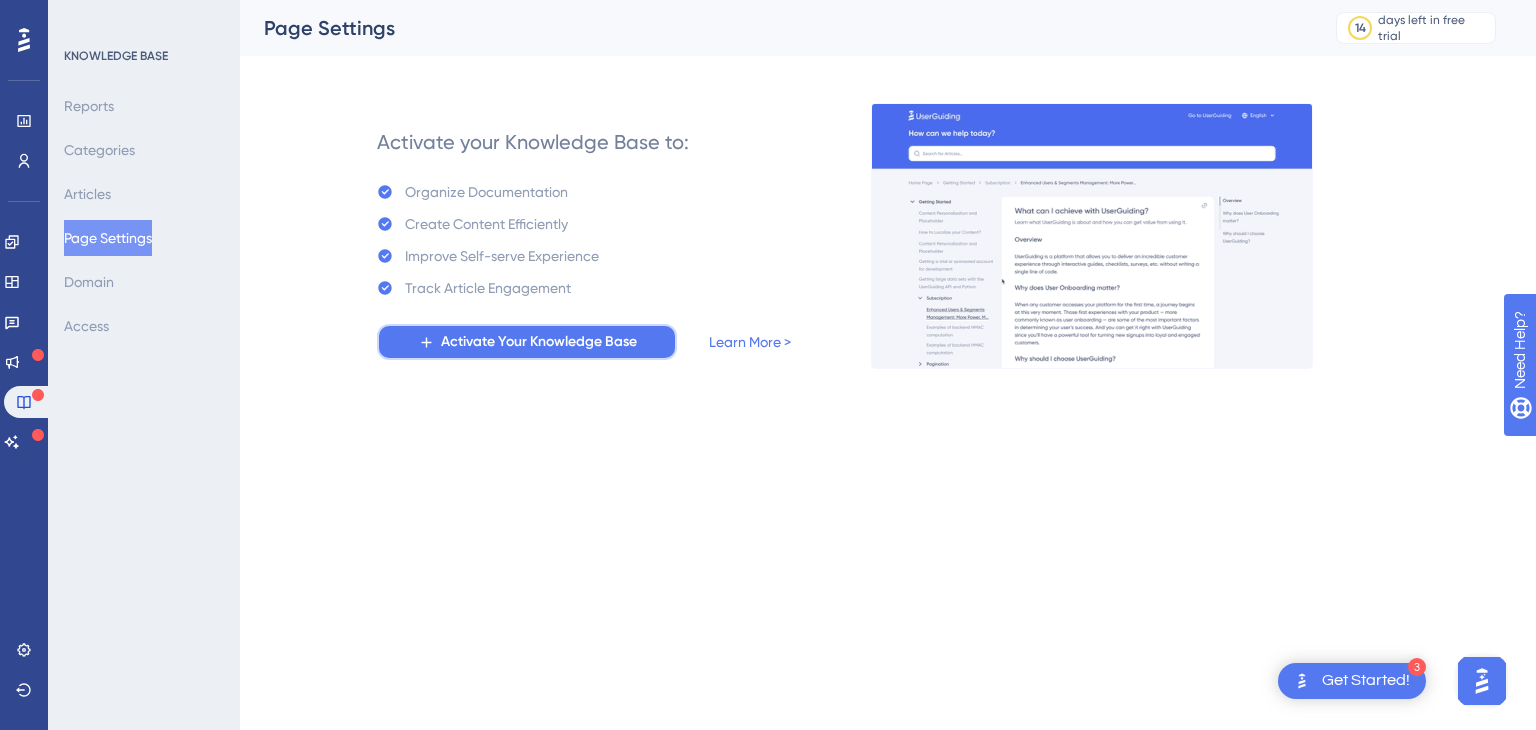 click on "Activate Your Knowledge Base" at bounding box center [539, 342] 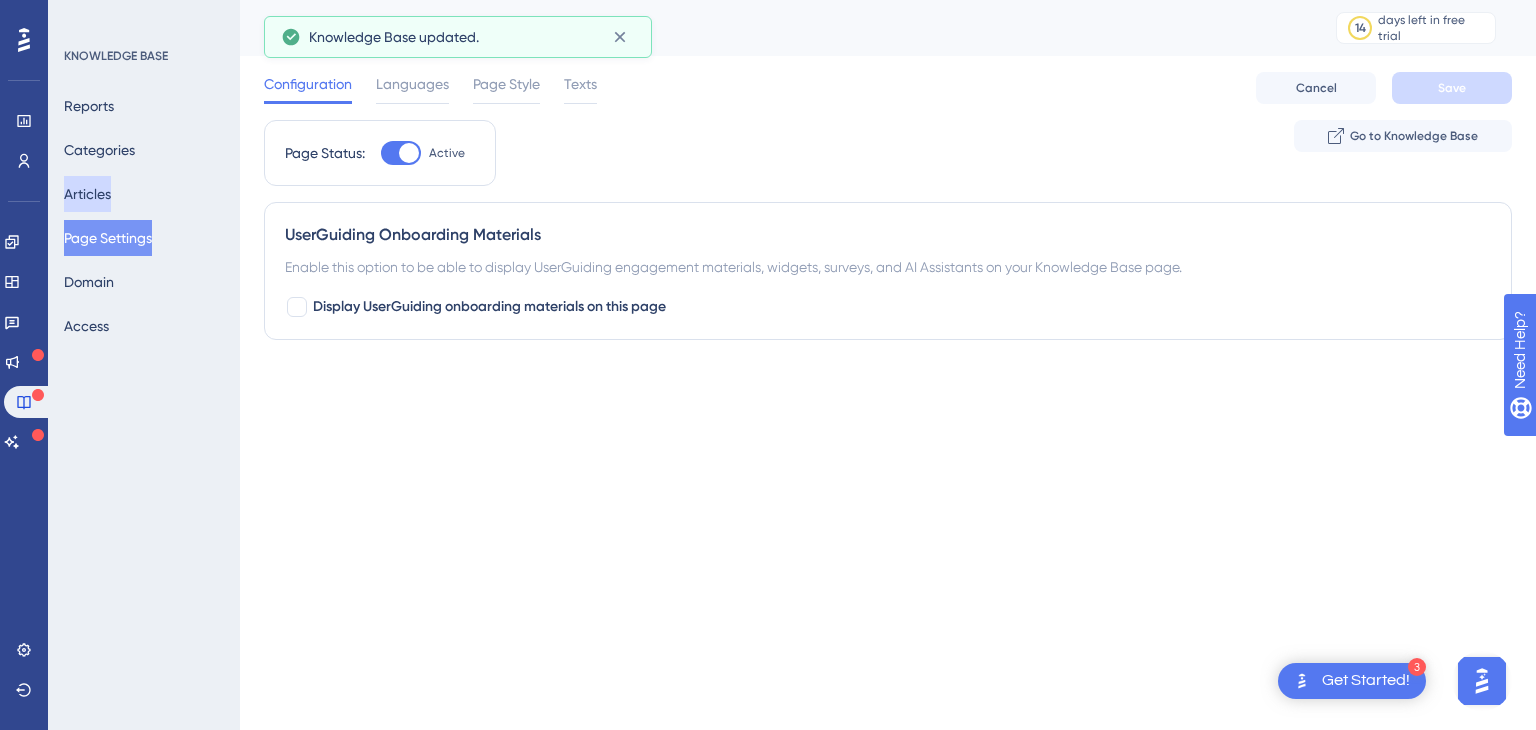 click on "Articles" at bounding box center (87, 194) 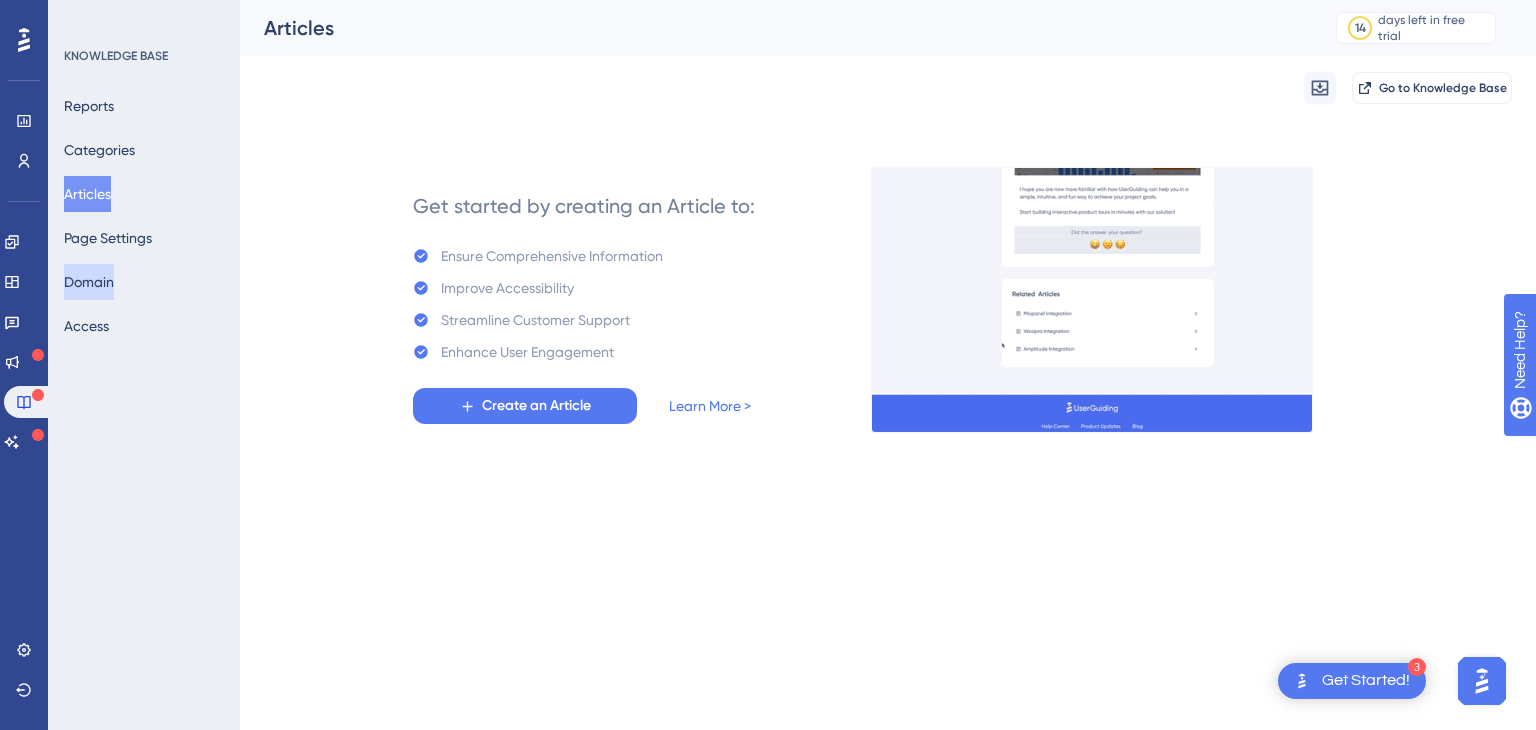 click on "Domain" at bounding box center [89, 282] 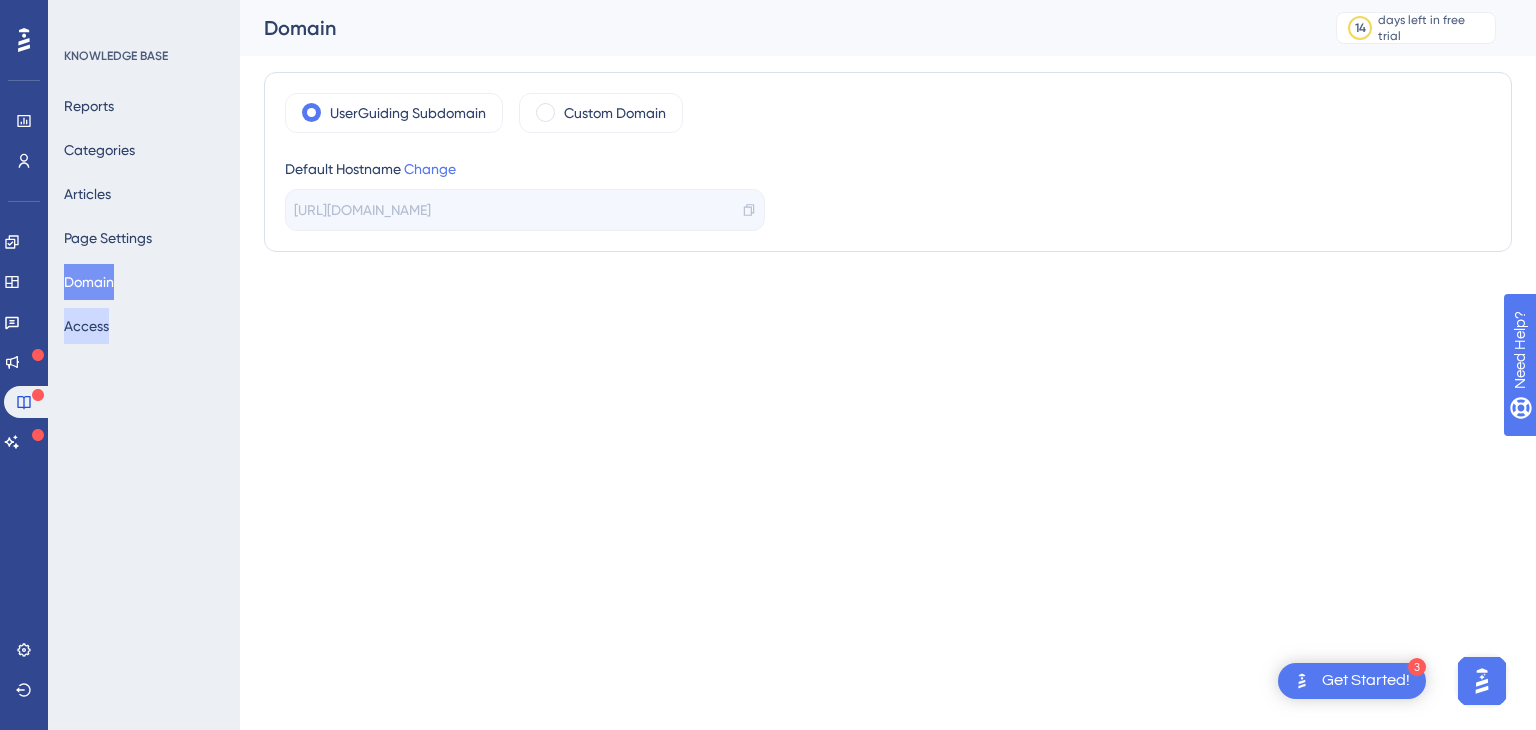 click on "Access" at bounding box center (86, 326) 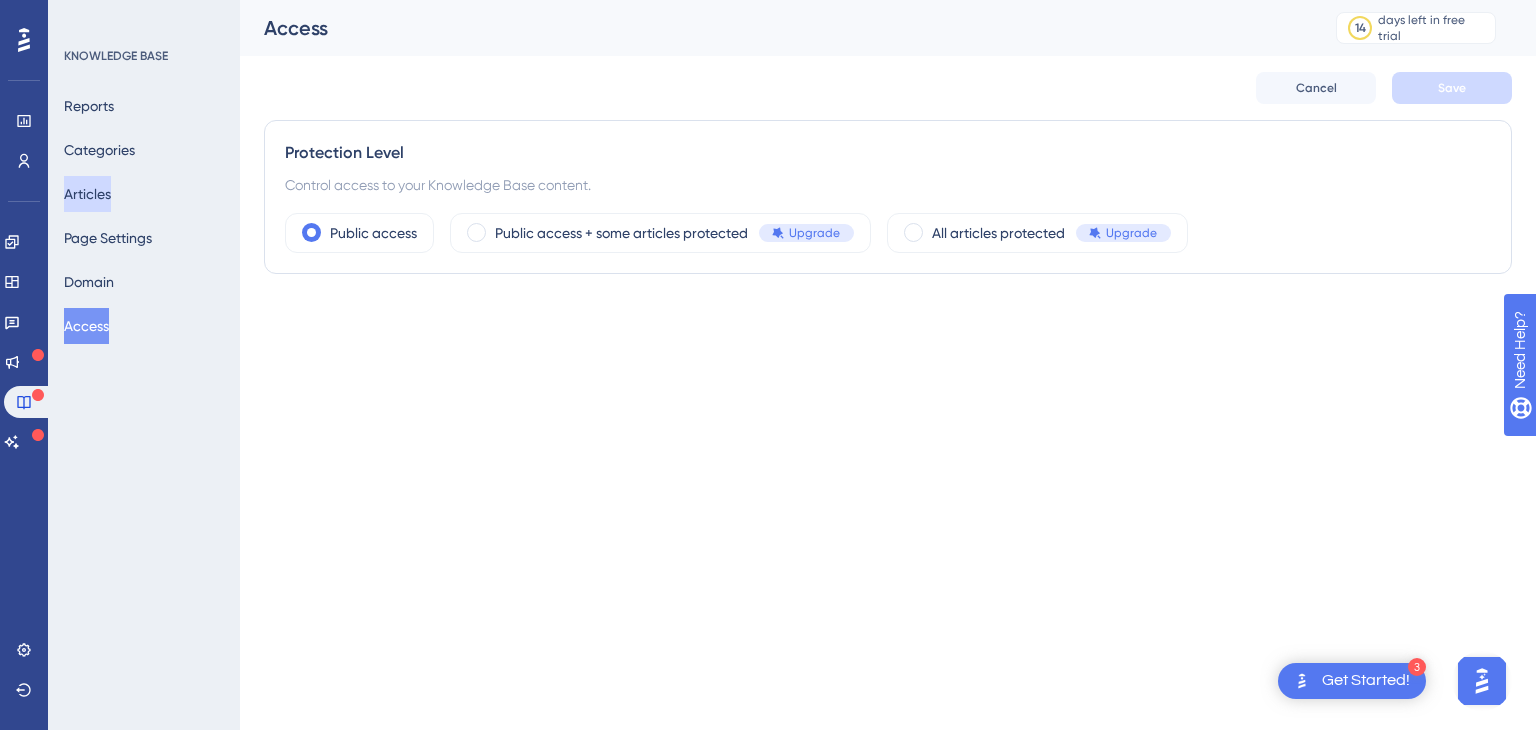 click on "Articles" at bounding box center [87, 194] 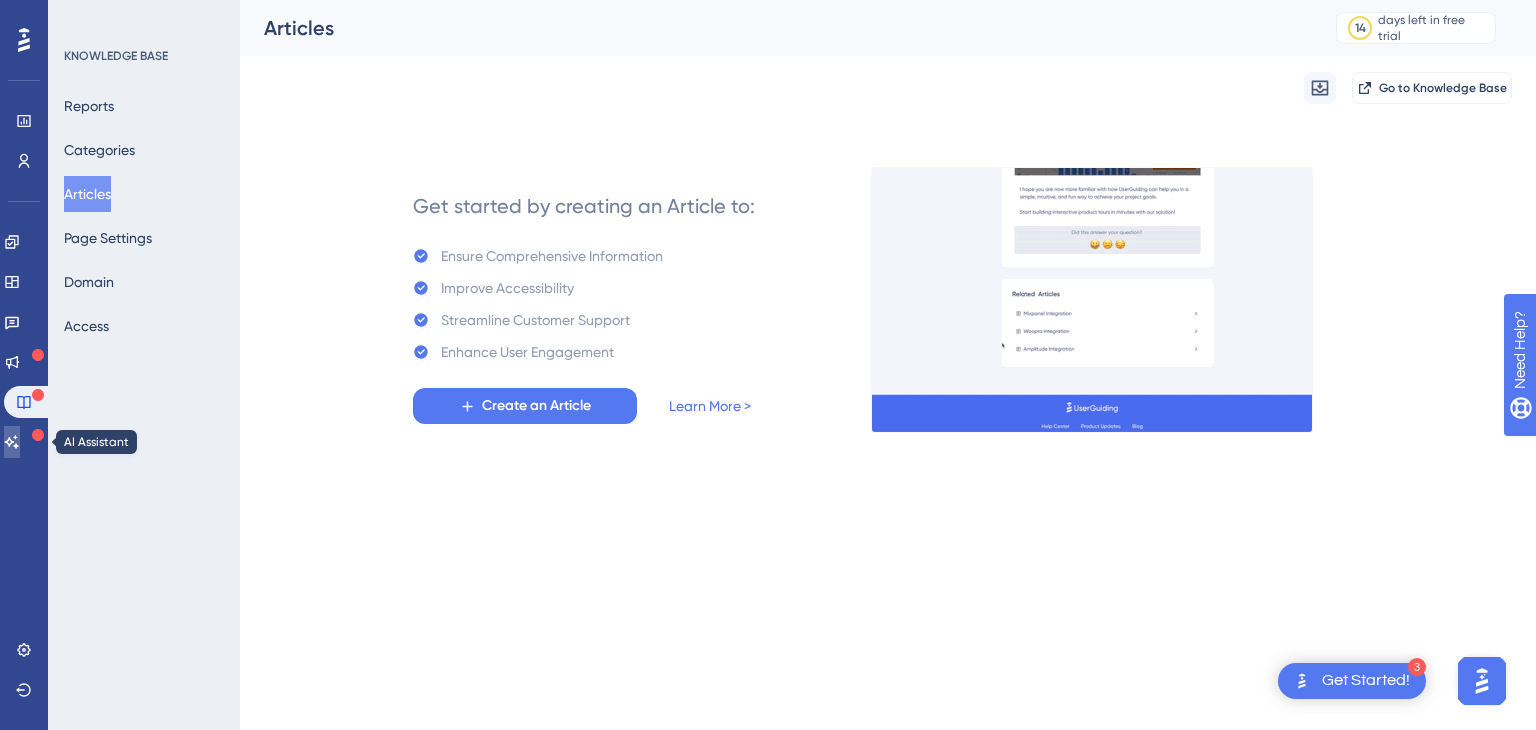 click 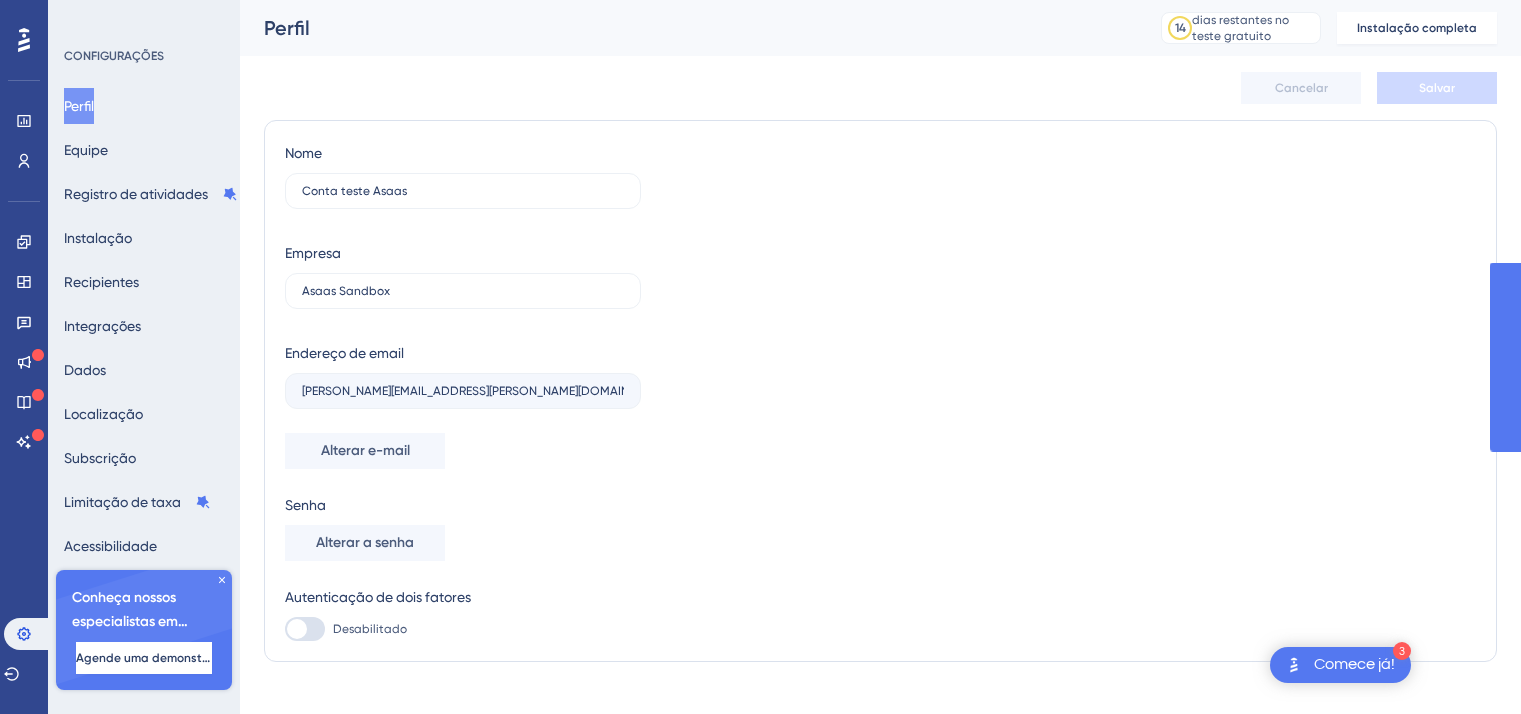 scroll, scrollTop: 0, scrollLeft: 0, axis: both 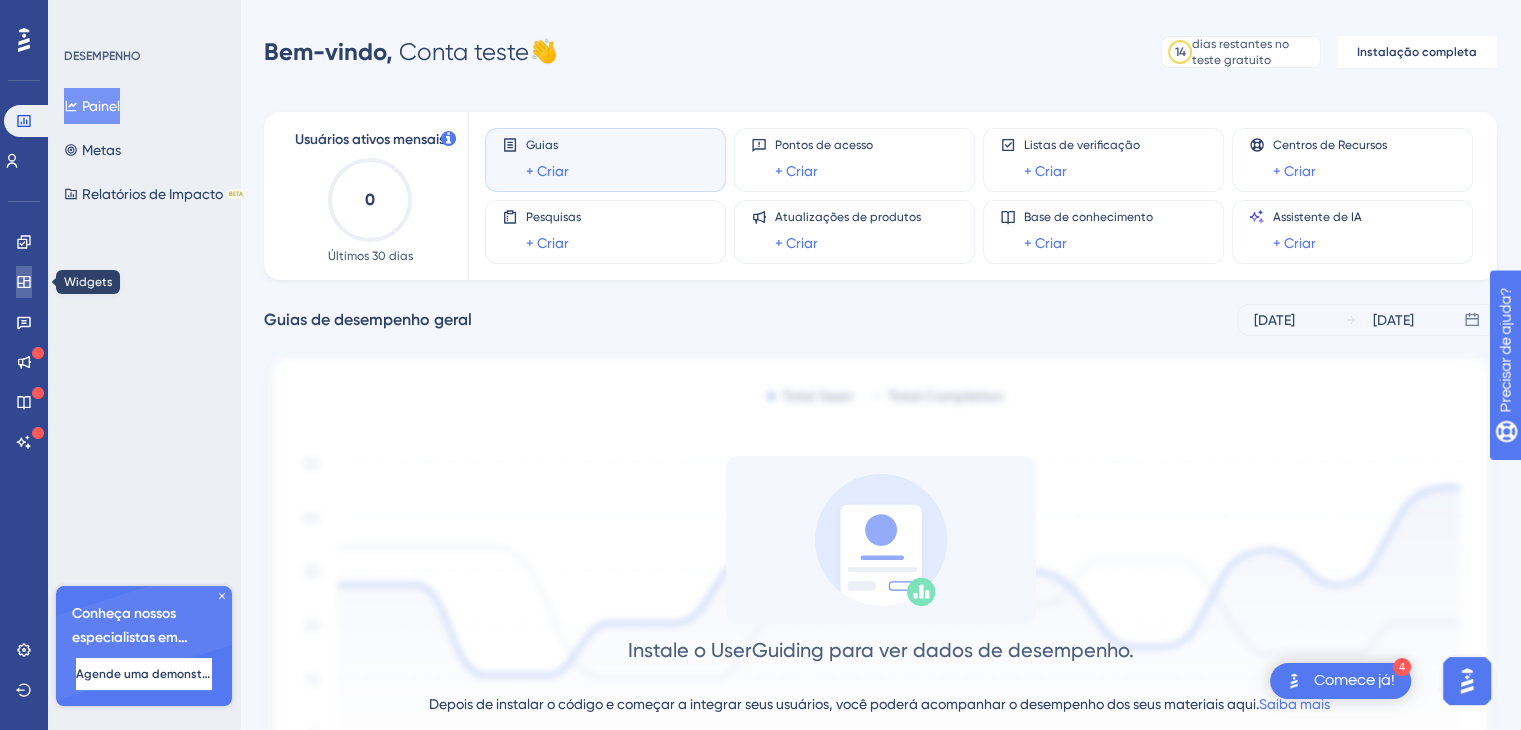 click 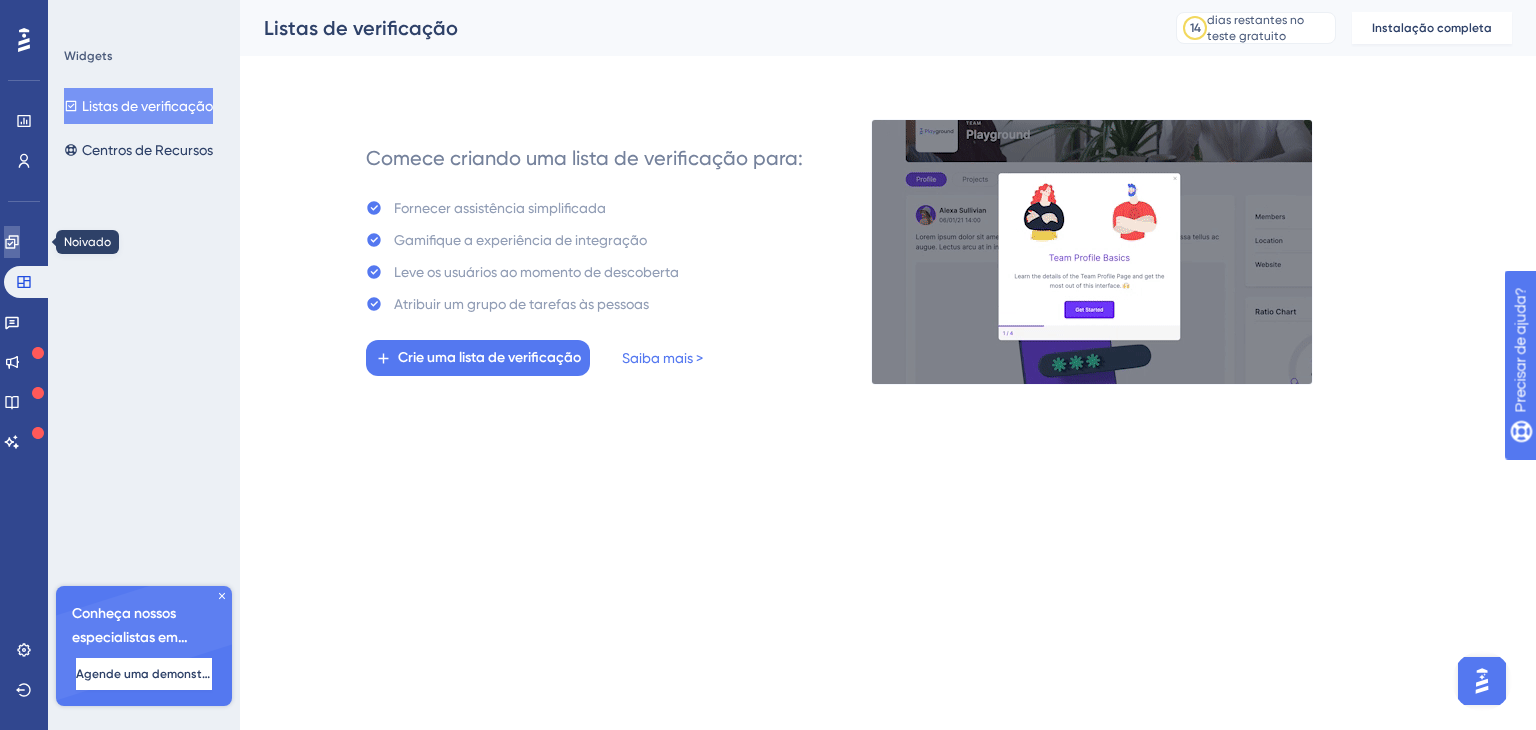 click 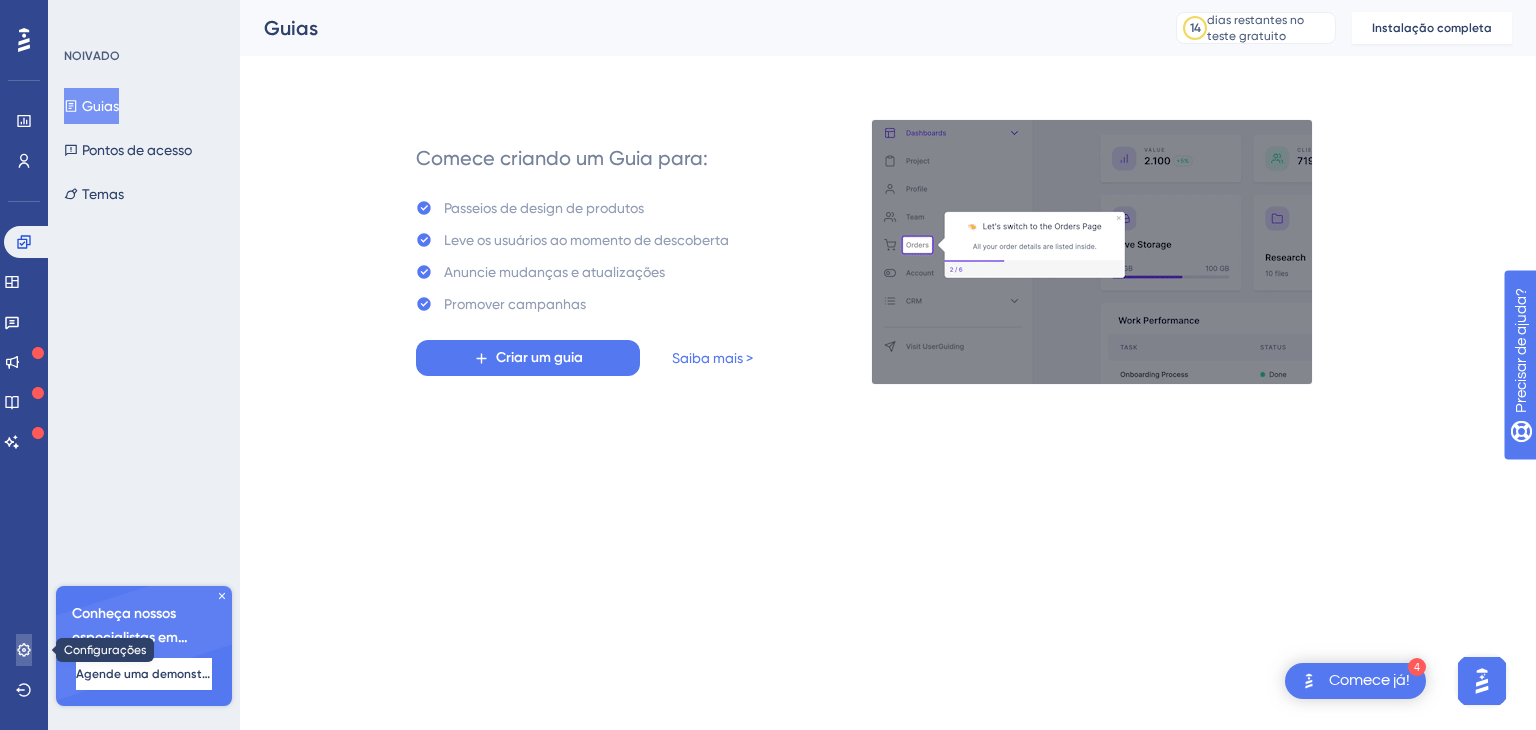 click 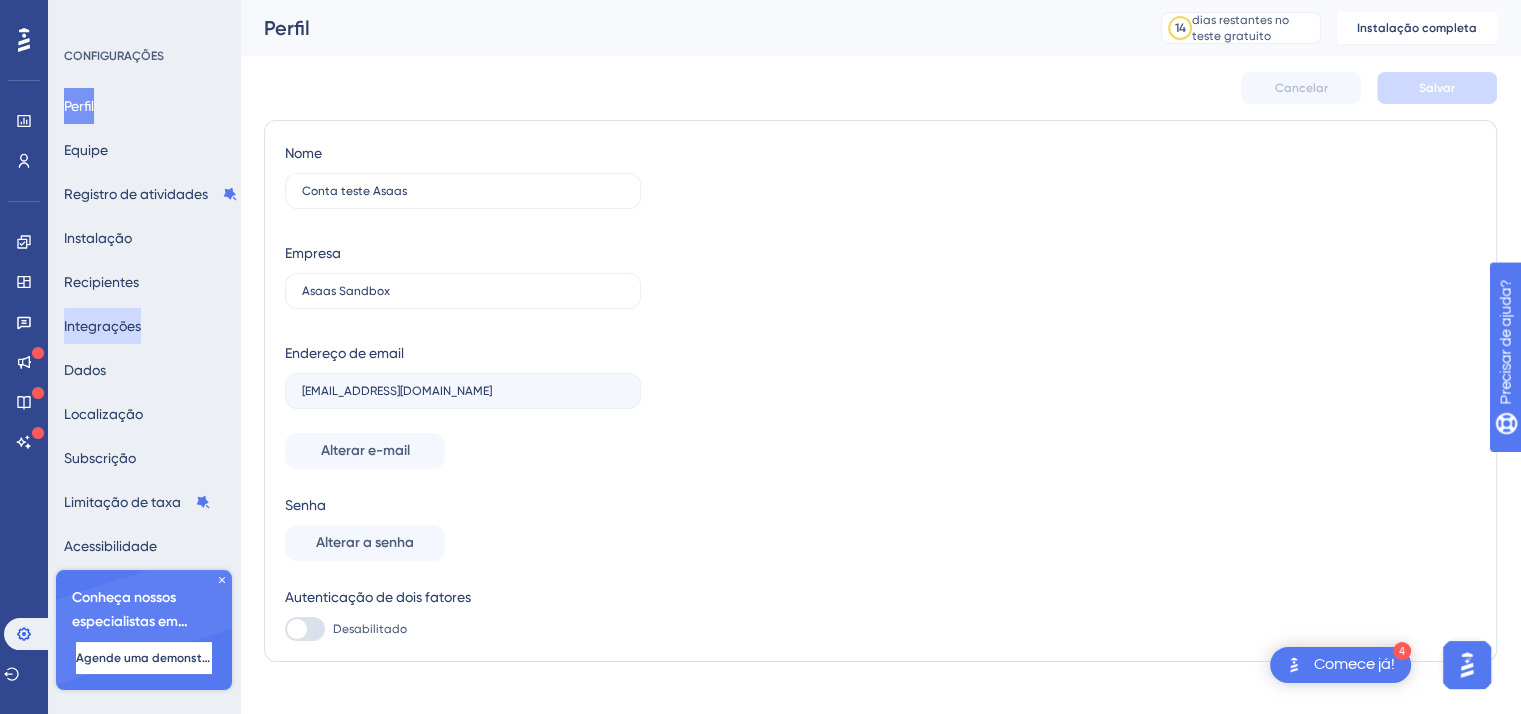 click on "Integrações" at bounding box center [102, 326] 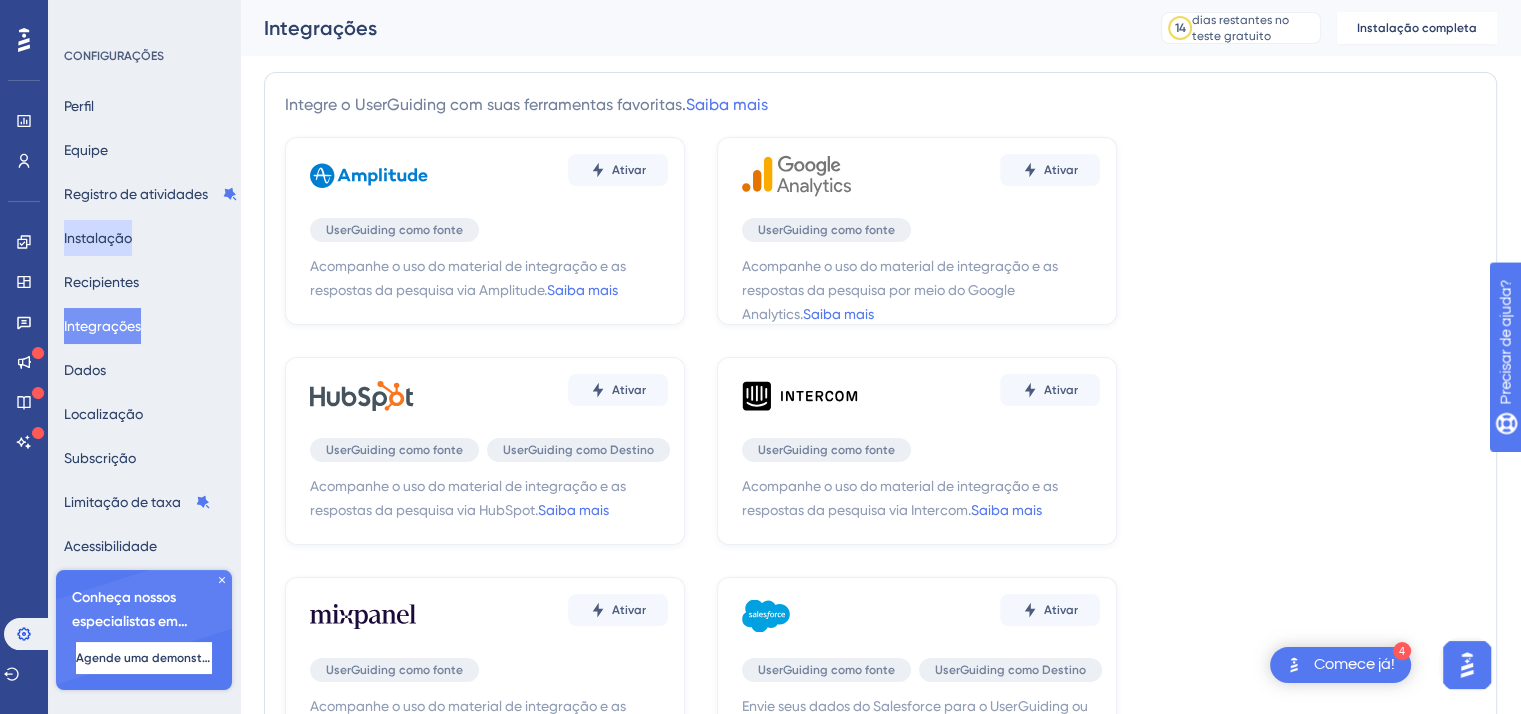 click on "Instalação" at bounding box center [98, 238] 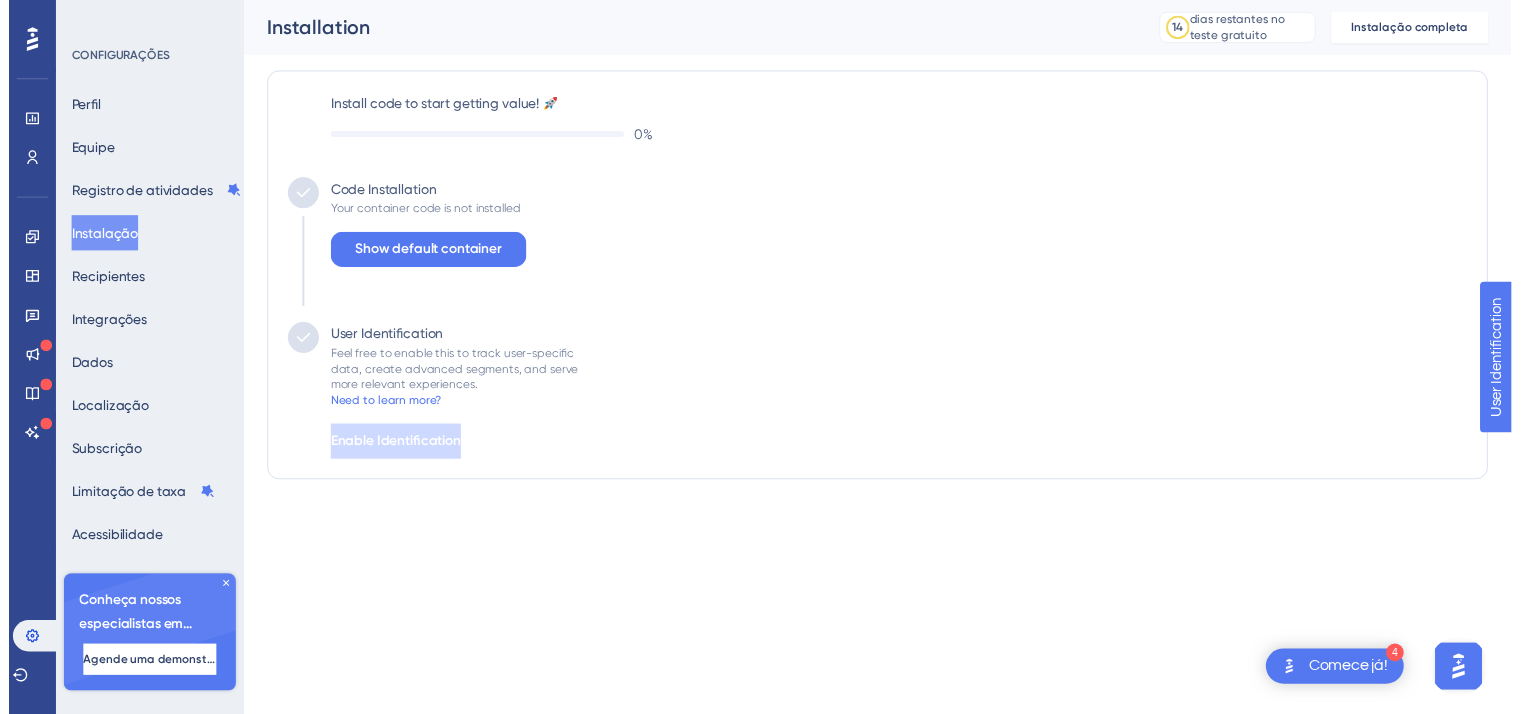 scroll, scrollTop: 0, scrollLeft: 0, axis: both 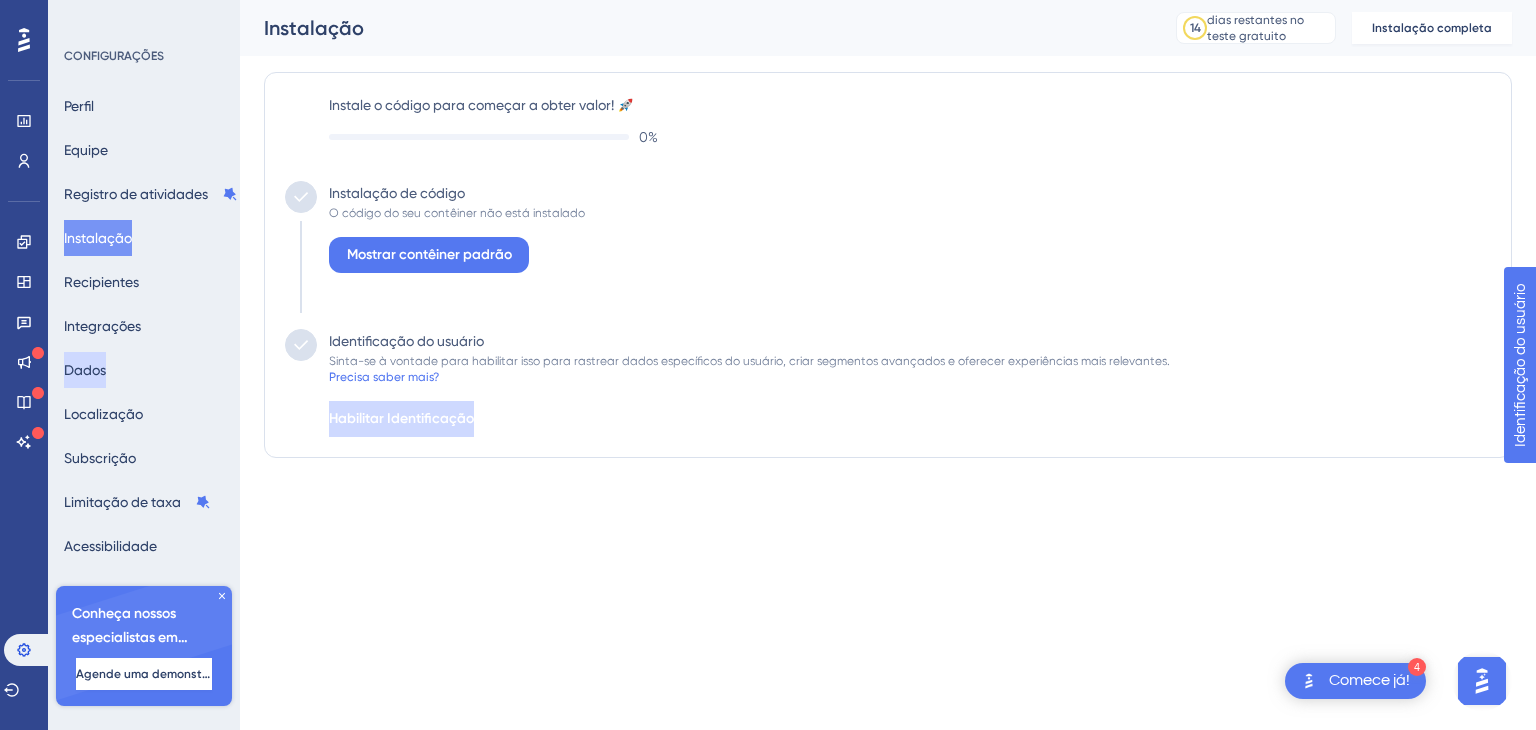 click on "Dados" at bounding box center (85, 370) 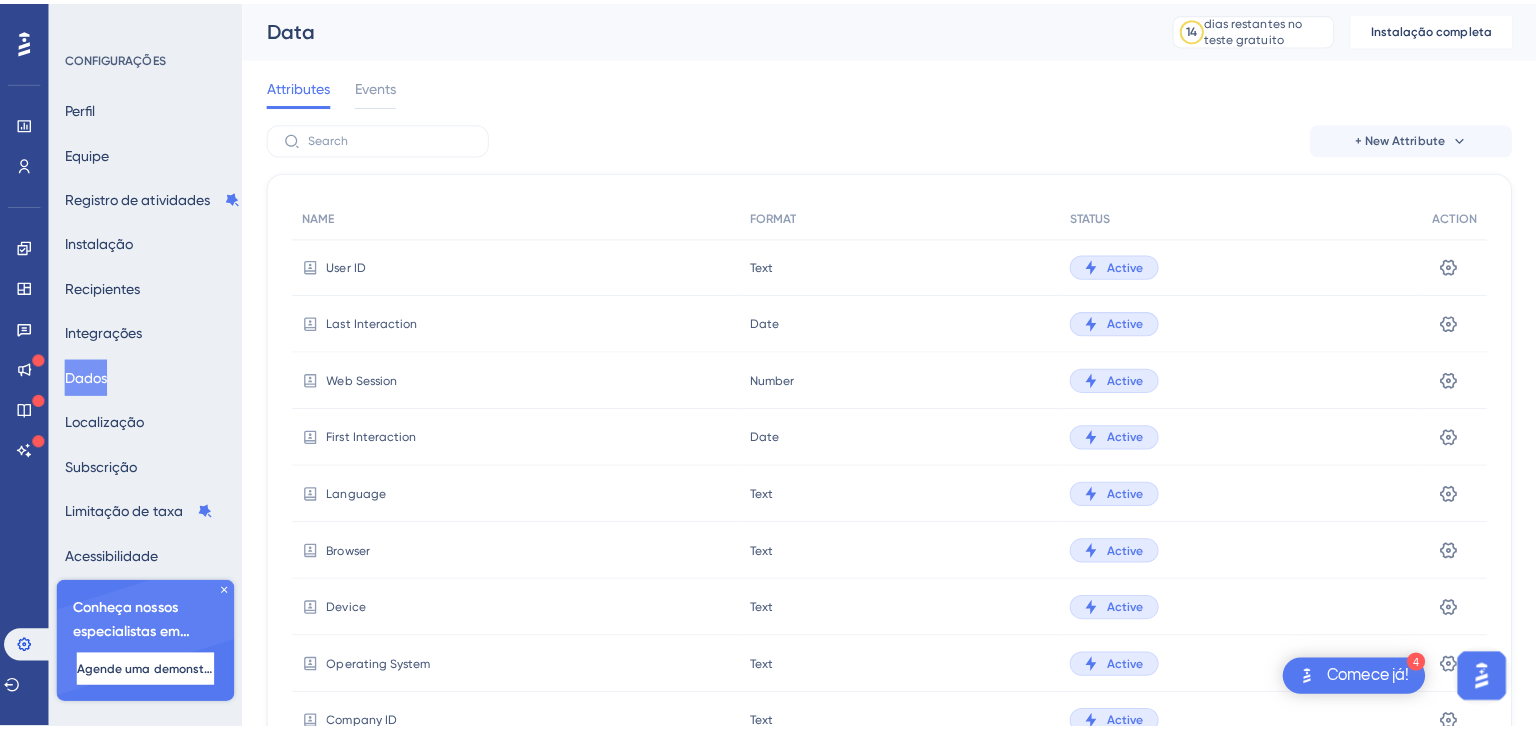 scroll, scrollTop: 0, scrollLeft: 0, axis: both 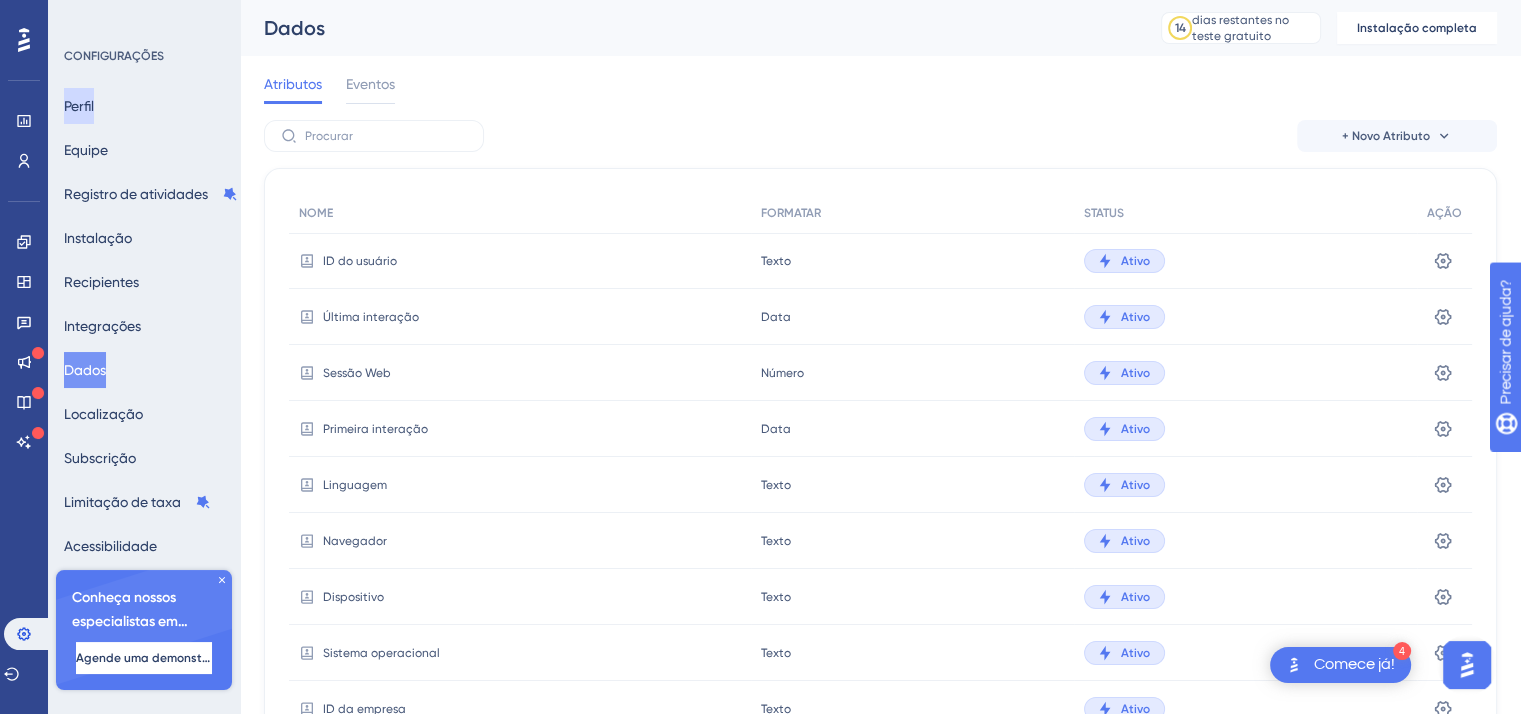 click on "Perfil" at bounding box center (79, 106) 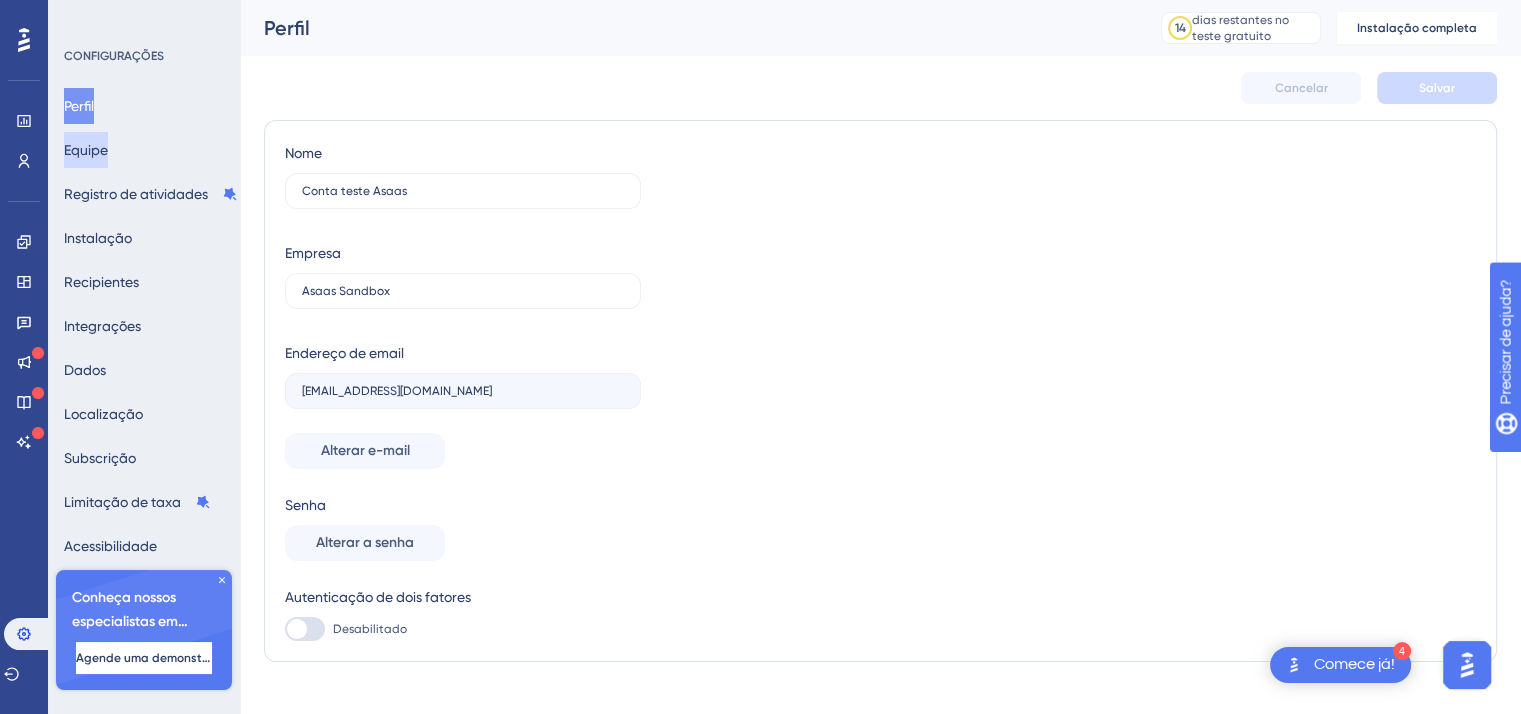 click on "Equipe" at bounding box center (86, 150) 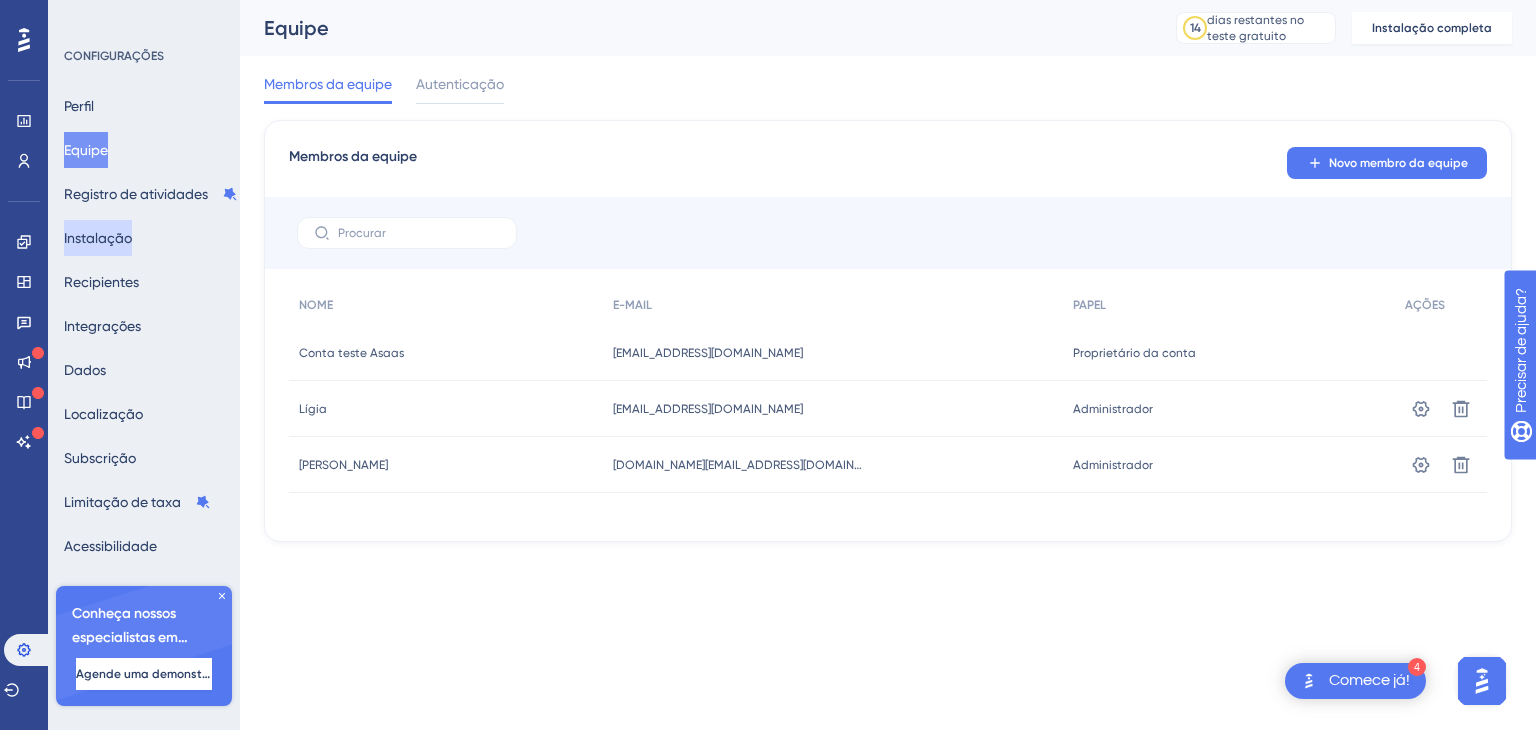 click on "Instalação" at bounding box center (98, 238) 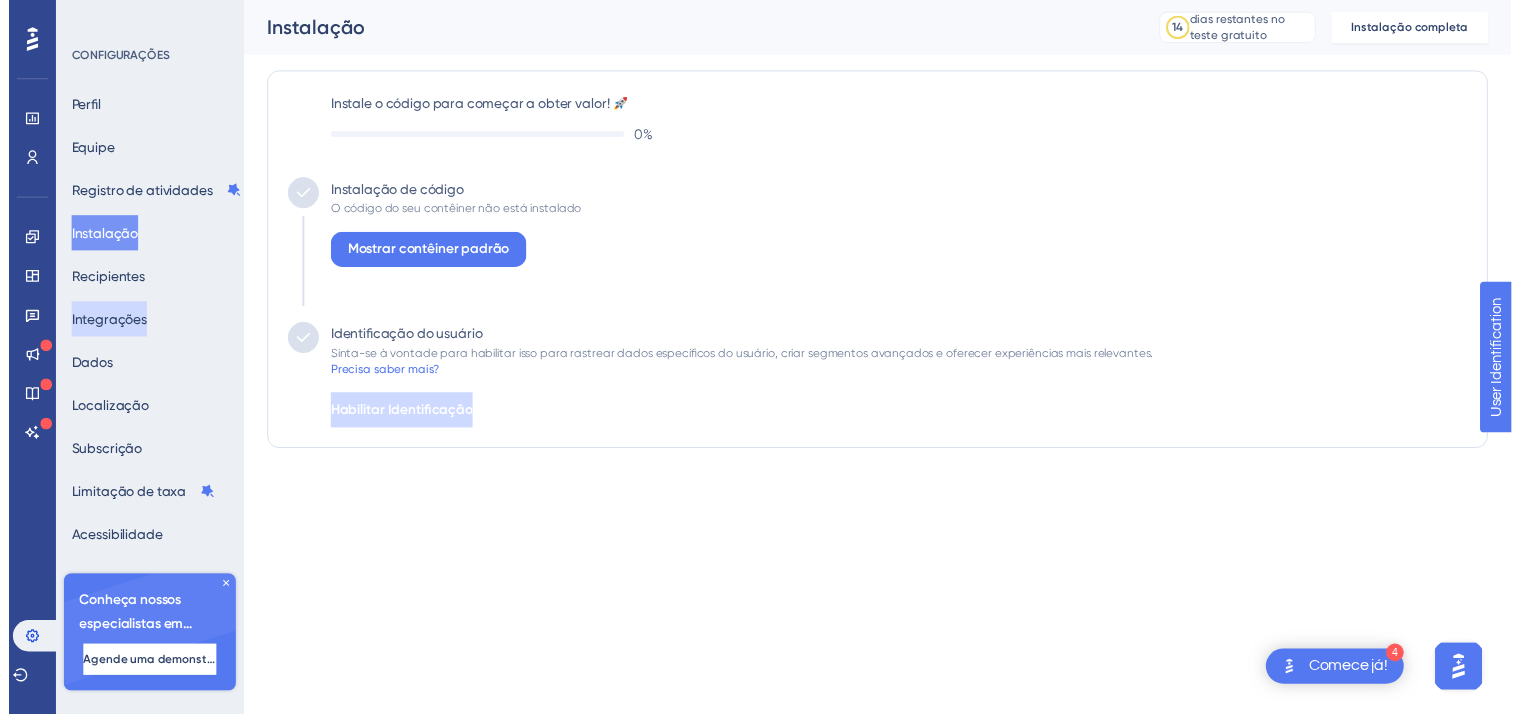 scroll, scrollTop: 0, scrollLeft: 0, axis: both 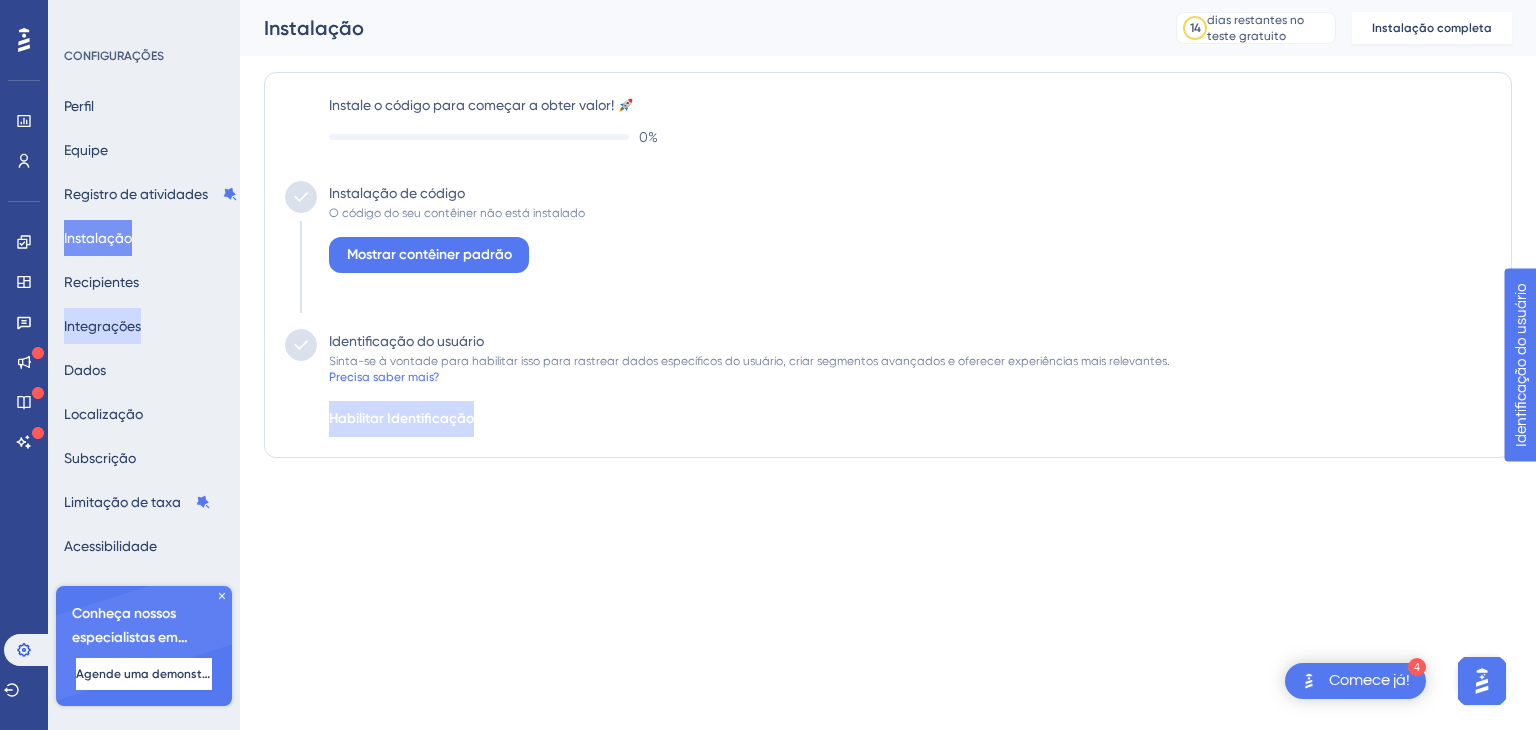 click on "Integrações" at bounding box center (102, 326) 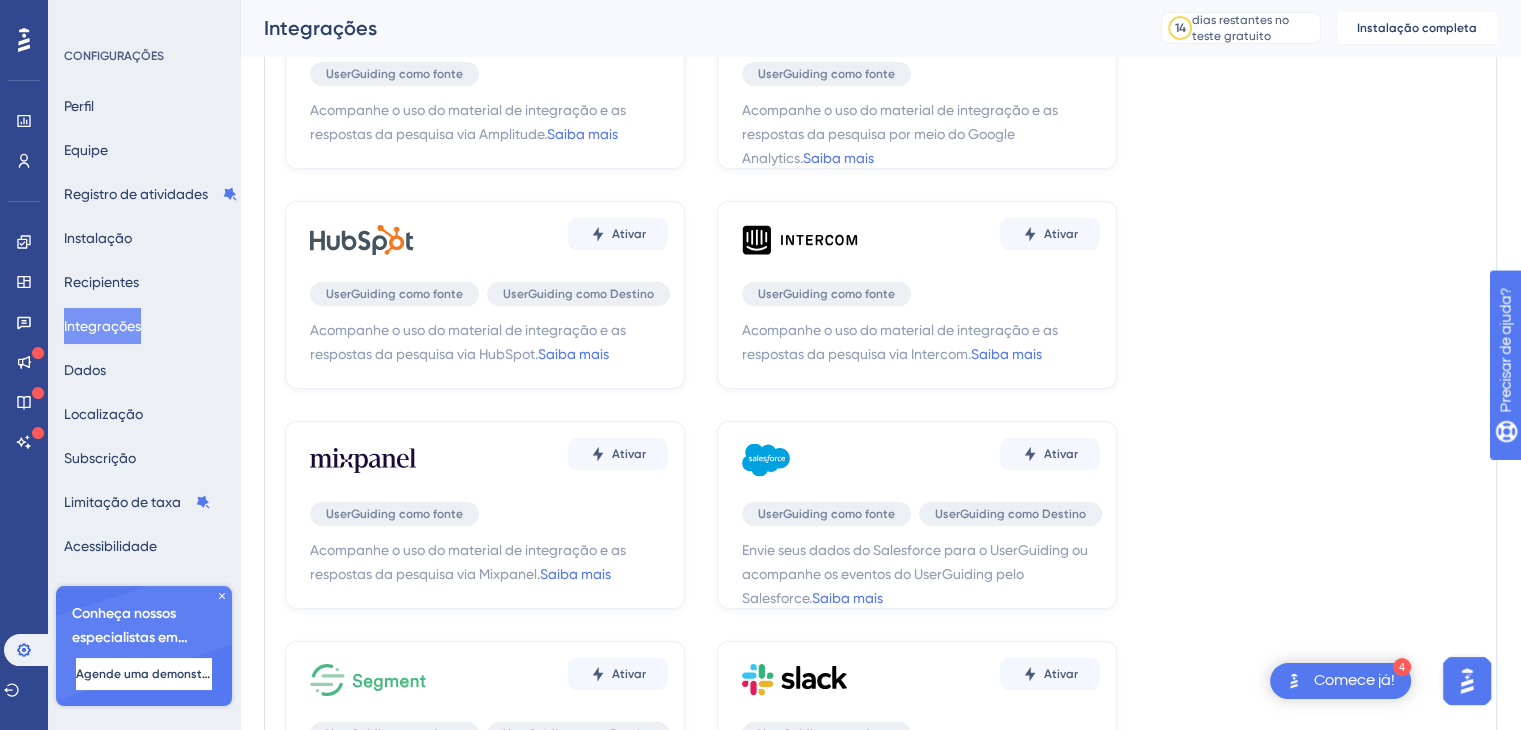 scroll, scrollTop: 200, scrollLeft: 0, axis: vertical 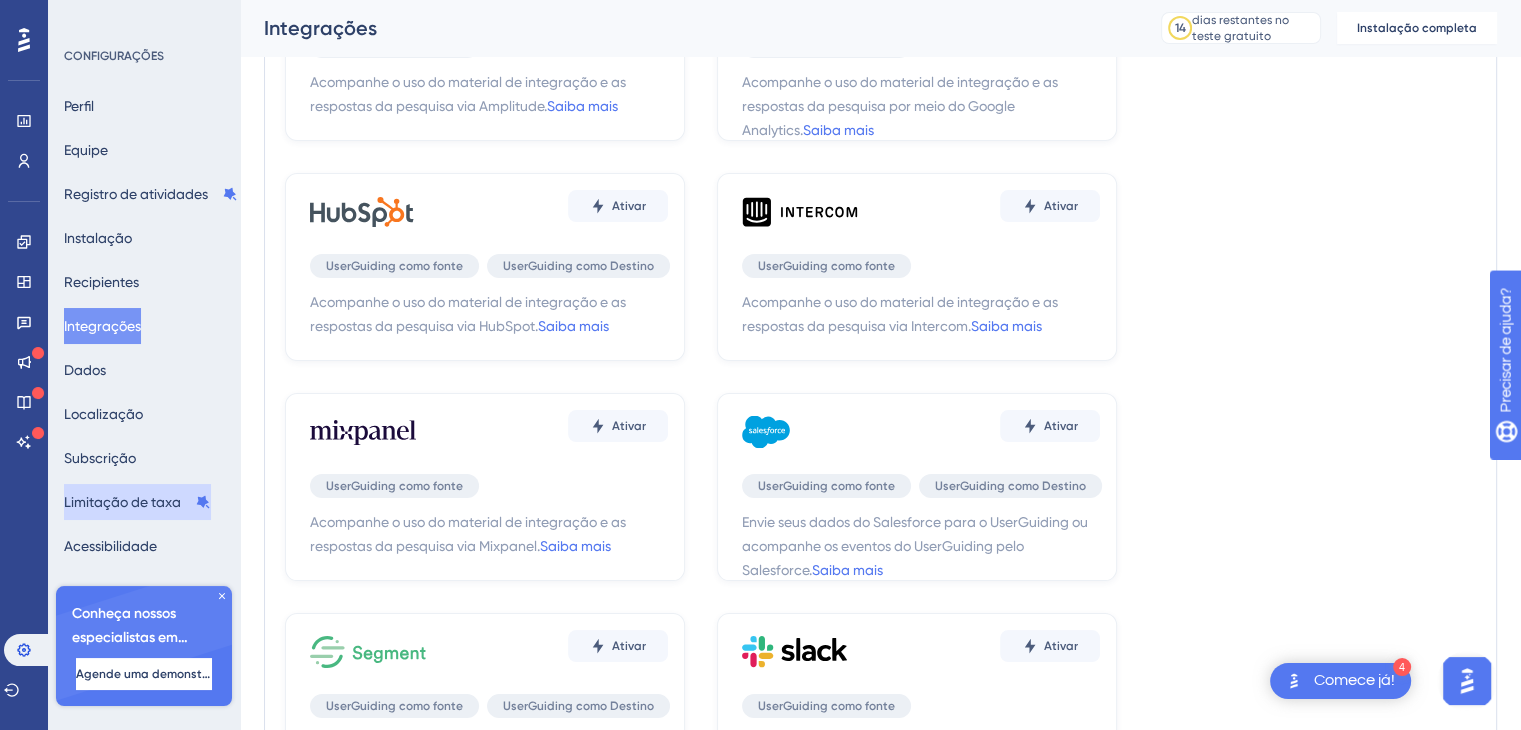 click on "Limitação de taxa" at bounding box center [122, 502] 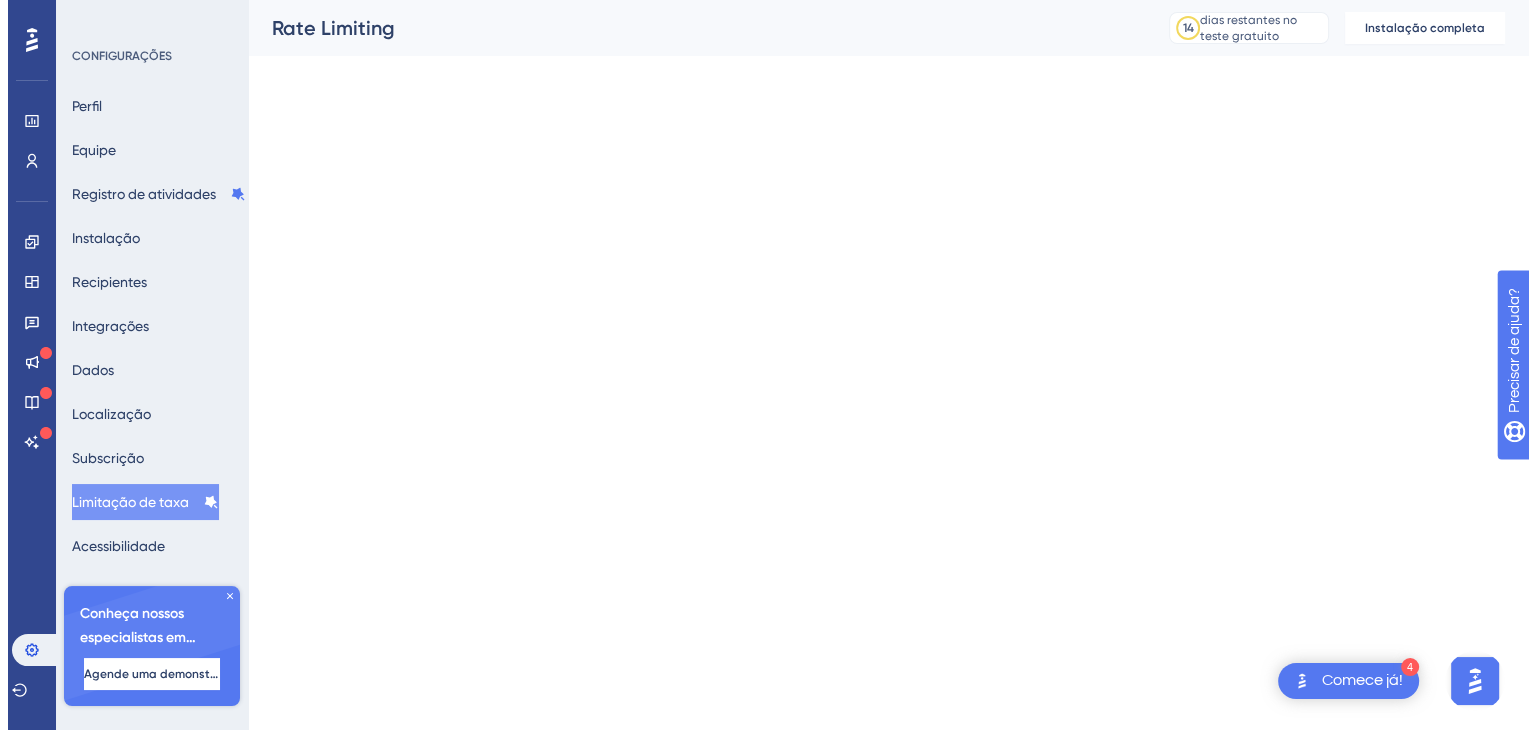 scroll, scrollTop: 0, scrollLeft: 0, axis: both 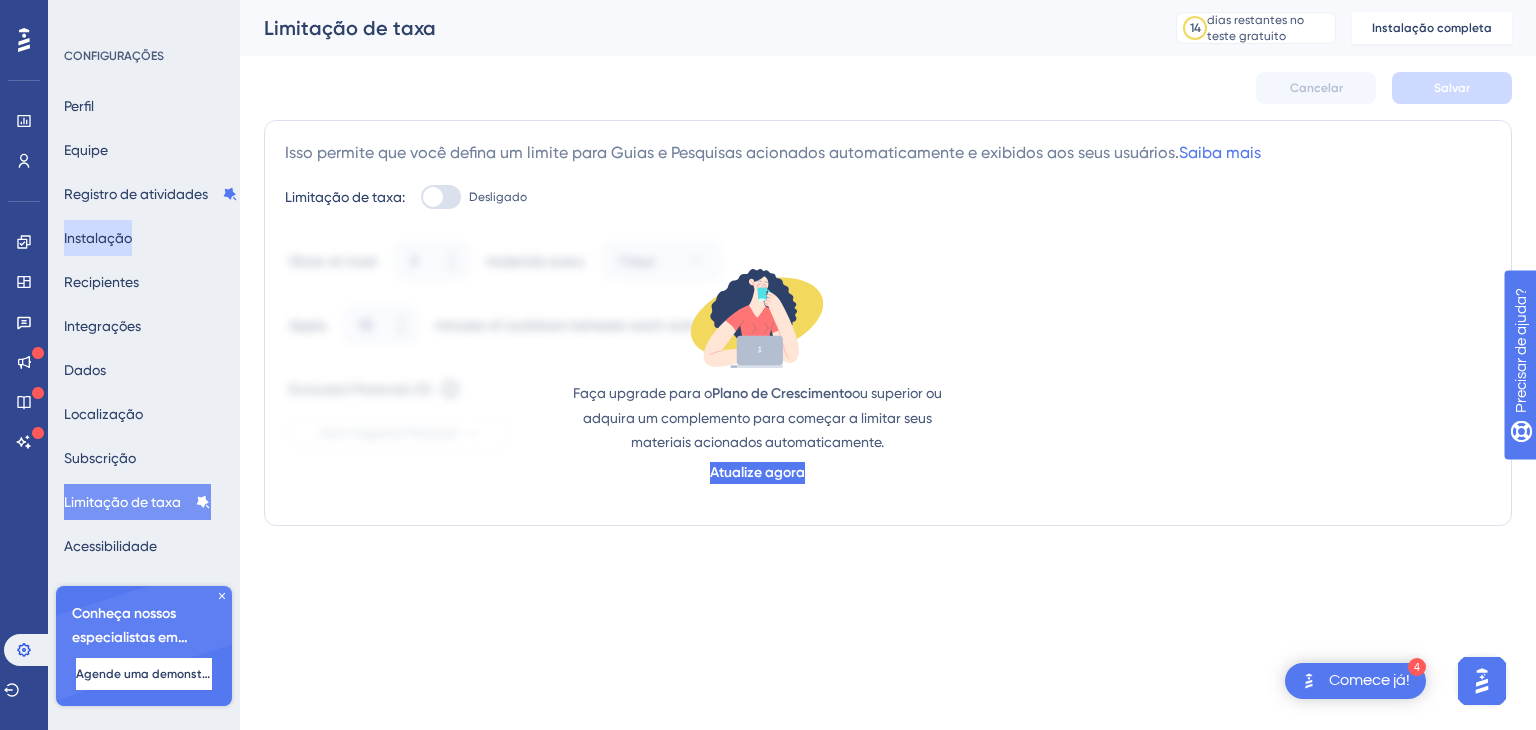 click on "Instalação" at bounding box center (98, 238) 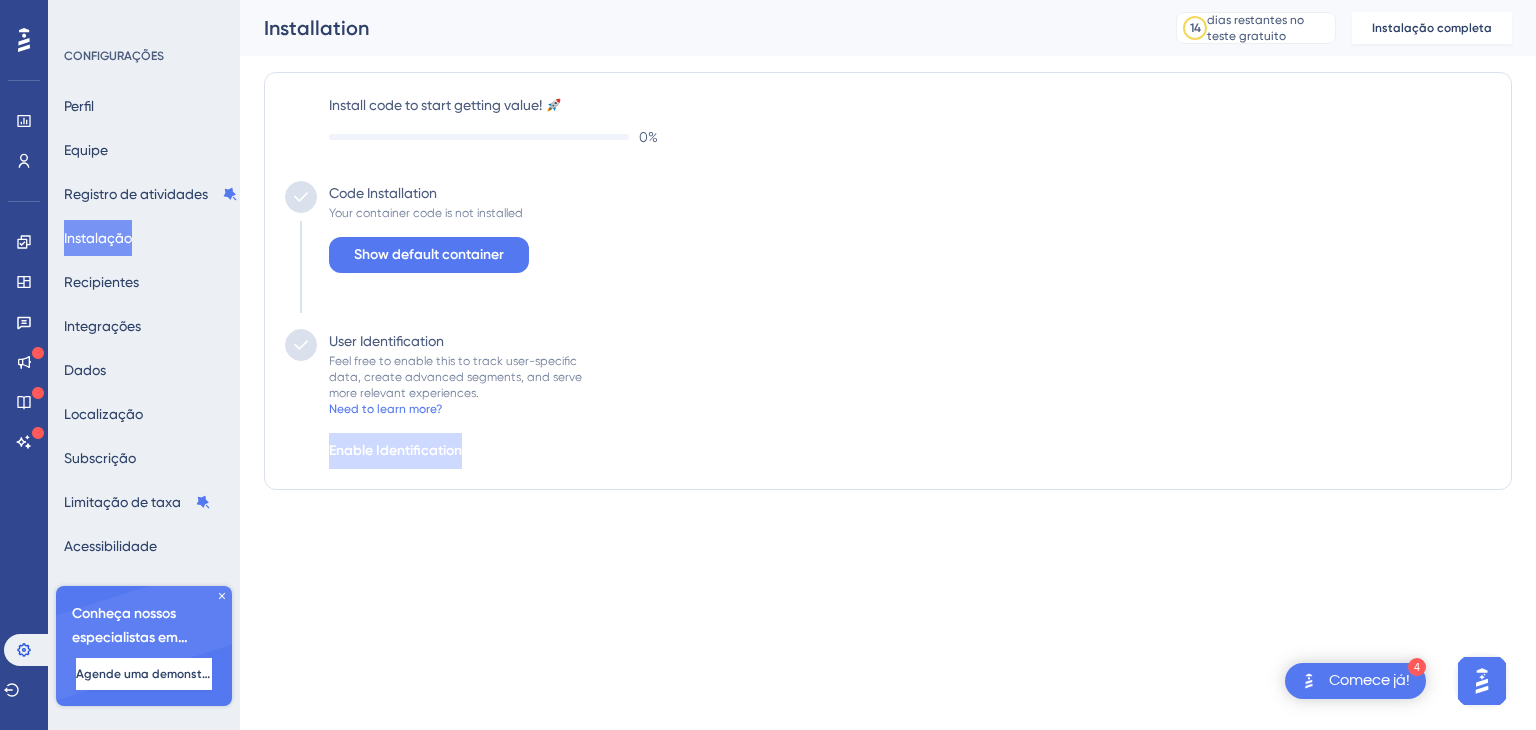 scroll, scrollTop: 0, scrollLeft: 0, axis: both 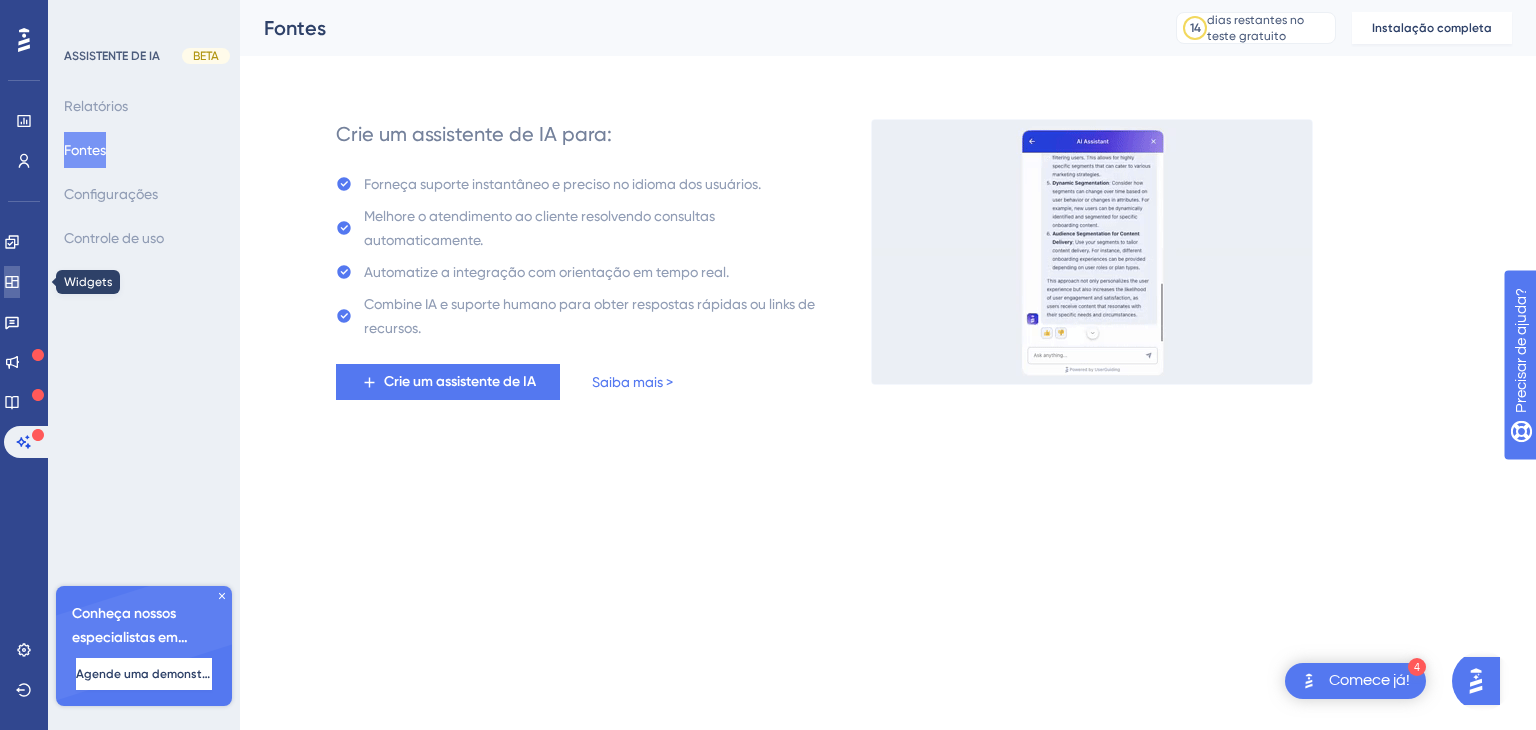 click 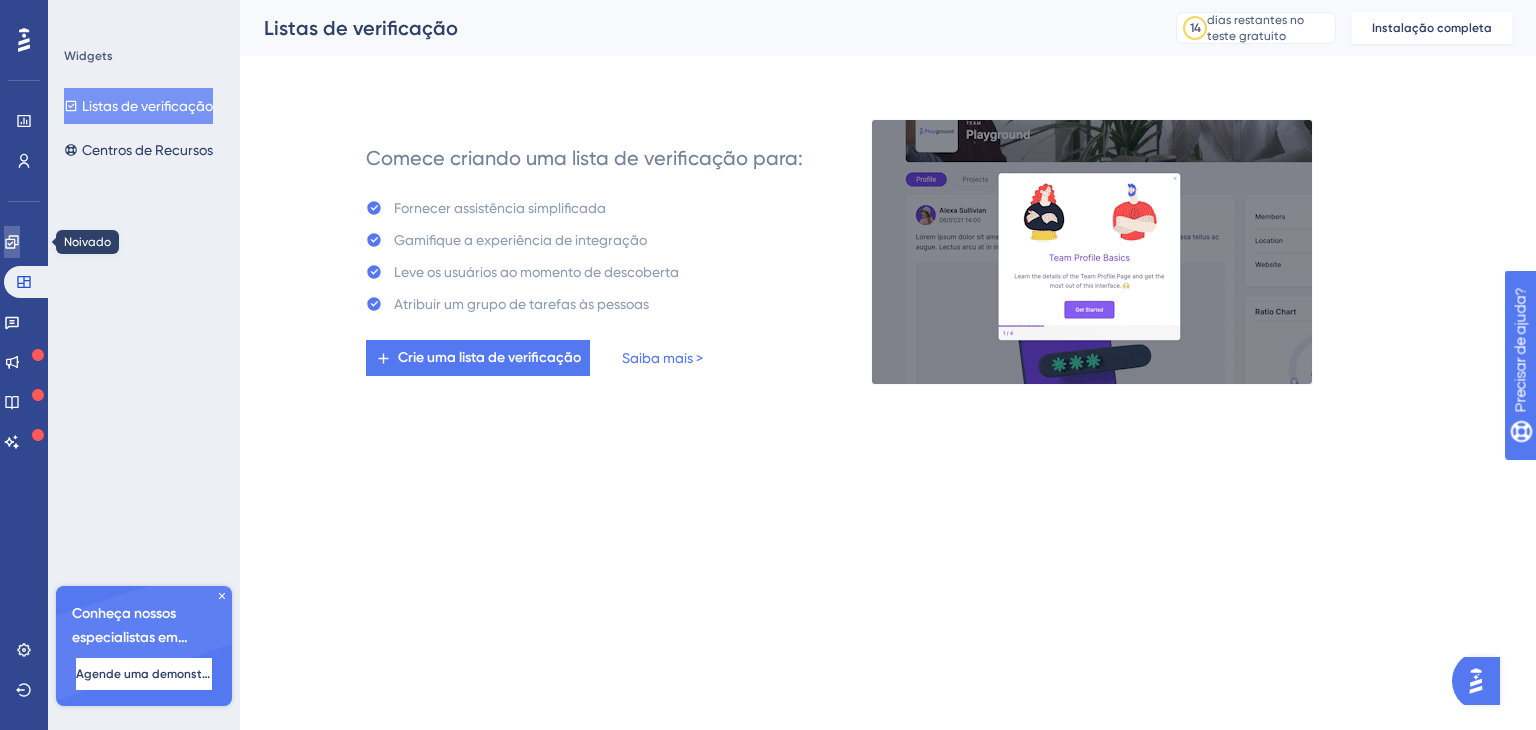 click 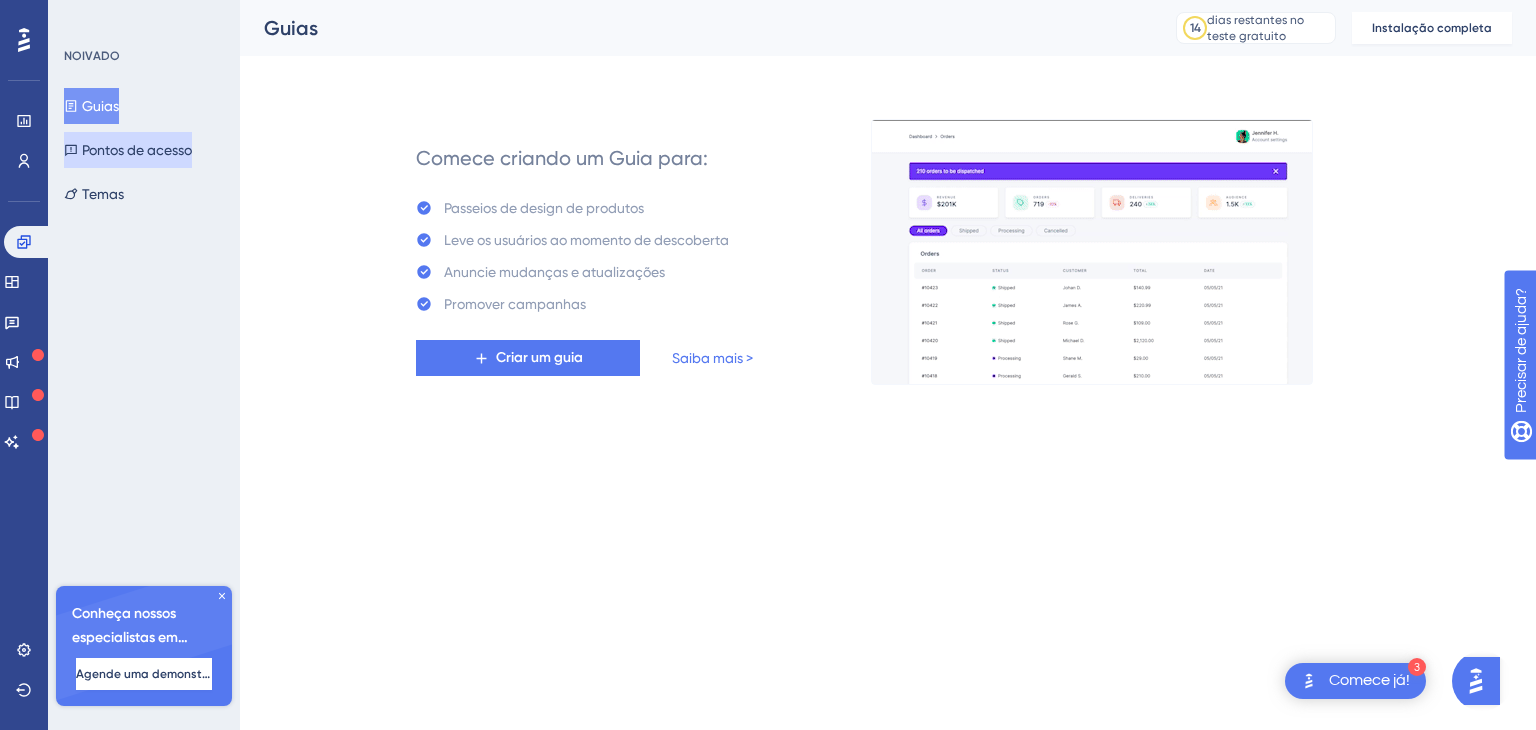click on "Pontos de acesso" at bounding box center [137, 150] 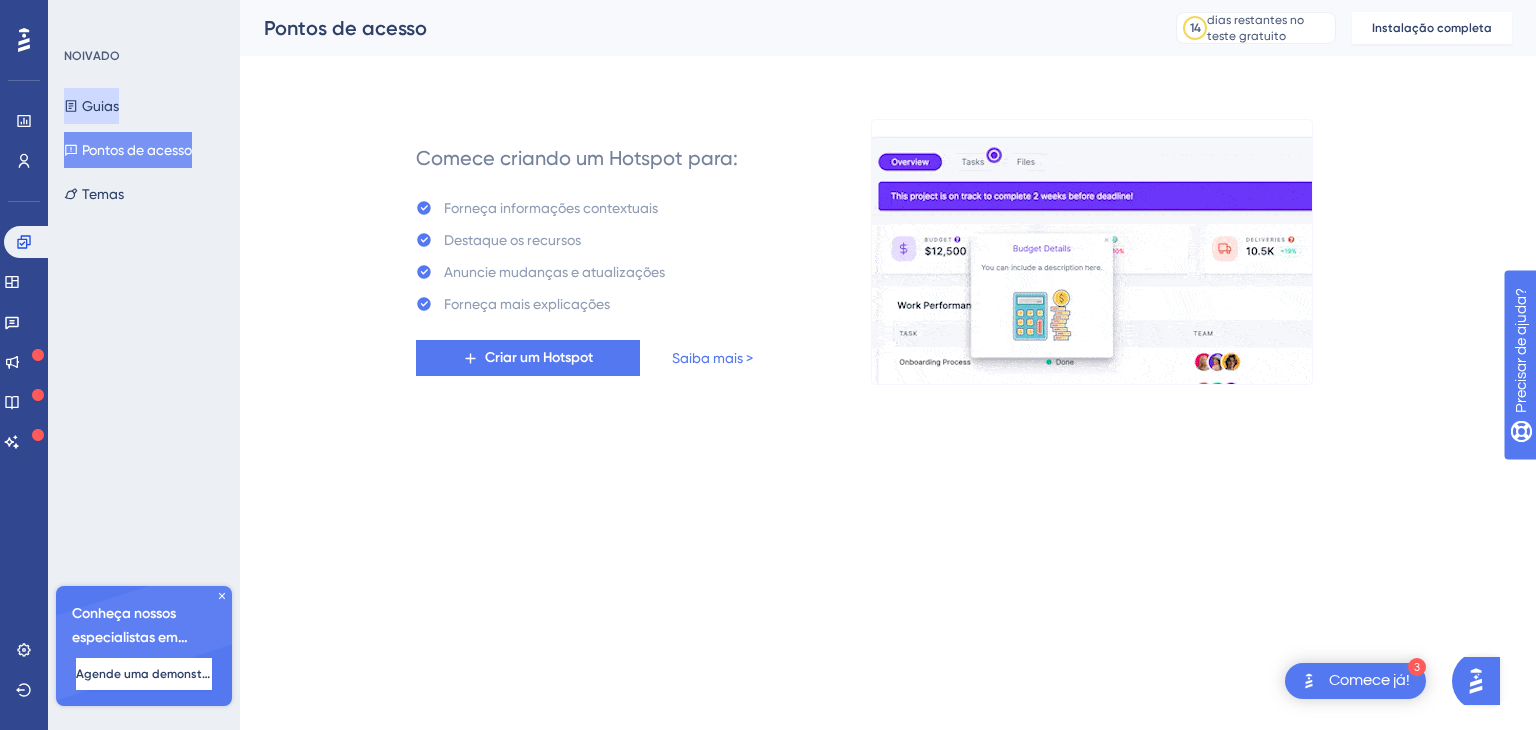 click on "Guias" at bounding box center [100, 106] 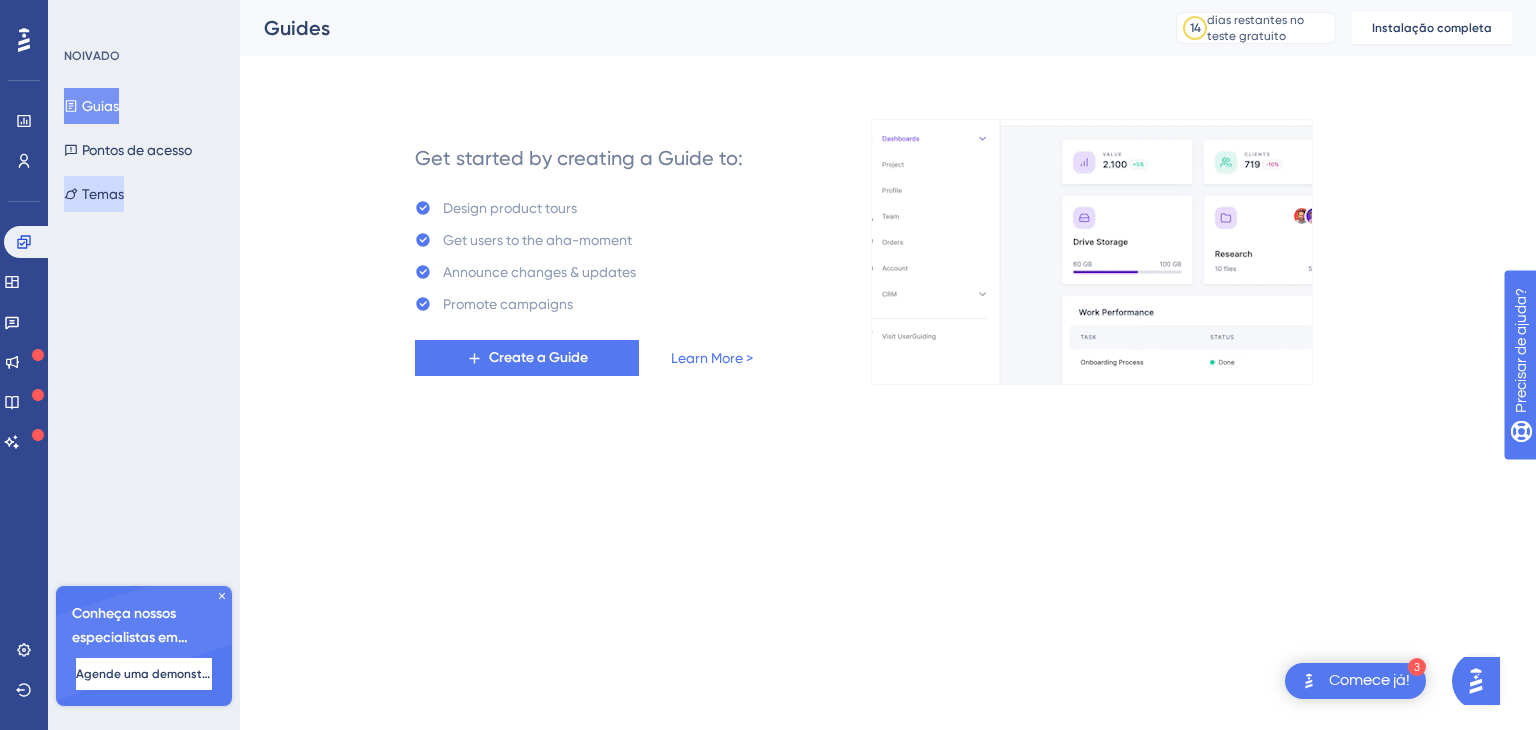 click on "Temas" at bounding box center (103, 194) 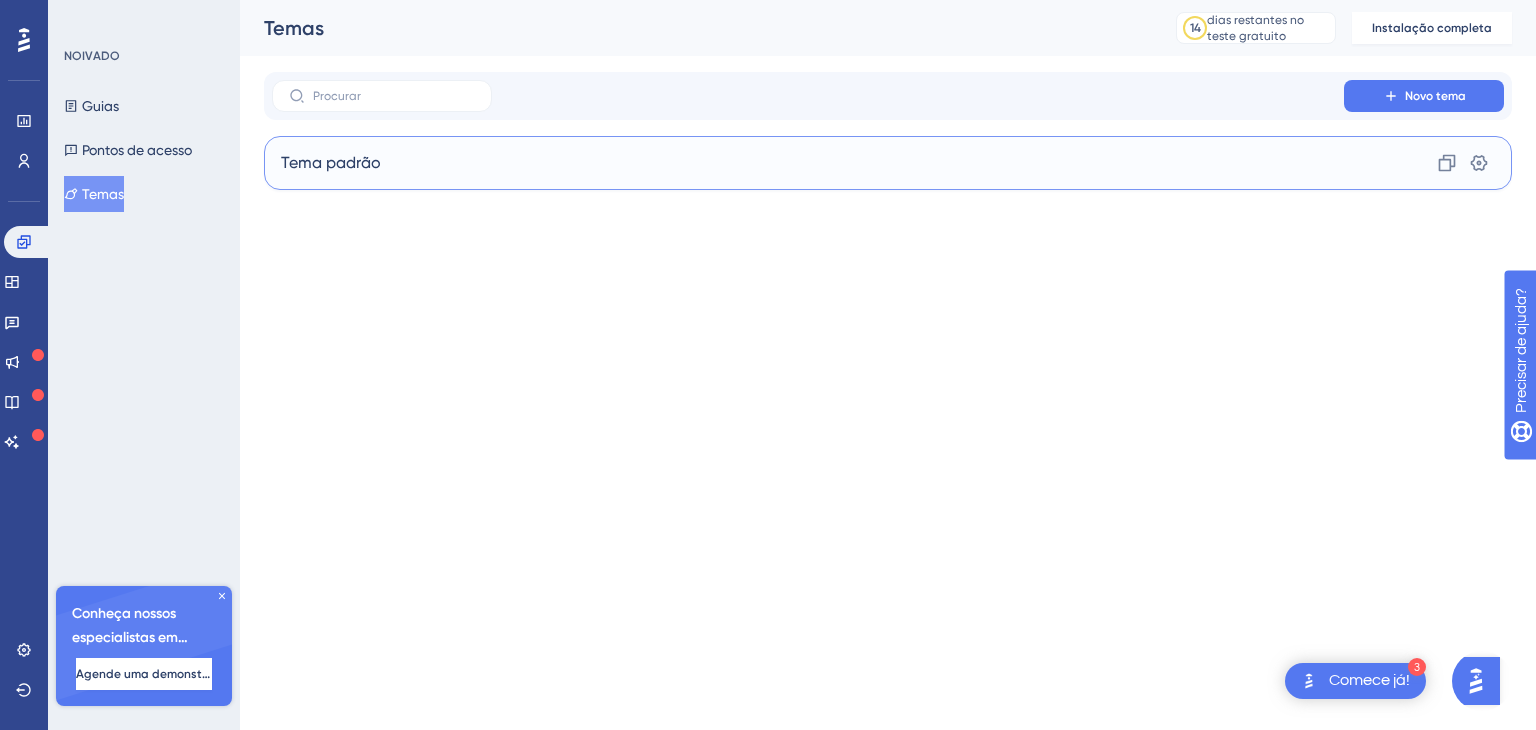 click on "Tema padrão" at bounding box center [331, 162] 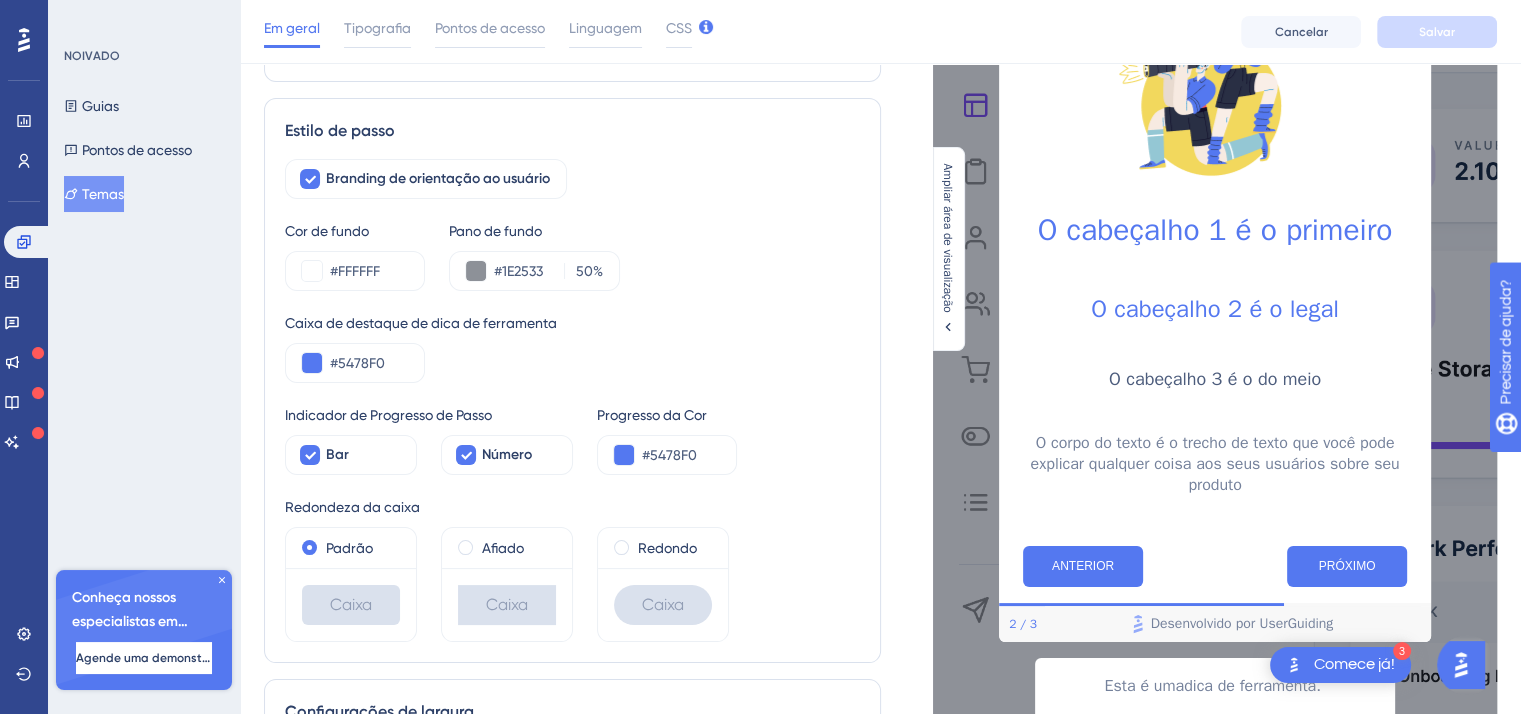 scroll, scrollTop: 0, scrollLeft: 0, axis: both 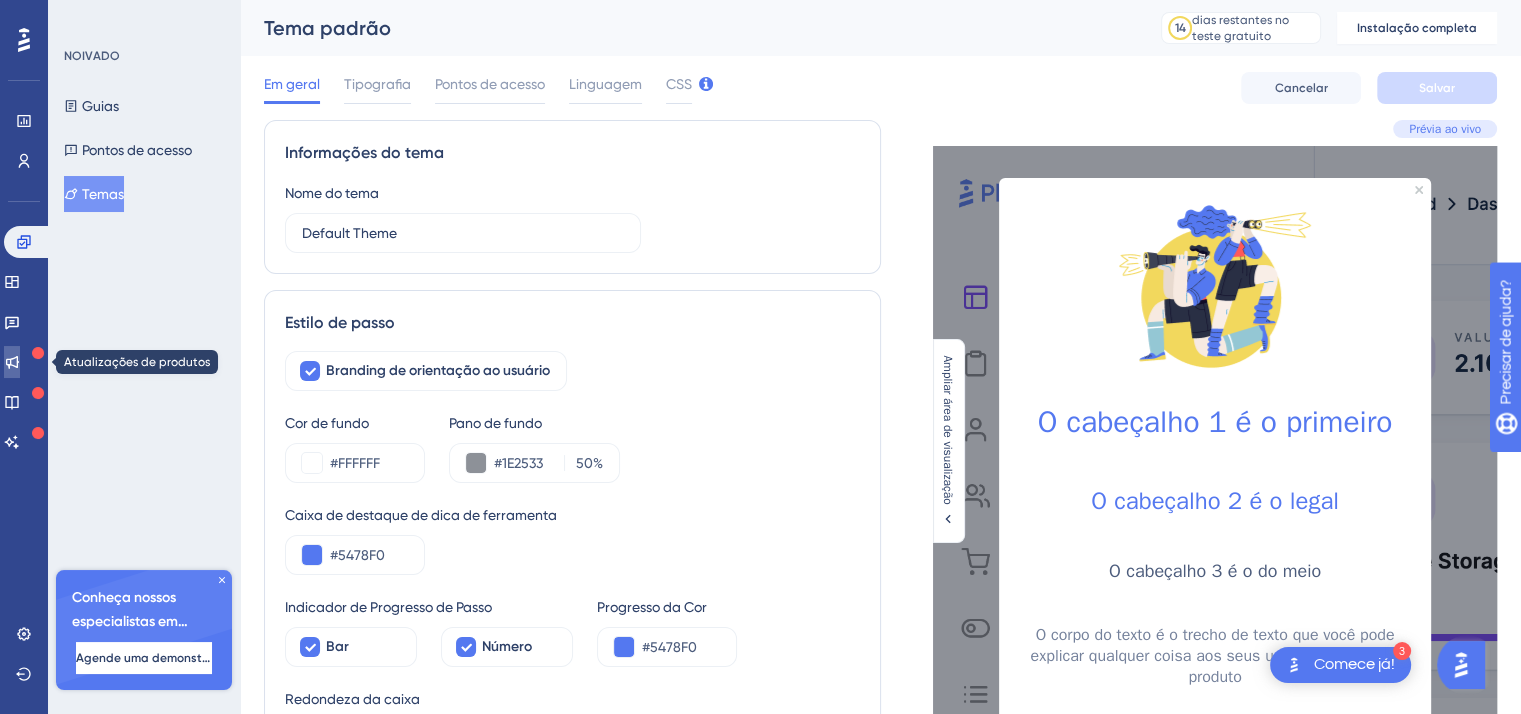 click at bounding box center [12, 362] 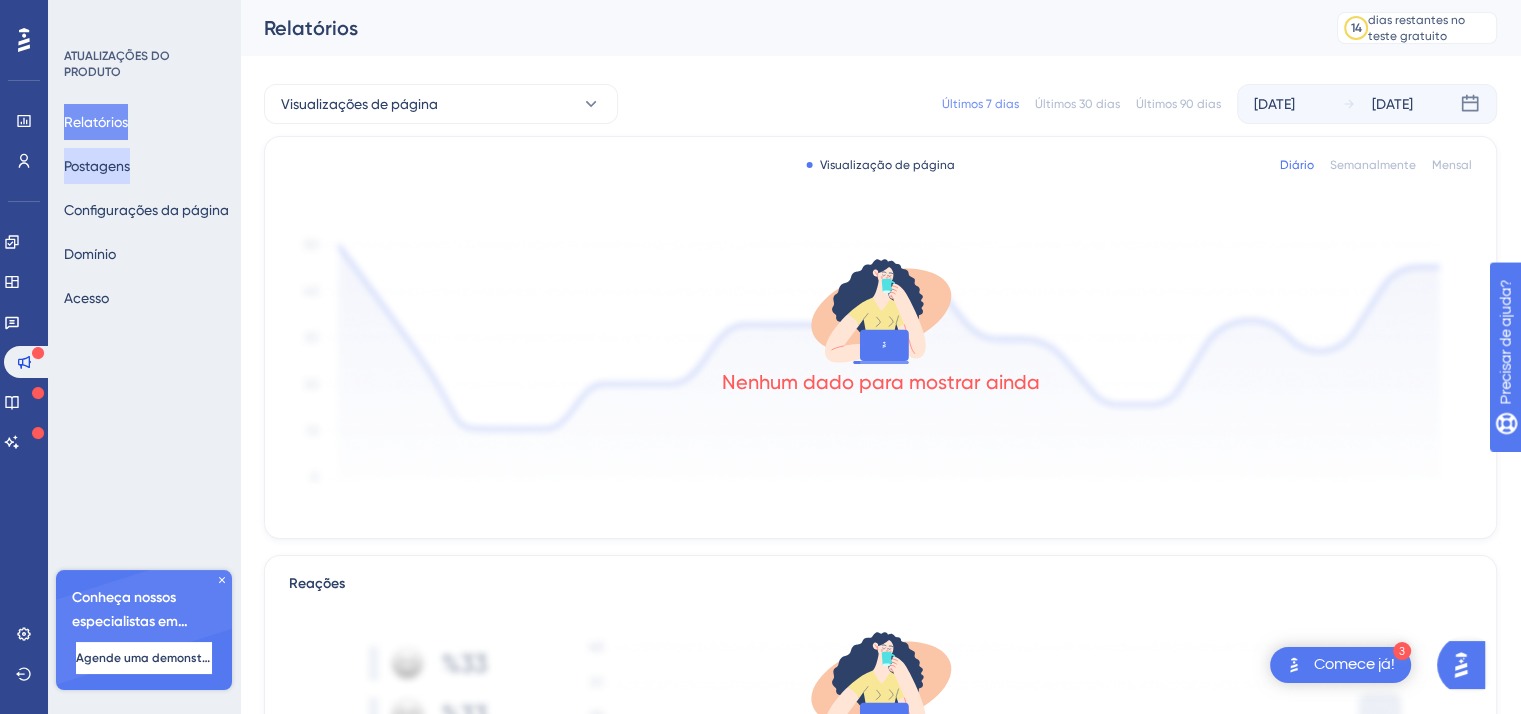 click on "Postagens" at bounding box center [97, 166] 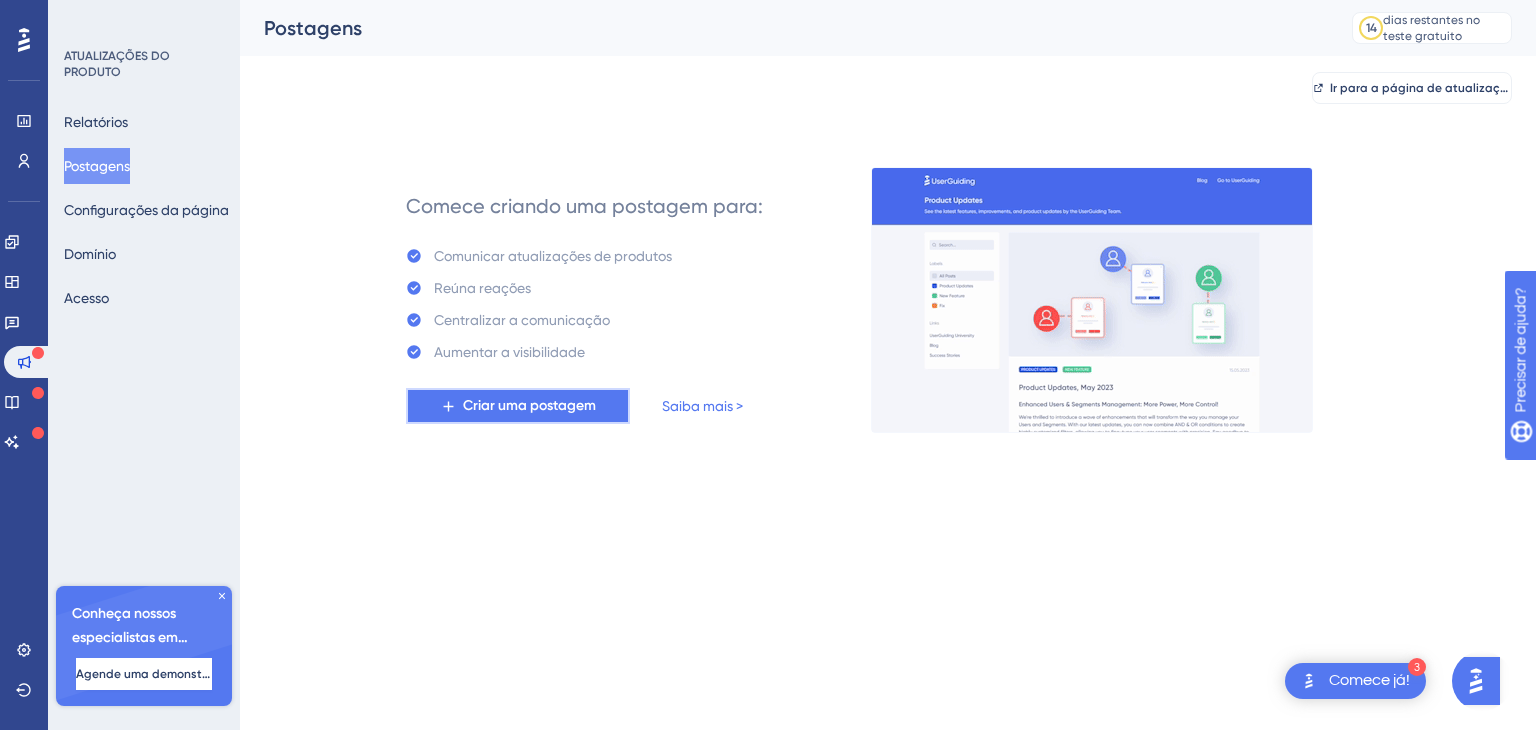 click on "Criar uma postagem" at bounding box center (529, 406) 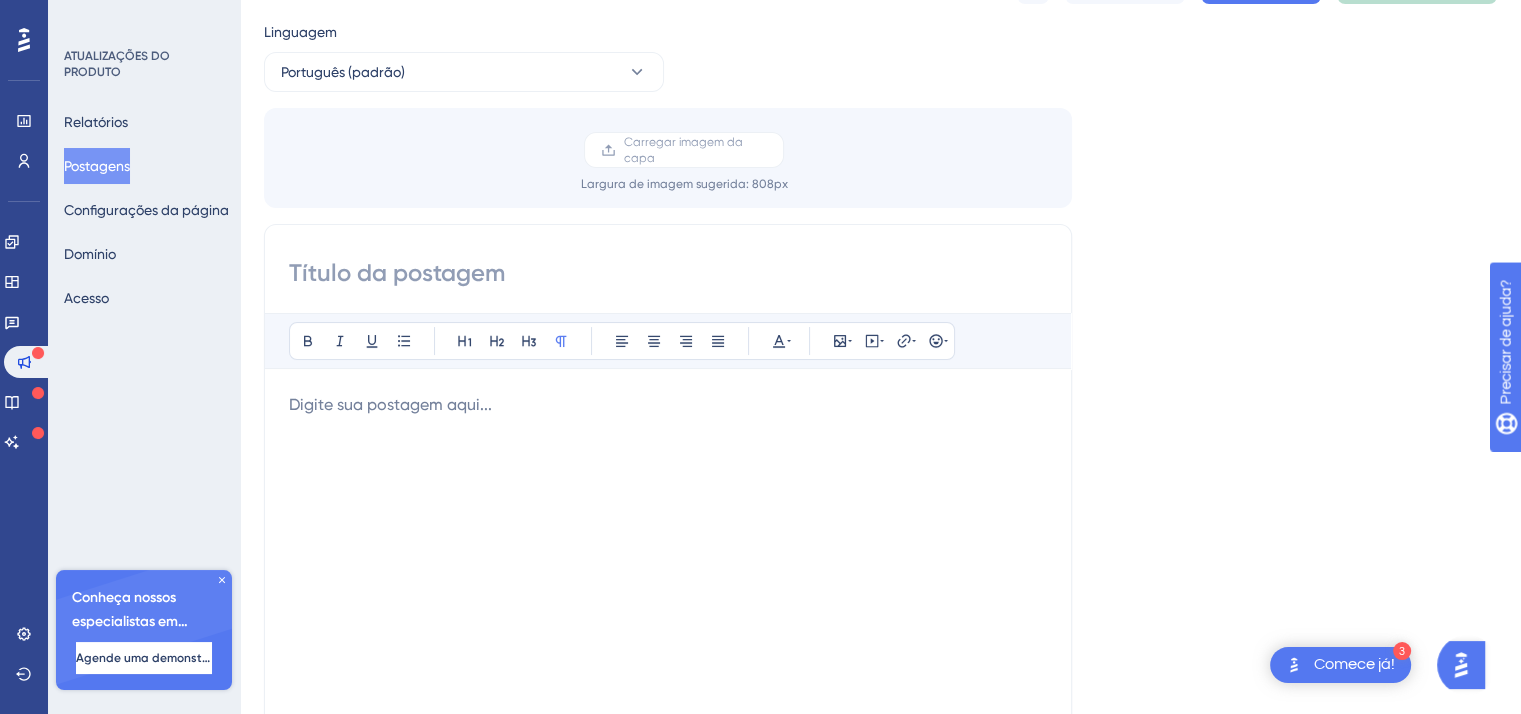 scroll, scrollTop: 0, scrollLeft: 0, axis: both 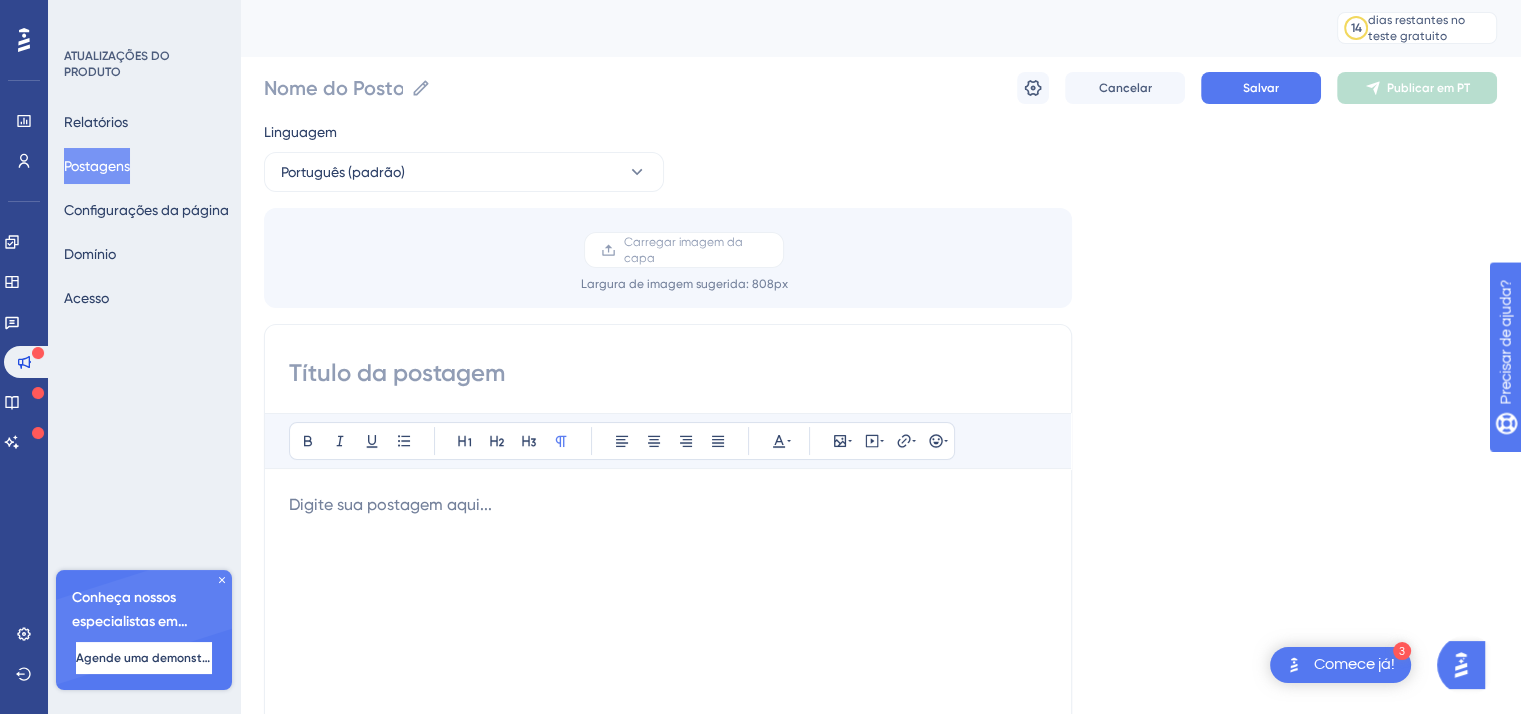 click on "Comece já!" at bounding box center [1354, 664] 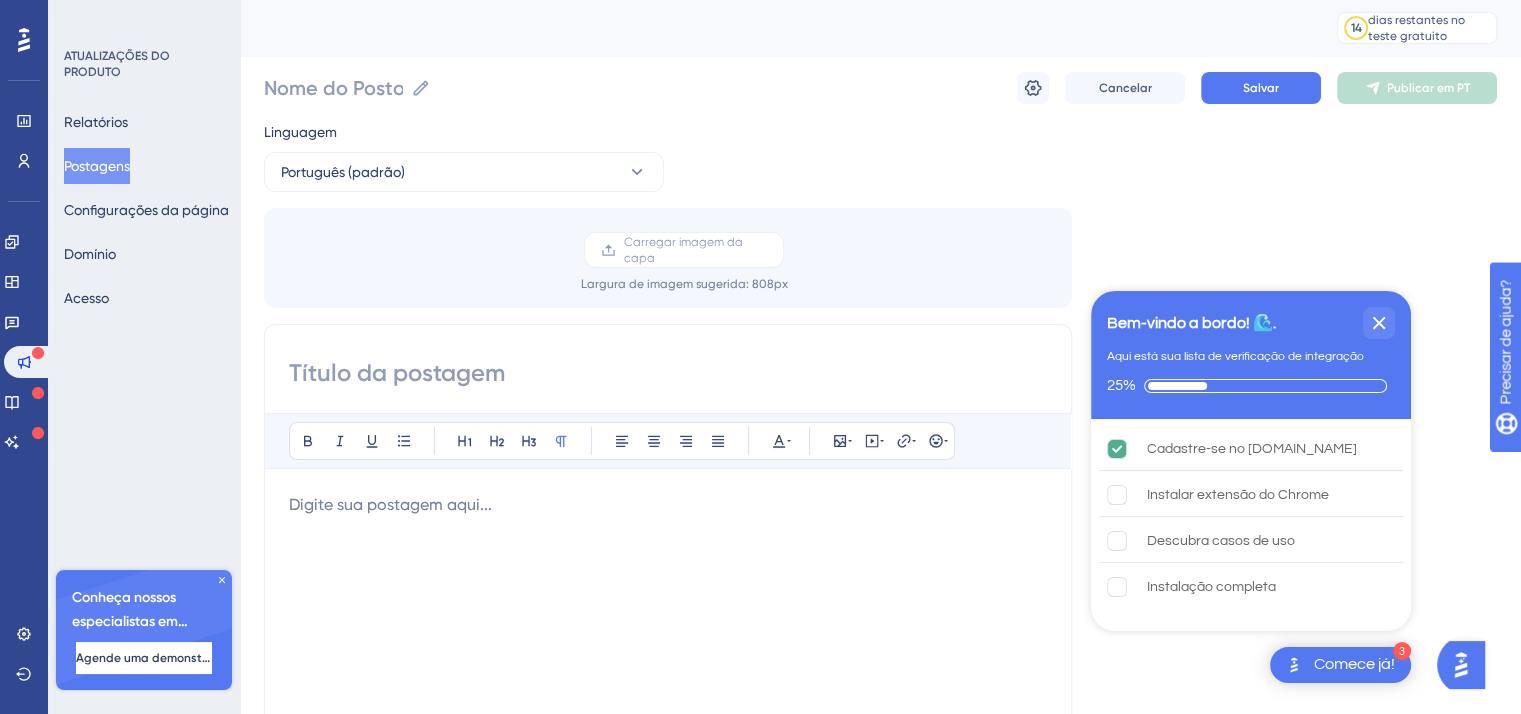 click on "Linguagem Português (padrão) Carregar imagem da capa Largura de imagem sugerida  : 808  px Audacioso itálico Sublinhado Ponto de bala Título 1 Título 2 Título 3 Normal Alinhar à esquerda Alinhar ao centro Alinhar à direita Alinhar Justificar Cor do texto Inserir imagem Incorporar vídeo Hiperlink Emojis Digite sua postagem aqui... 😀 😐 😔" at bounding box center [880, 595] 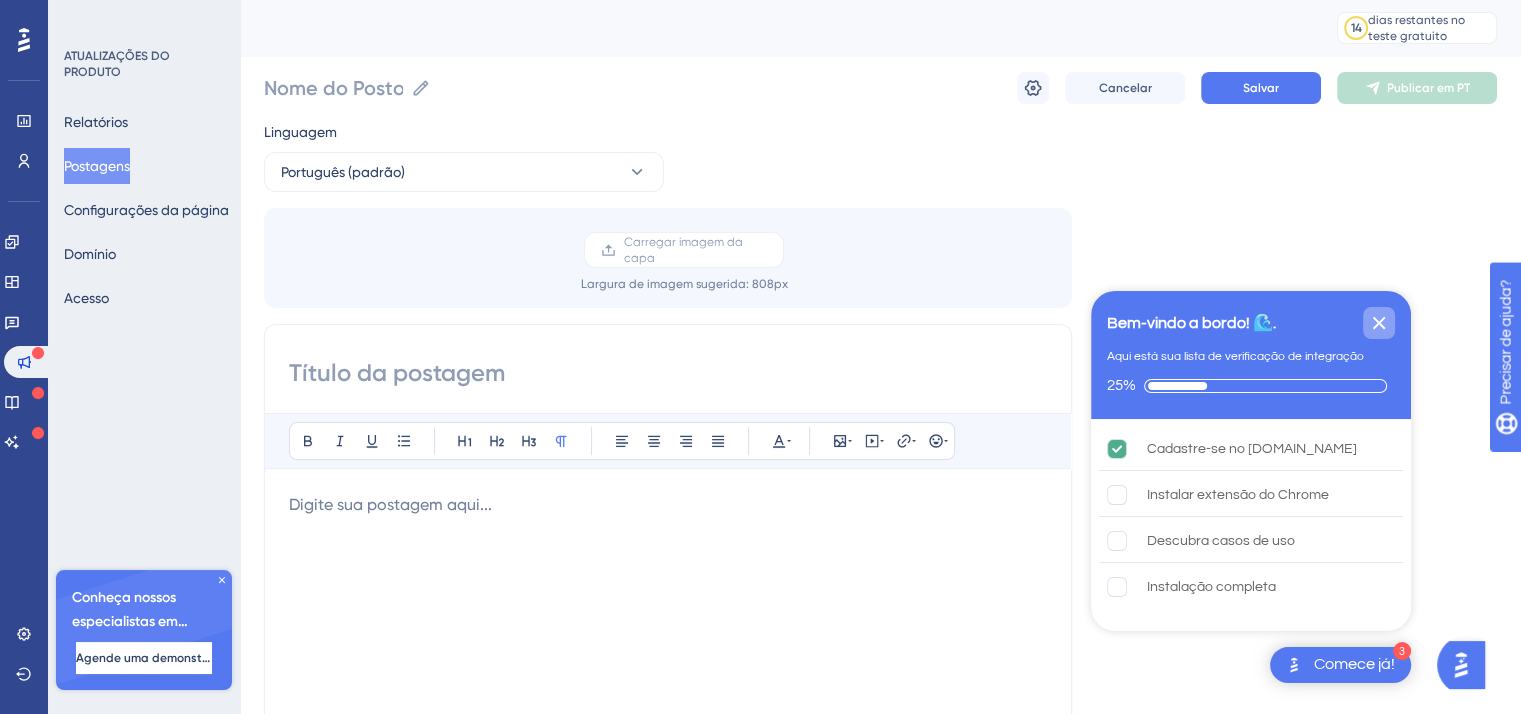 click 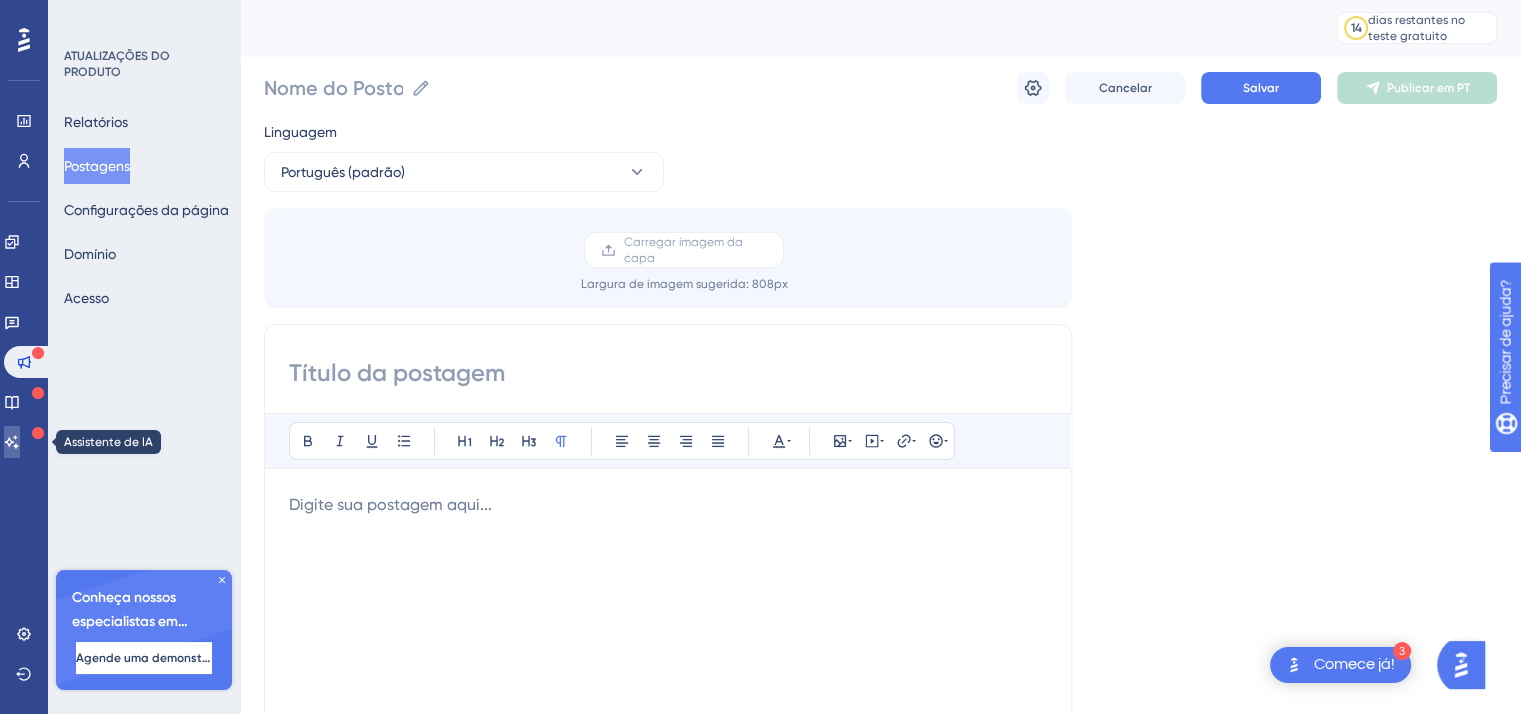 click 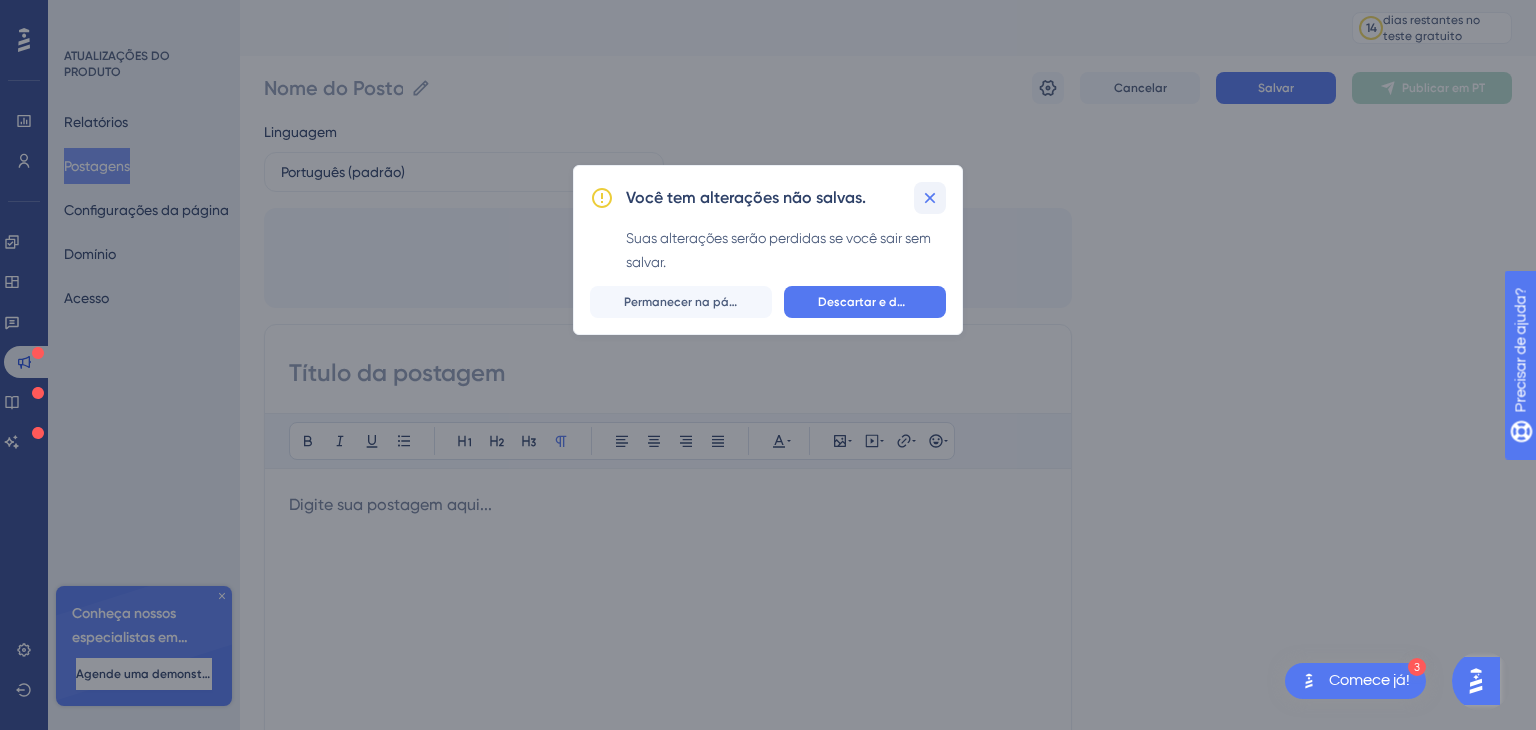 click 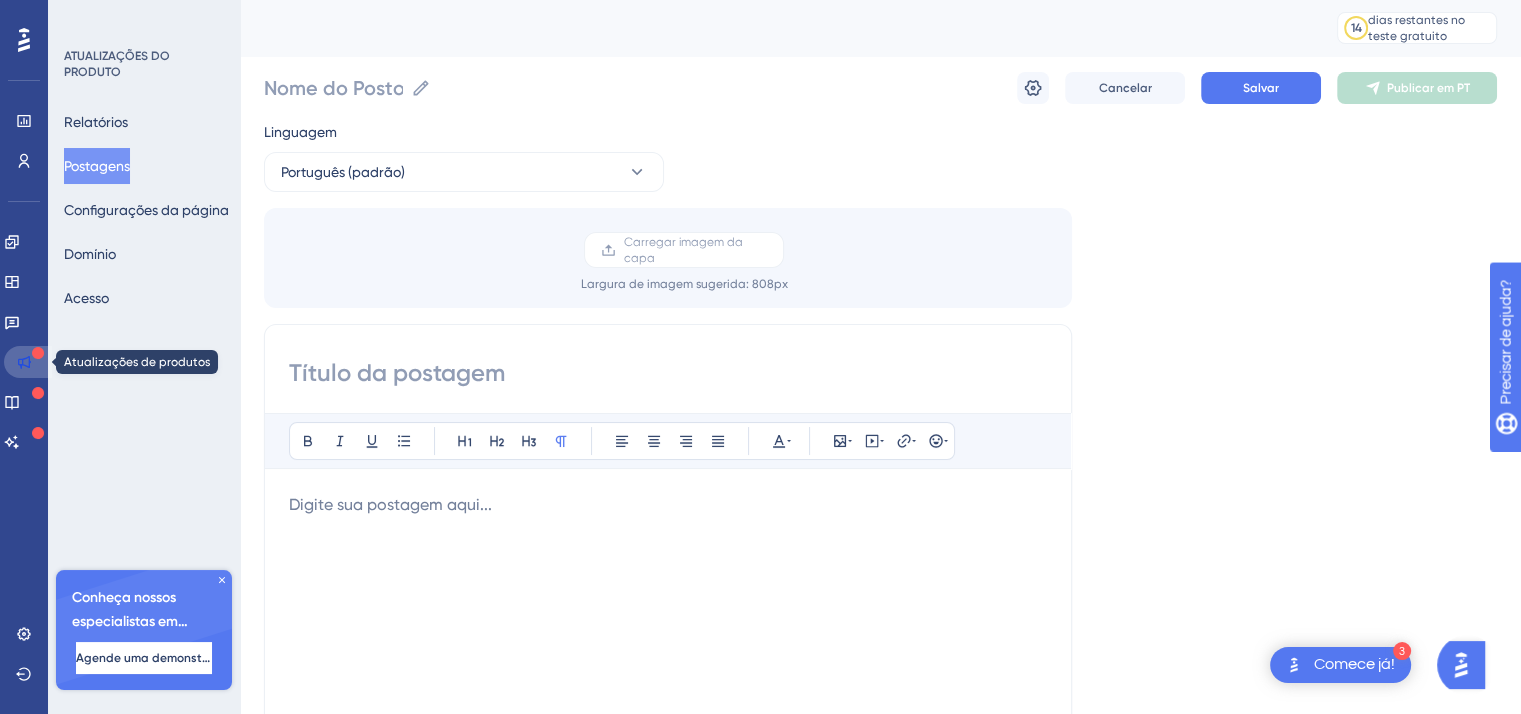 click 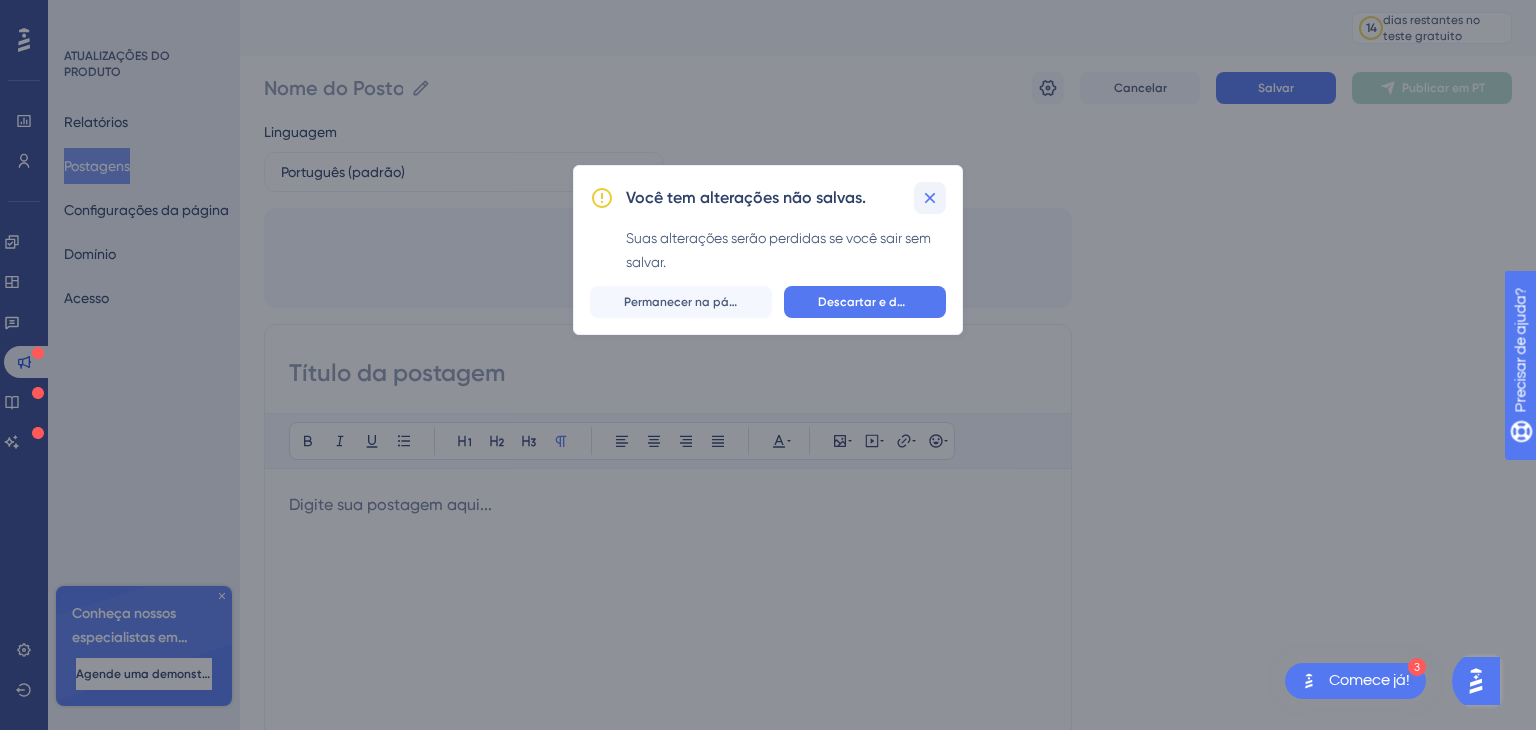 click 